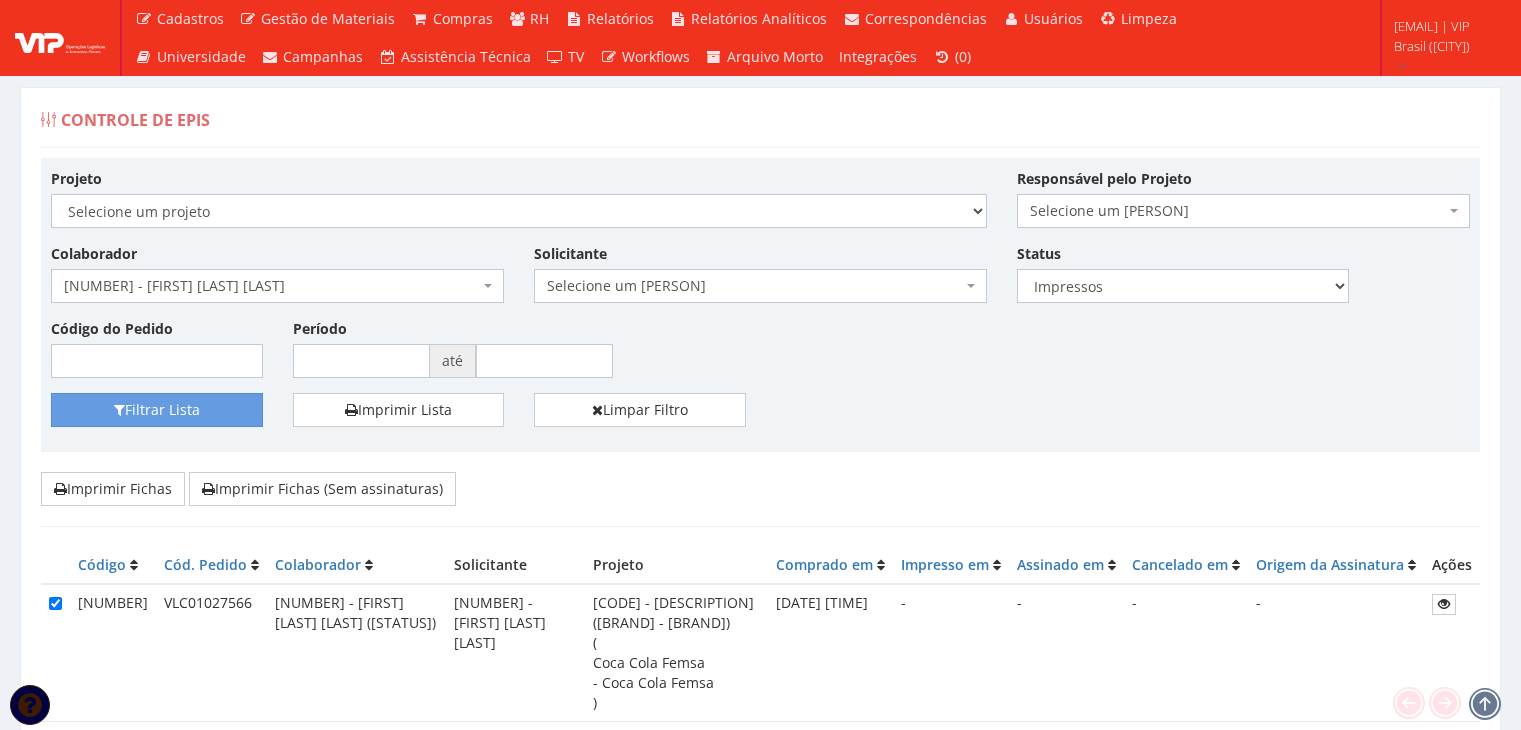 scroll, scrollTop: 384, scrollLeft: 0, axis: vertical 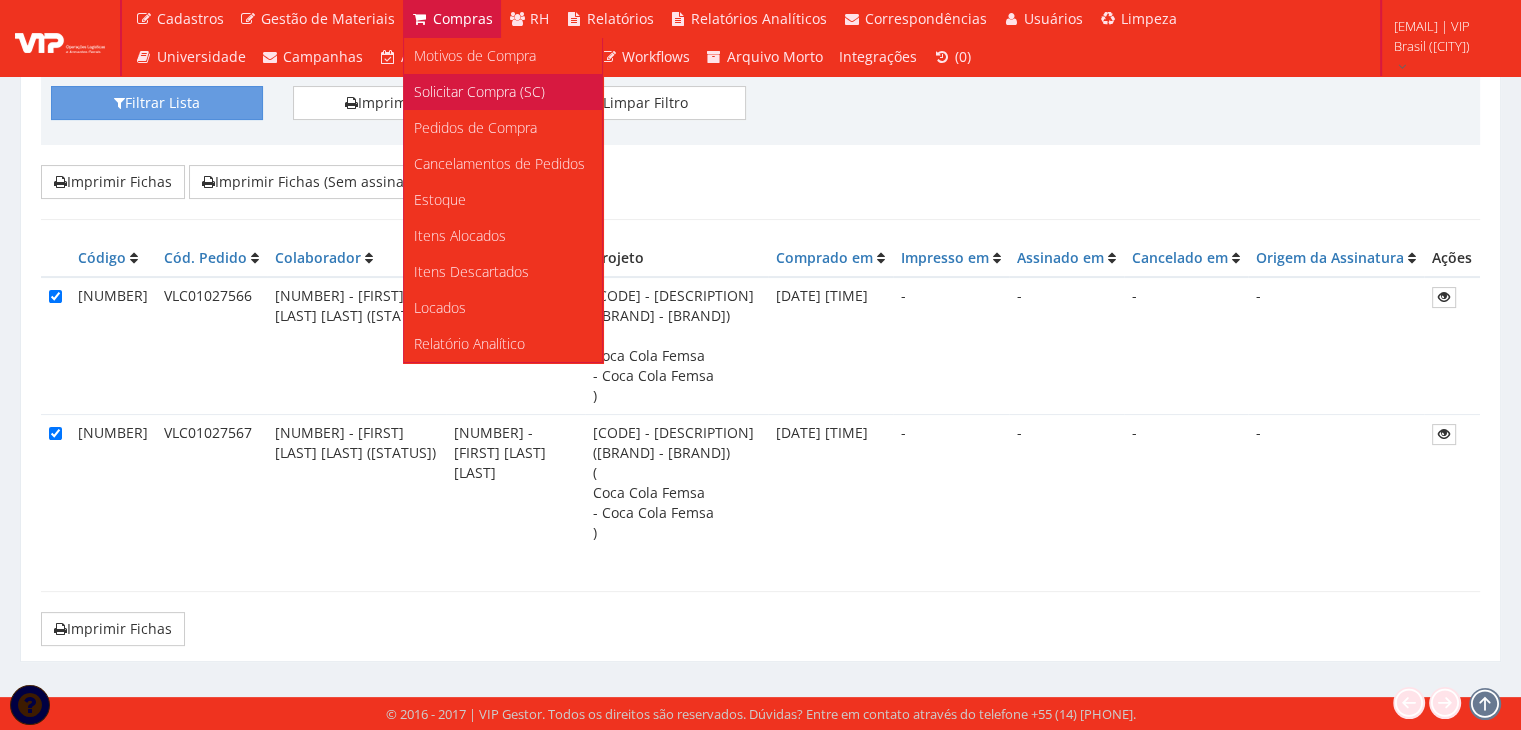 click on "Solicitar Compra (SC)" at bounding box center [479, 91] 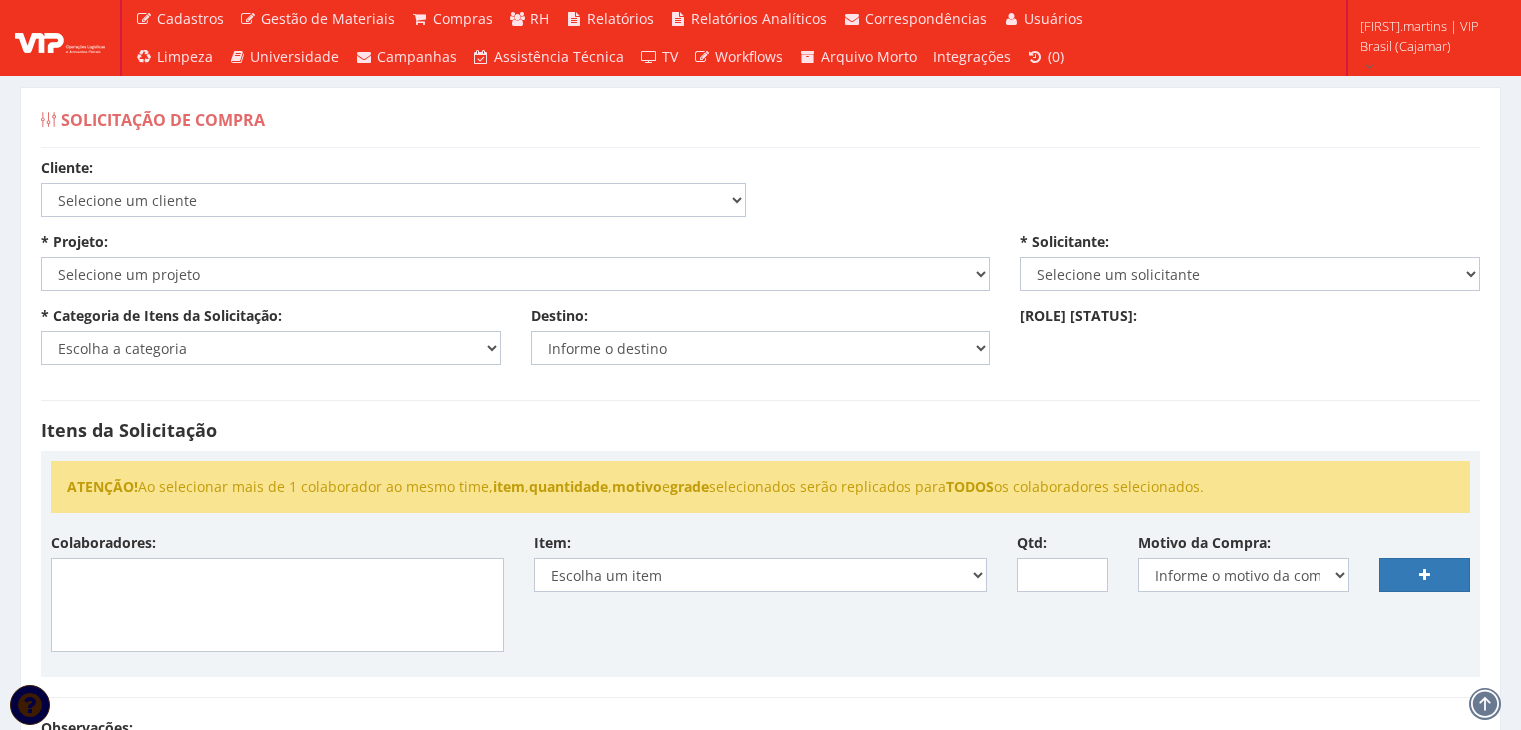 scroll, scrollTop: 0, scrollLeft: 0, axis: both 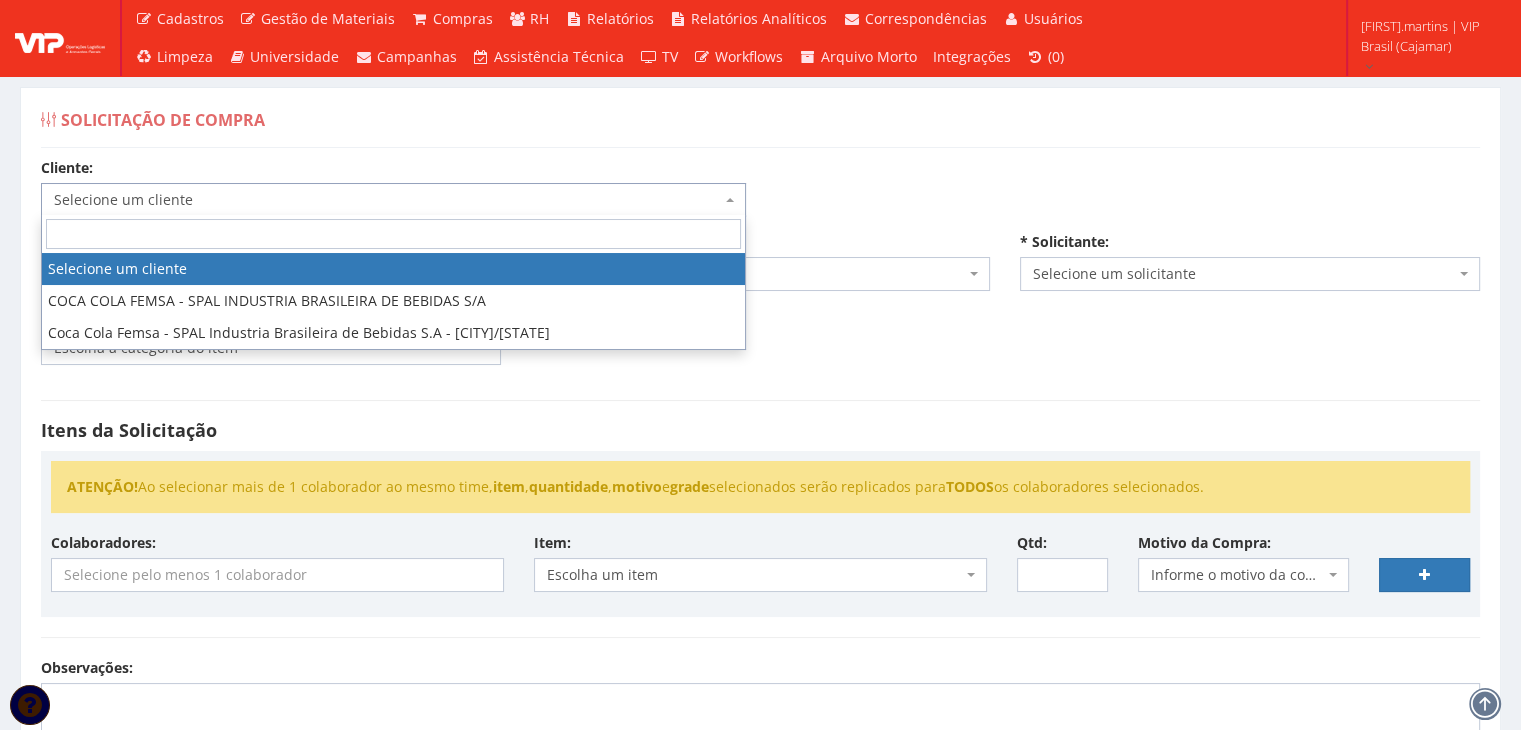 click on "Selecione um cliente" at bounding box center [387, 200] 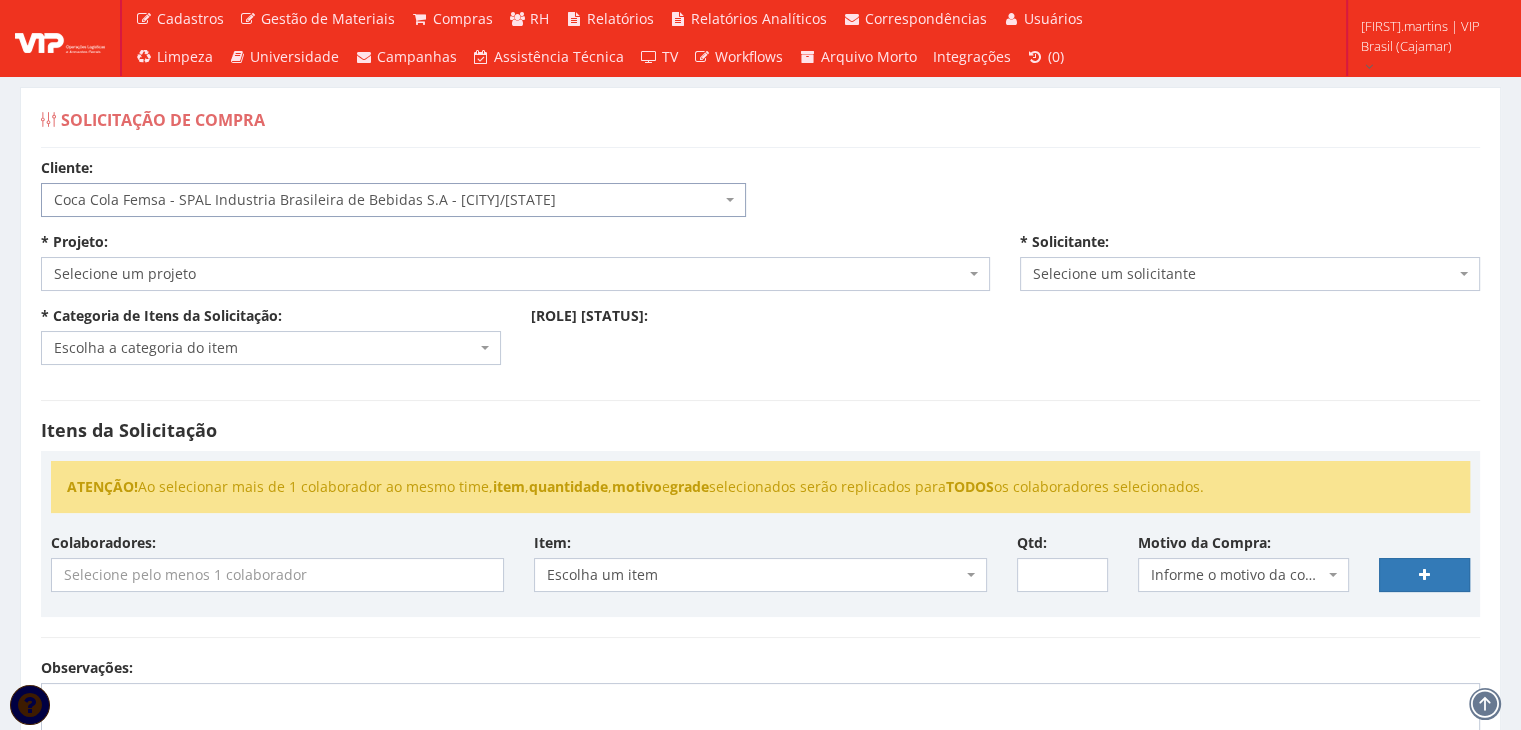 click on "Selecione um projeto" at bounding box center [509, 274] 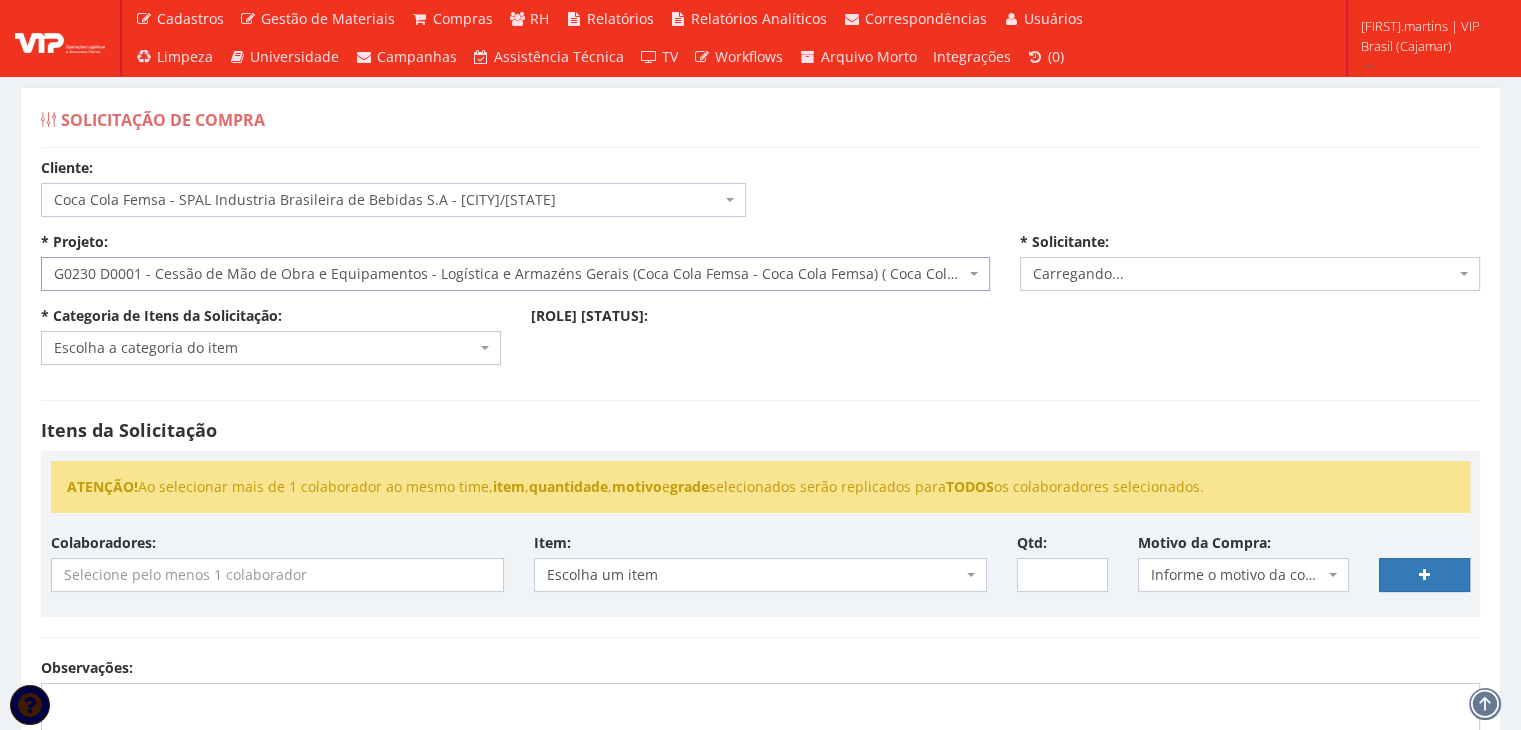 click on "Escolha a categoria do item" at bounding box center [265, 348] 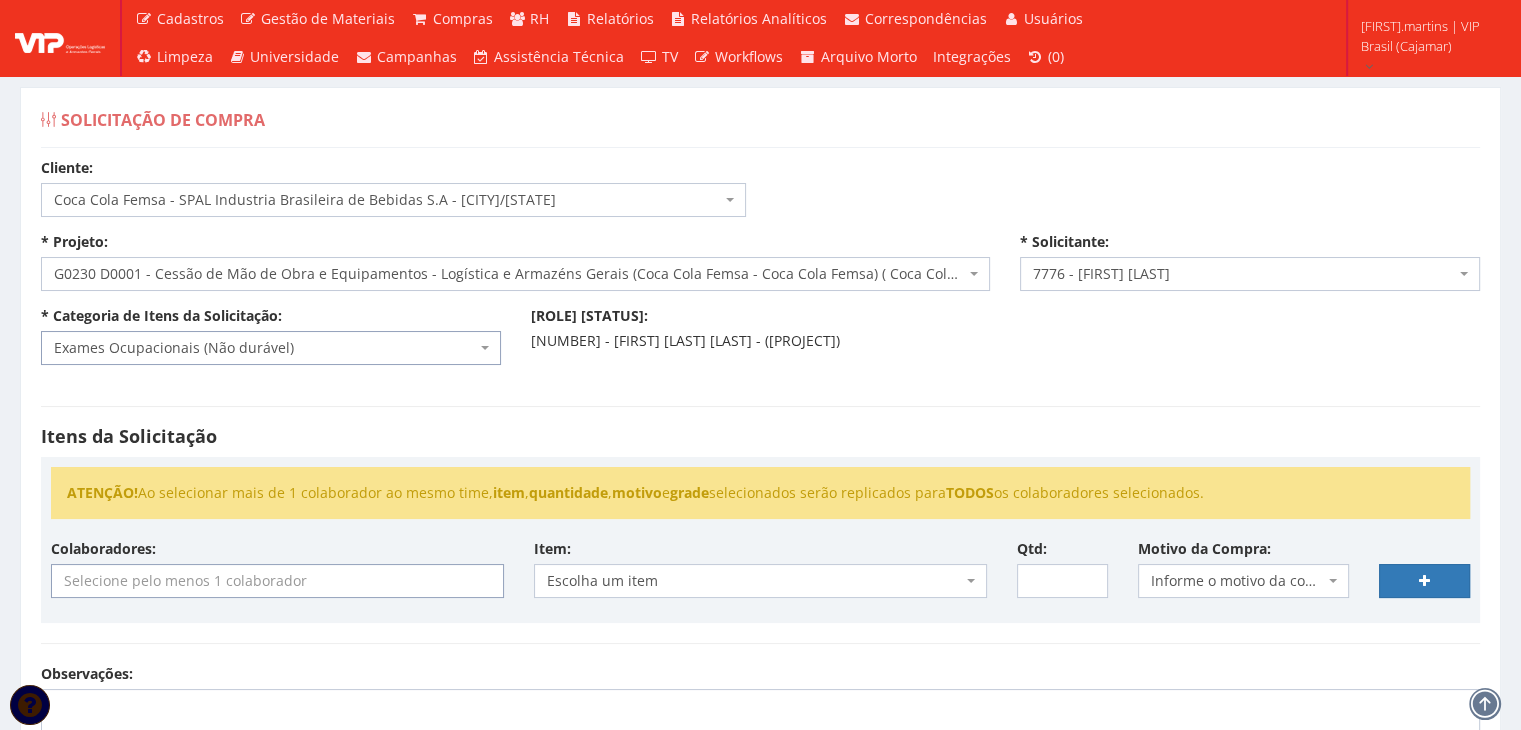 click at bounding box center (277, 581) 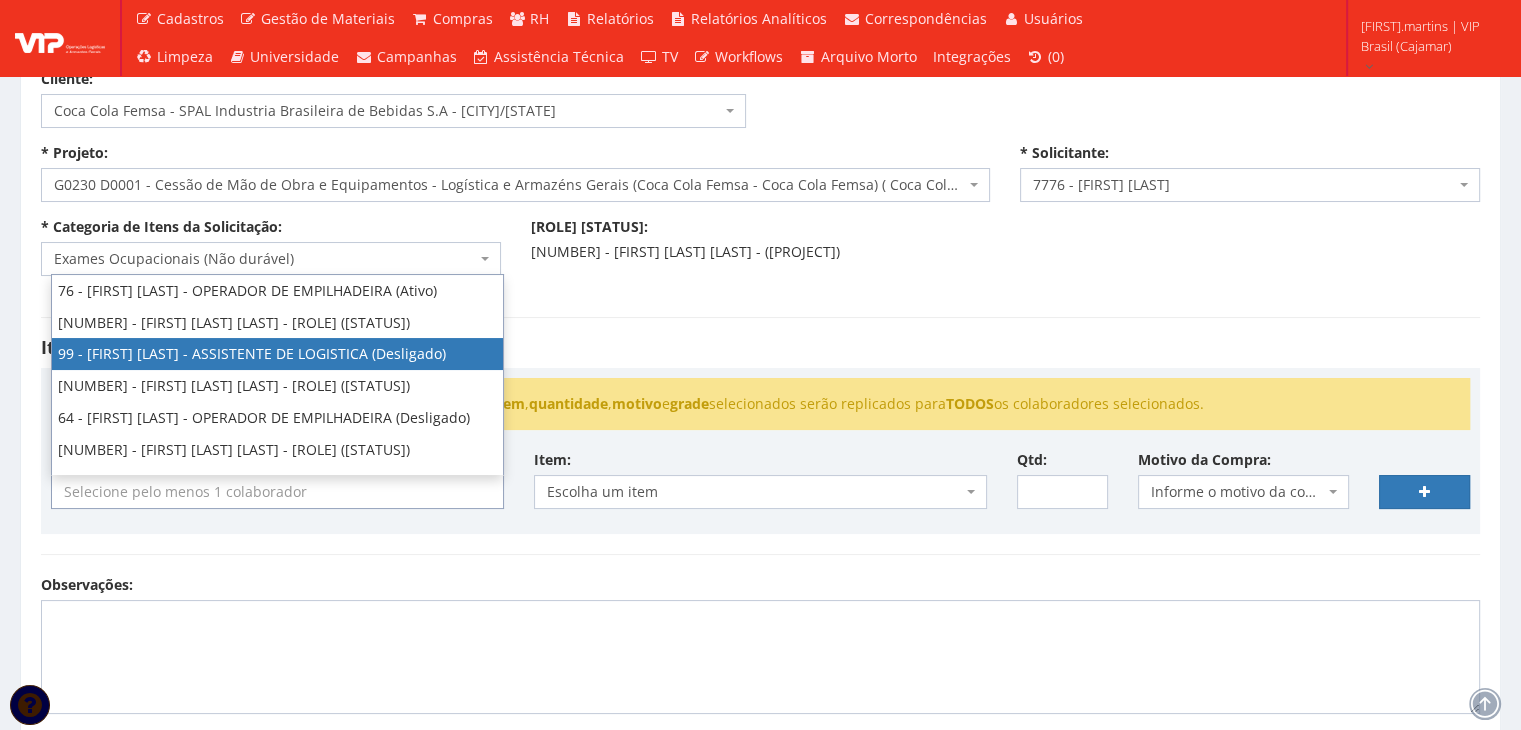 scroll, scrollTop: 200, scrollLeft: 0, axis: vertical 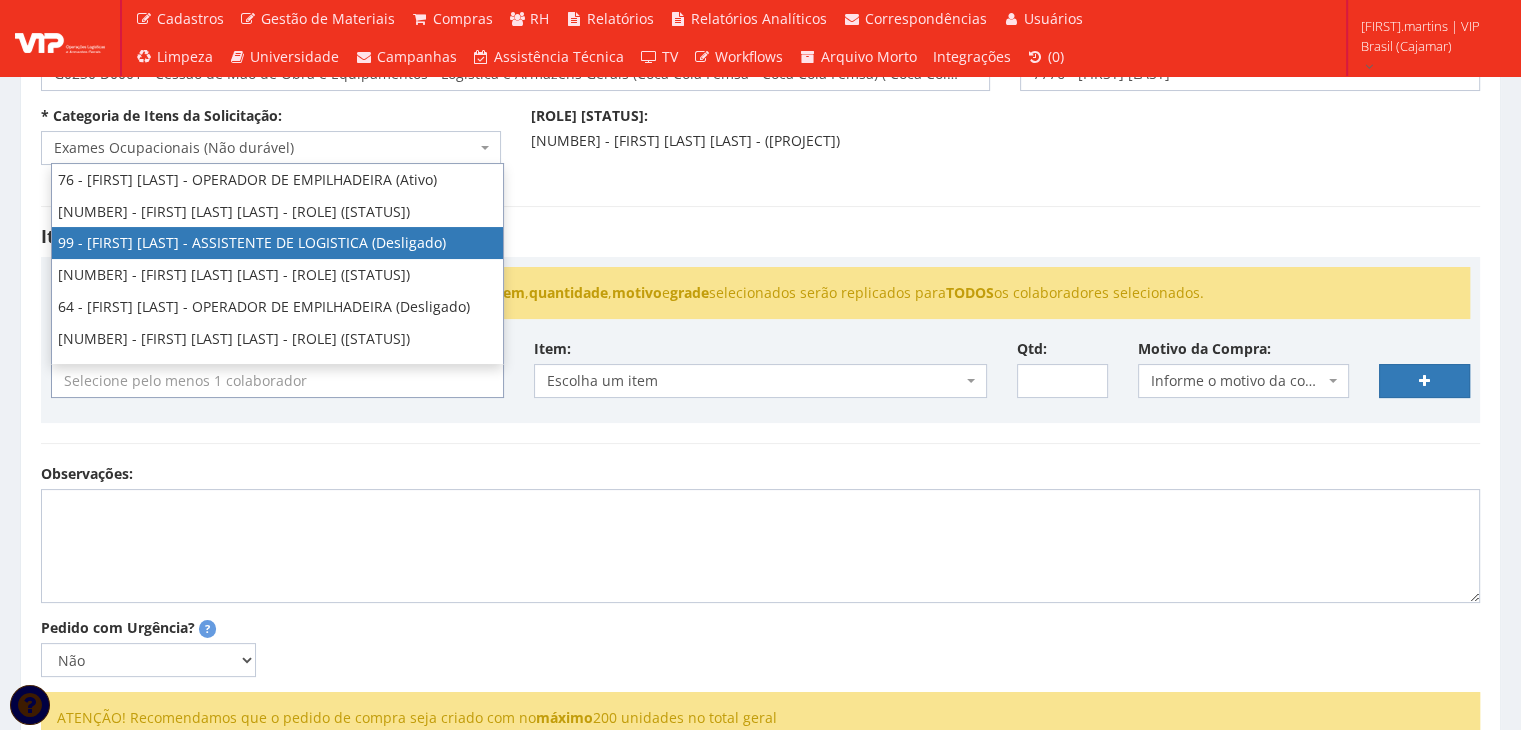 click at bounding box center (277, 381) 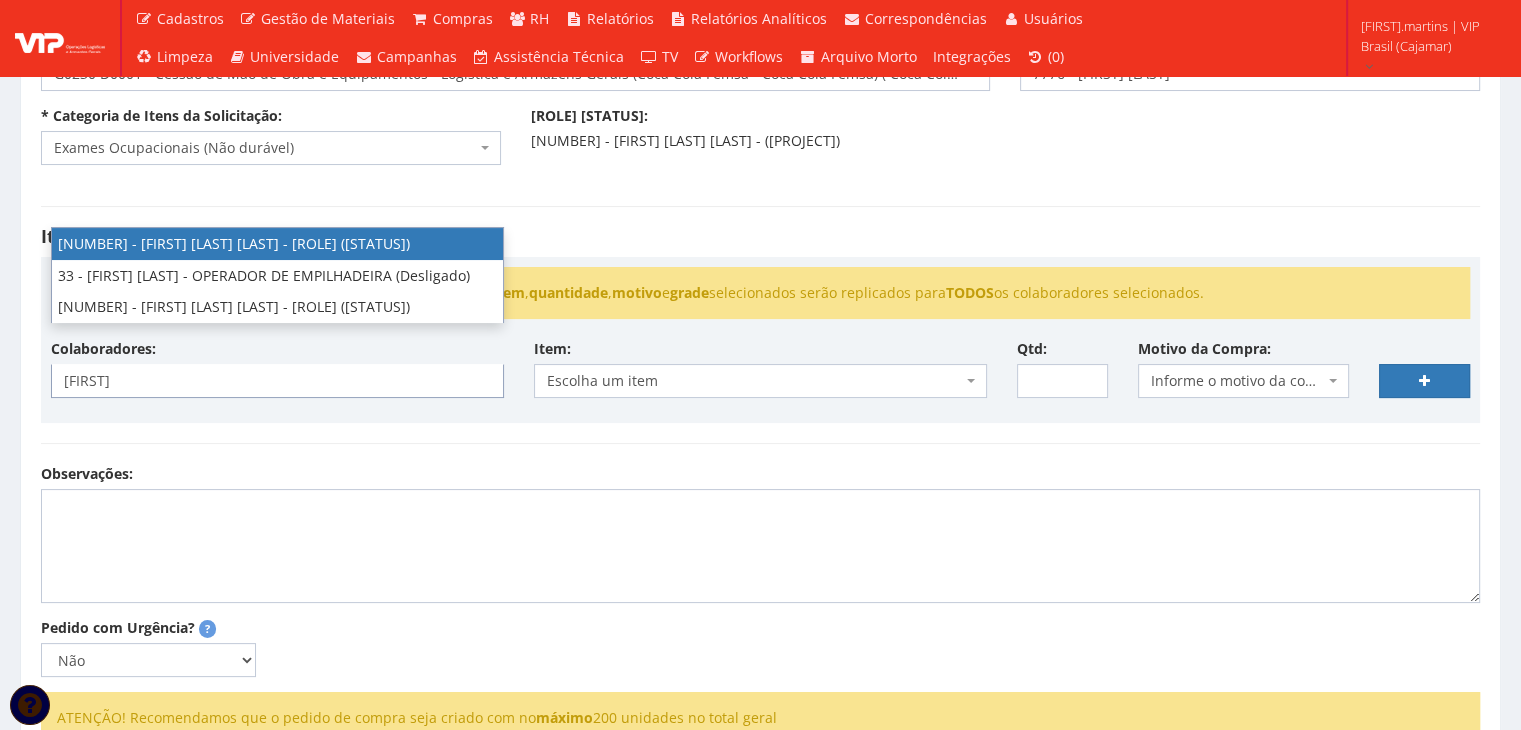 type on "anderson" 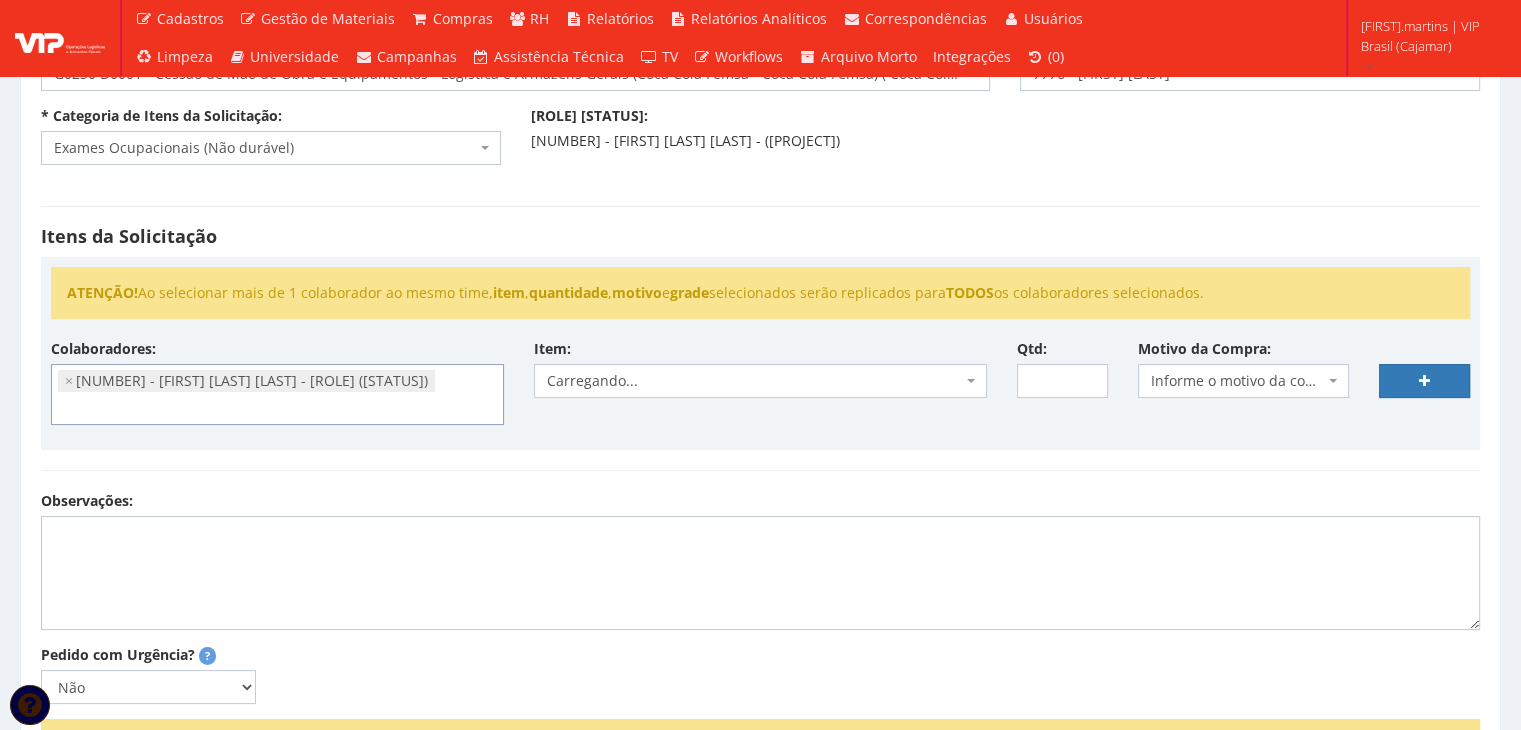 scroll, scrollTop: 202, scrollLeft: 0, axis: vertical 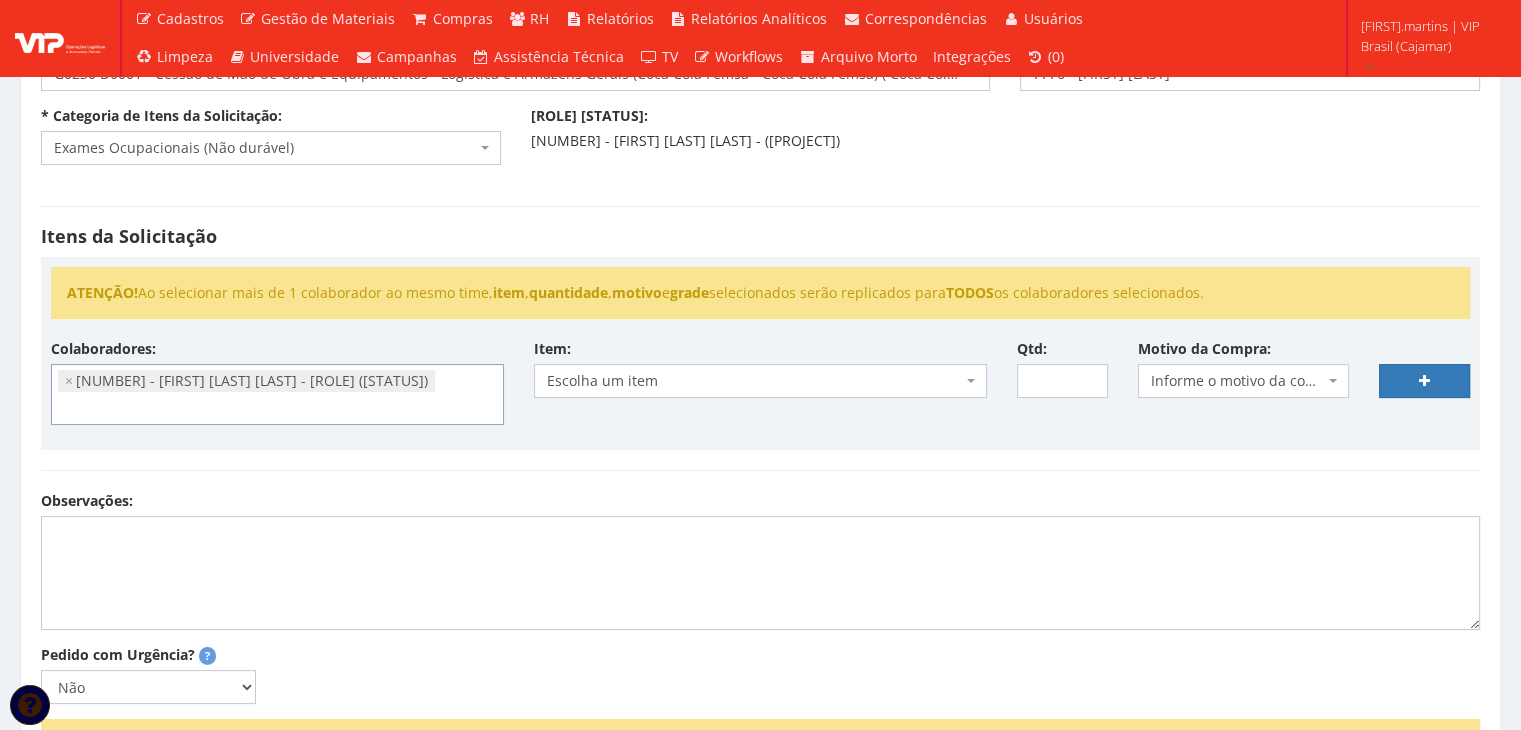 click on "Informe o motivo da compra" at bounding box center (1238, 381) 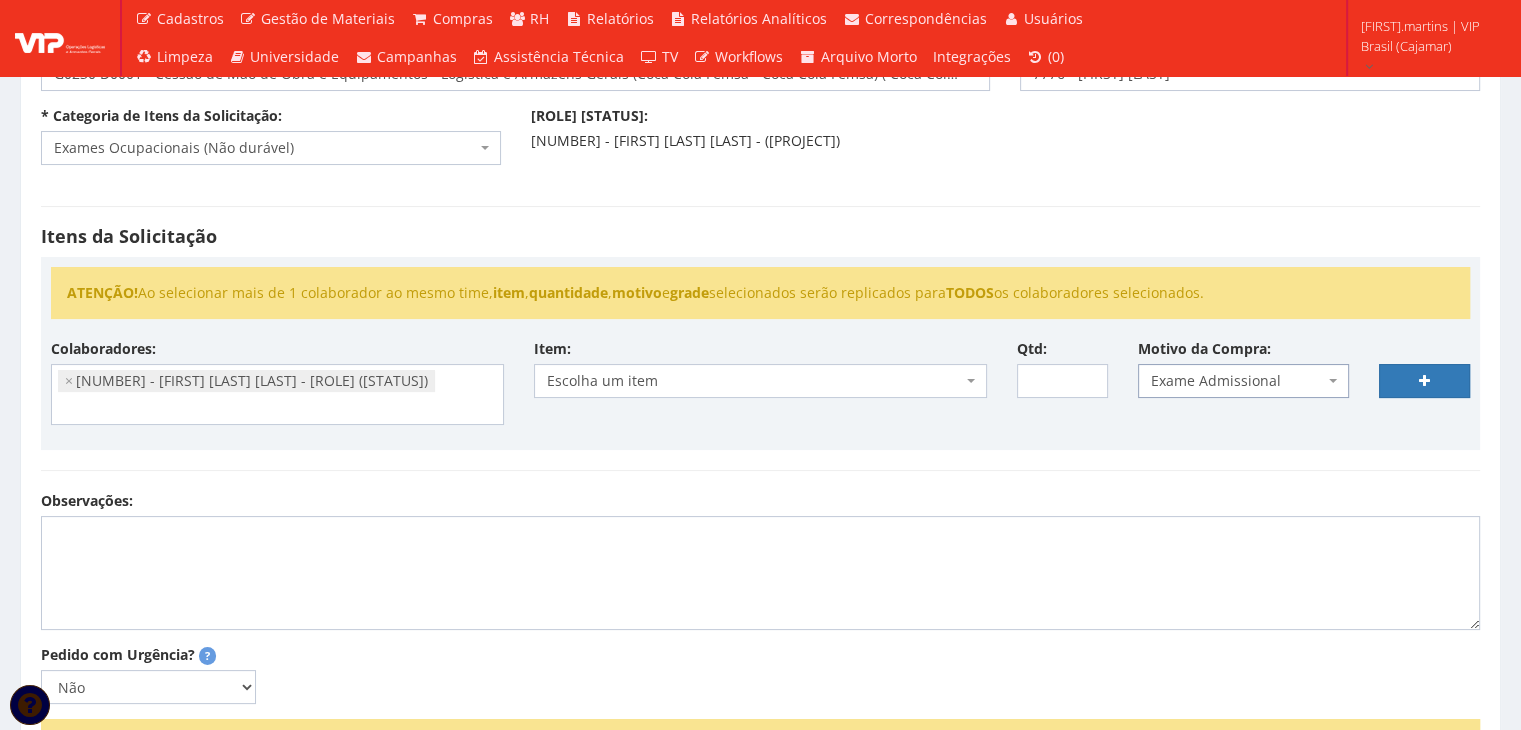 click on "Escolha um item" at bounding box center (754, 381) 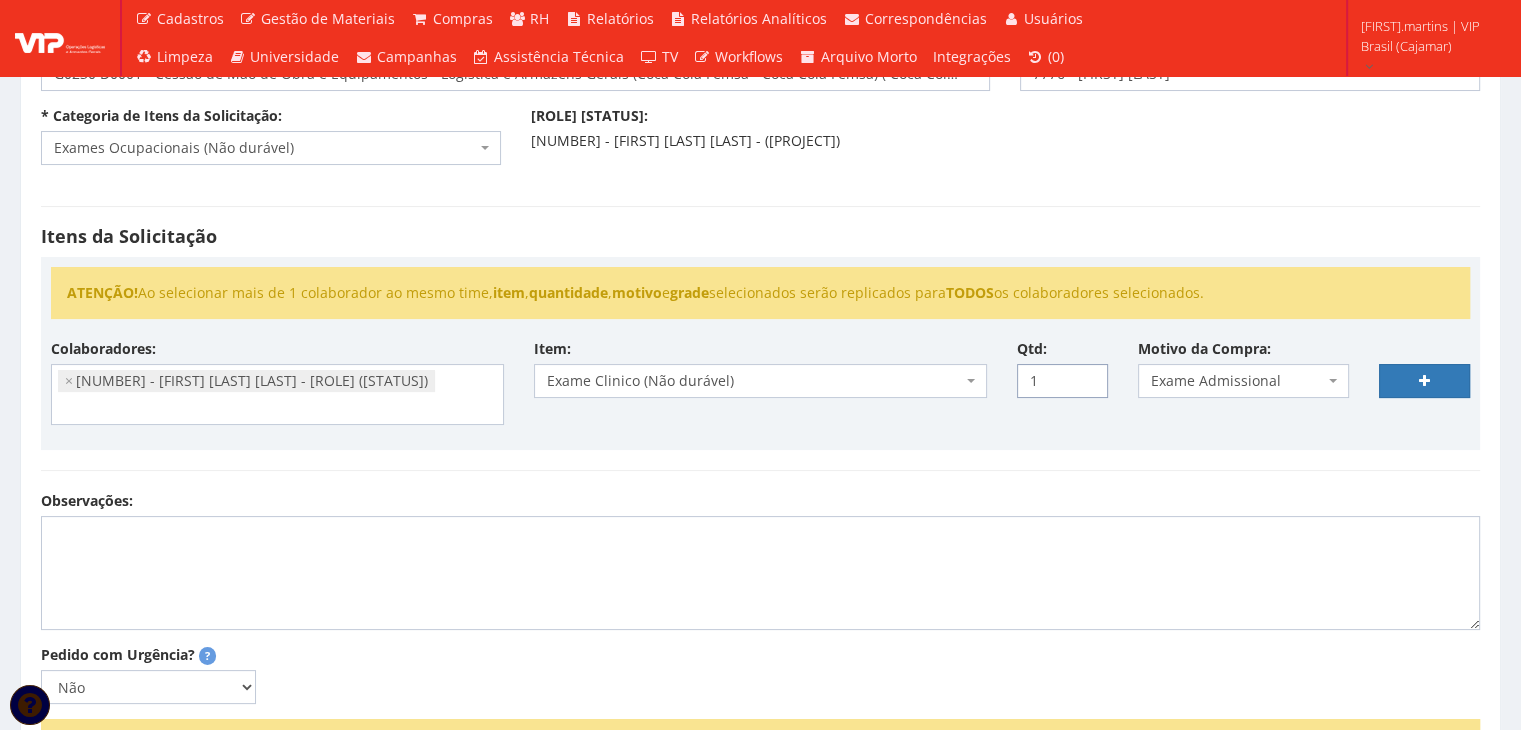 click on "[NUMBER]" at bounding box center (1062, 381) 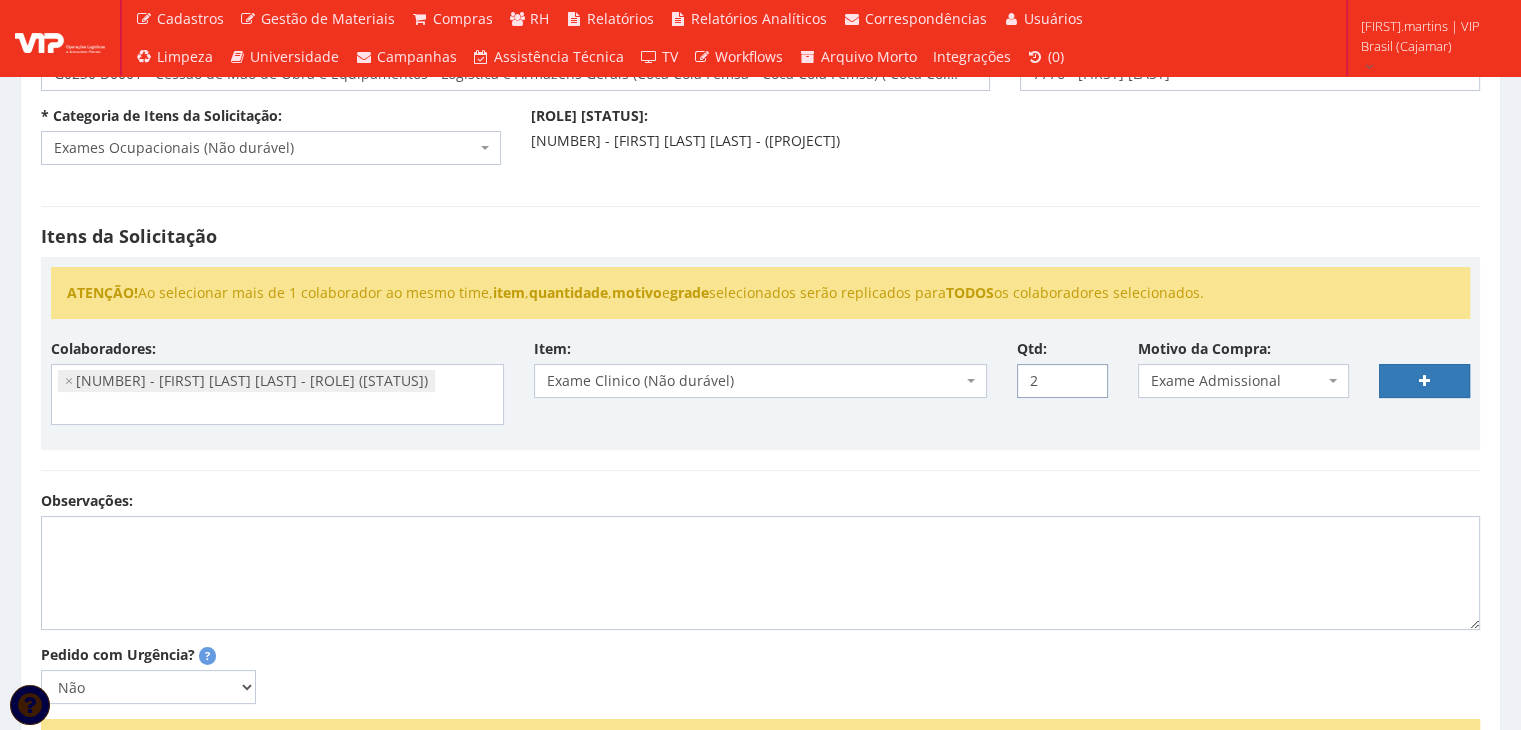 click on "2" at bounding box center [1062, 381] 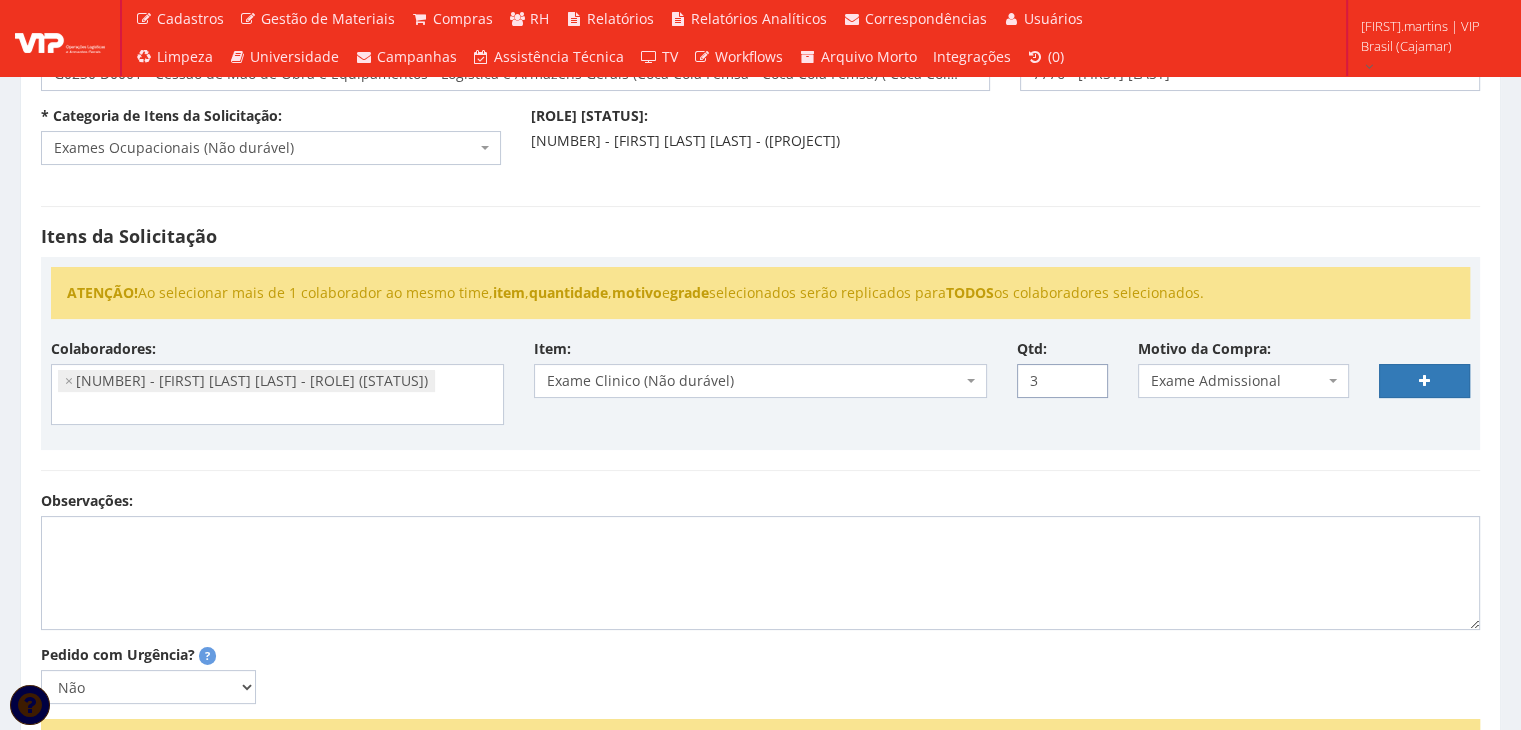 click on "3" at bounding box center [1062, 381] 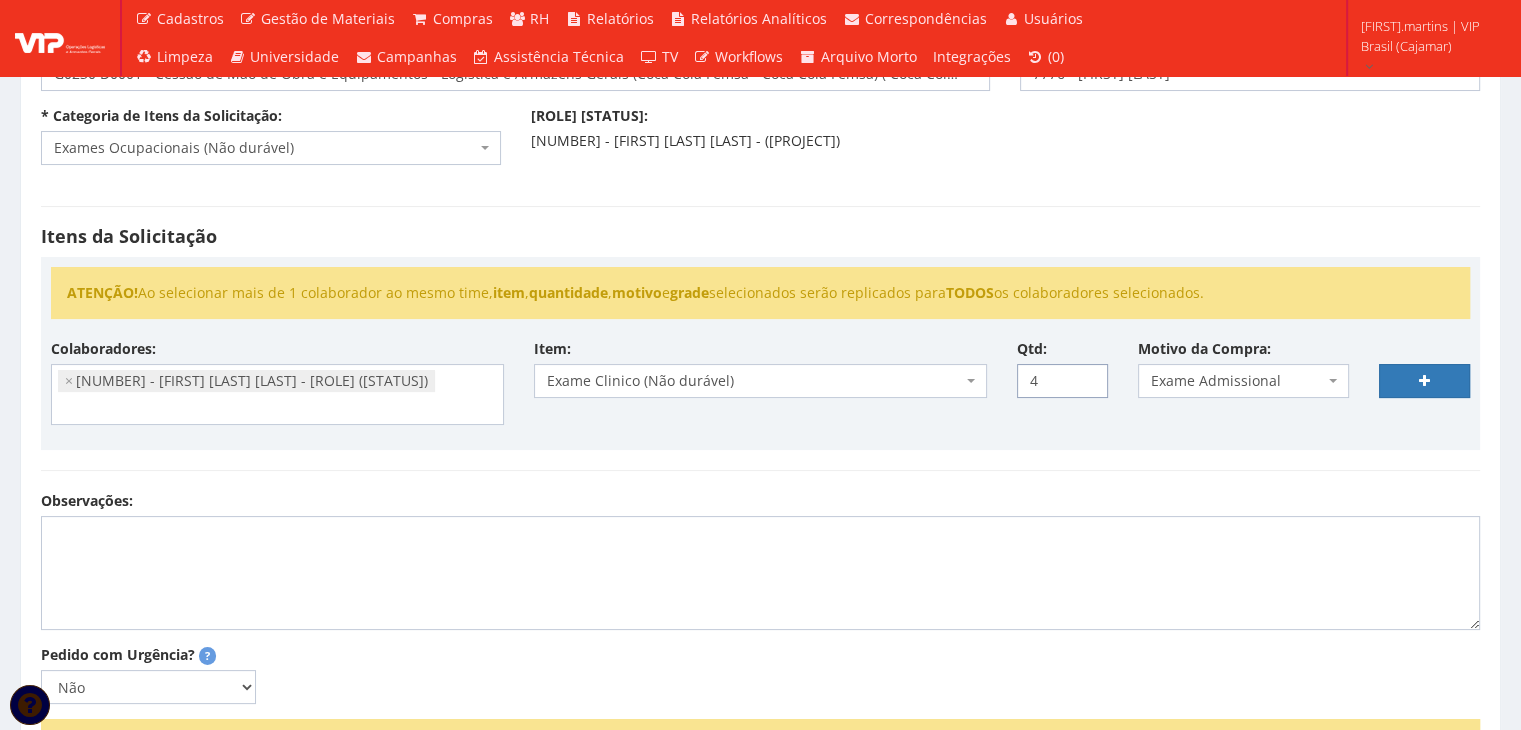 click on "4" at bounding box center (1062, 381) 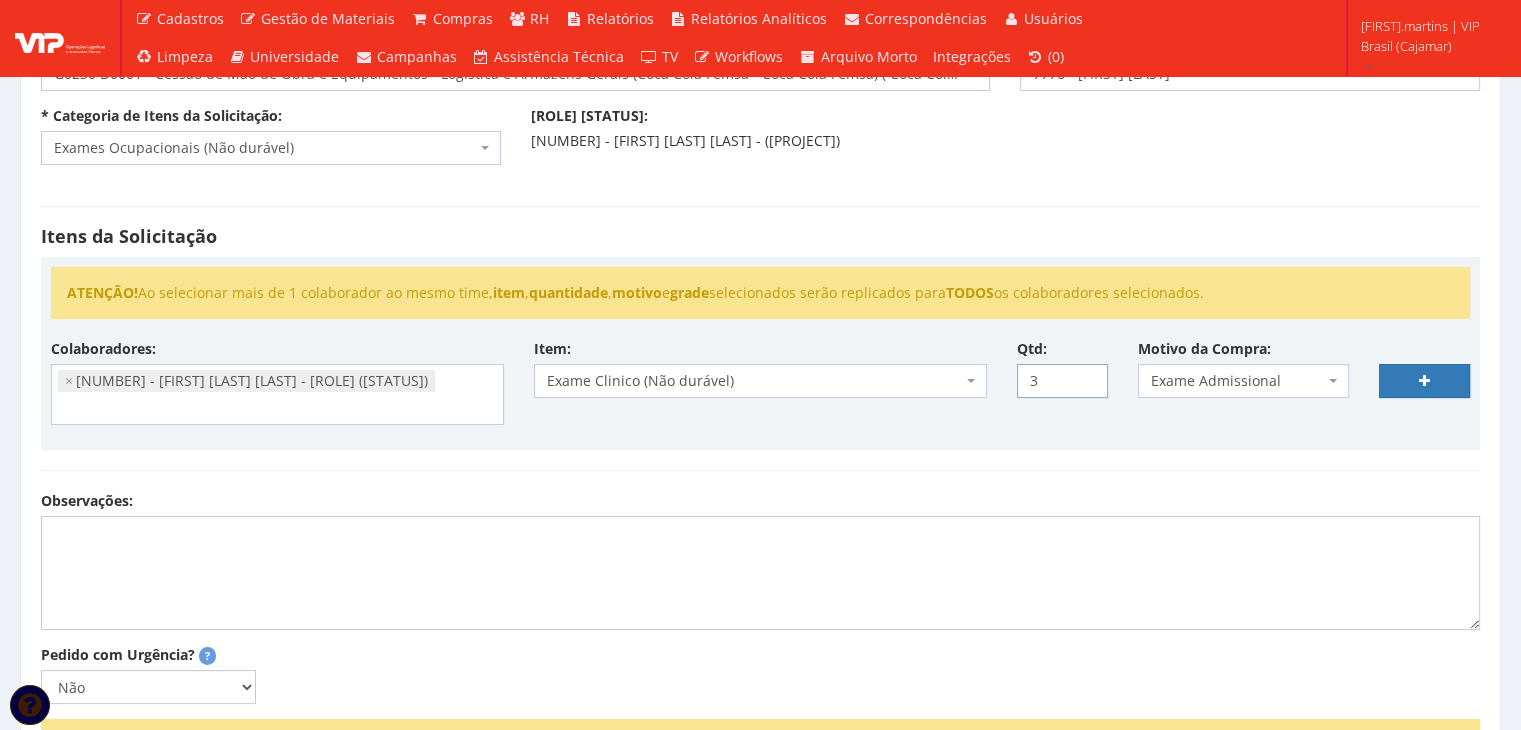 click on "3" at bounding box center (1062, 381) 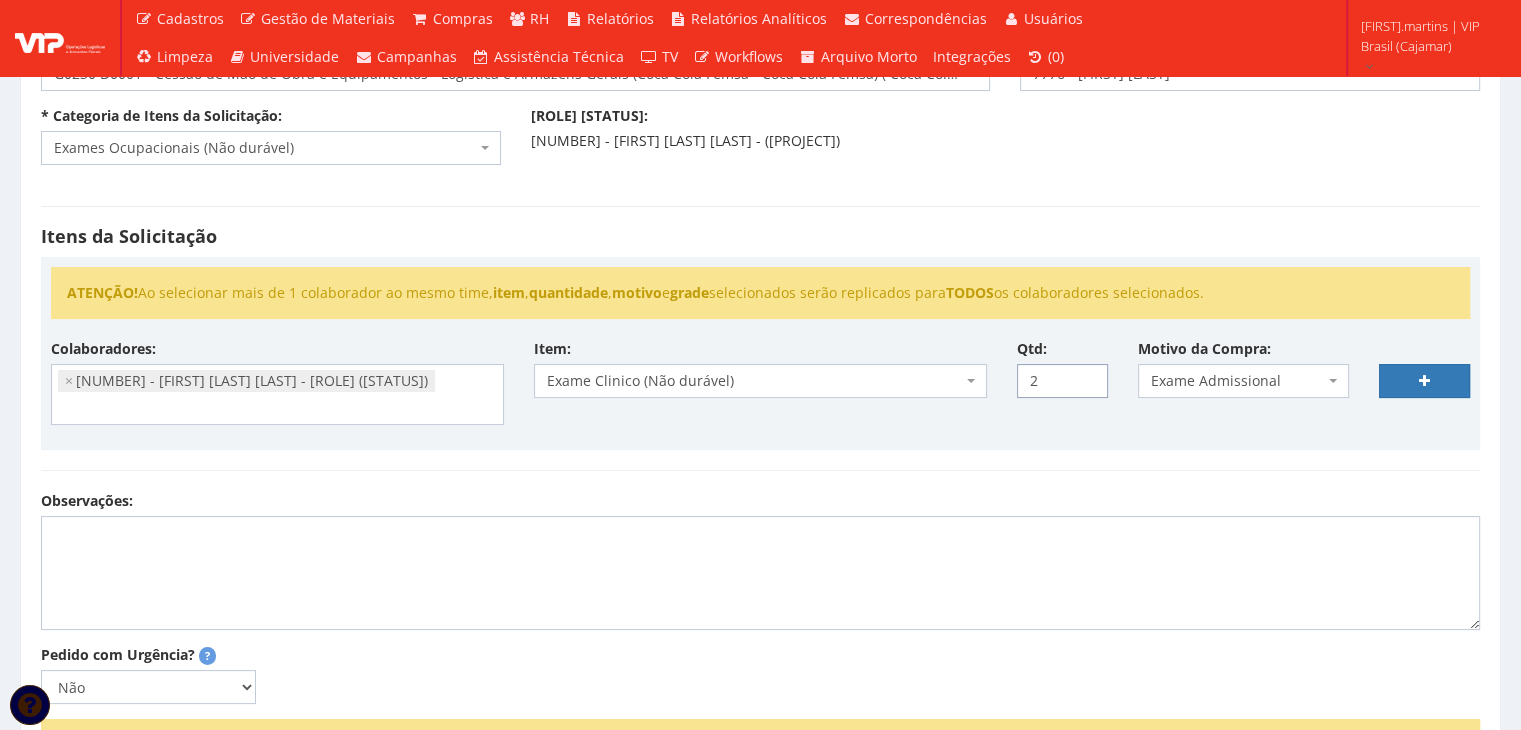 click on "2" at bounding box center (1062, 381) 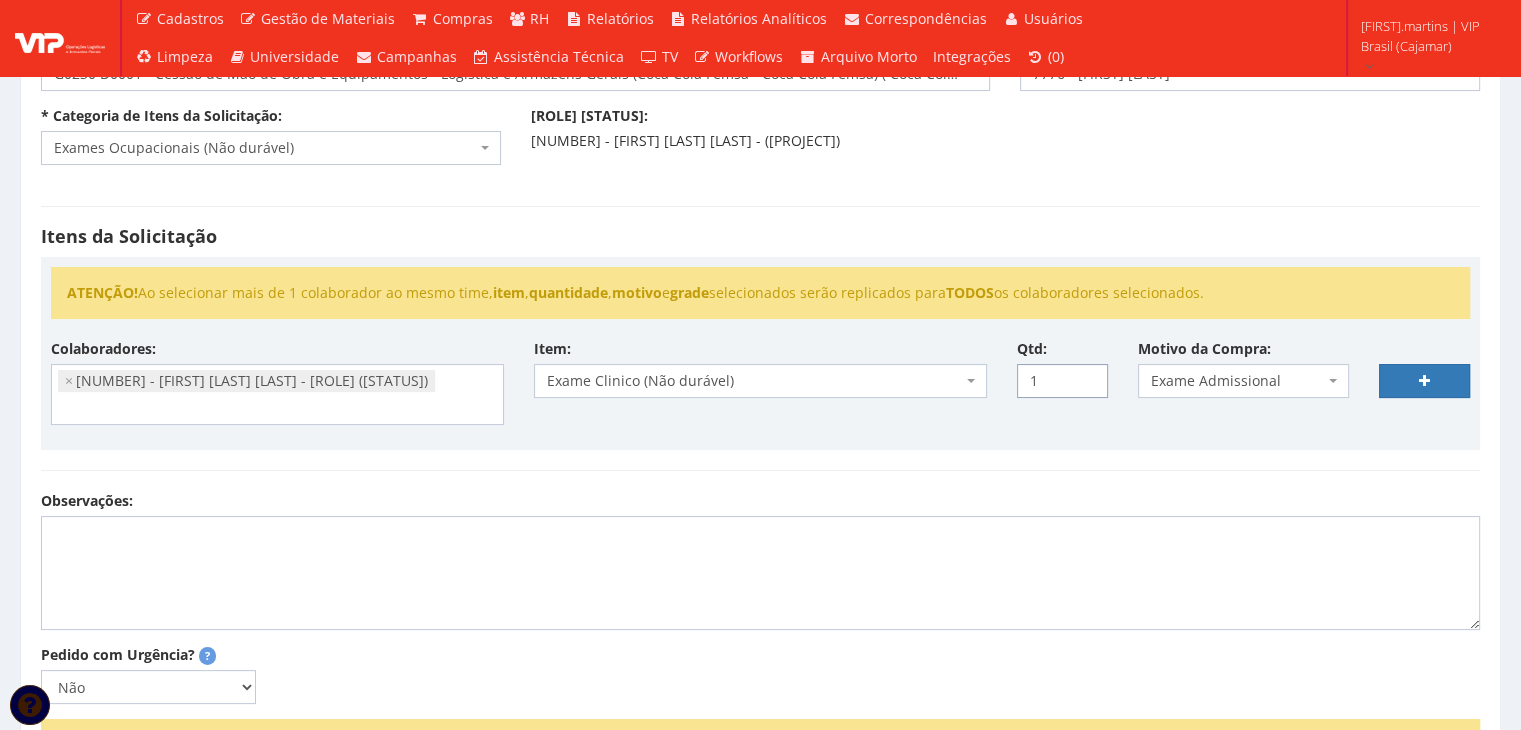 type on "[NUMBER]" 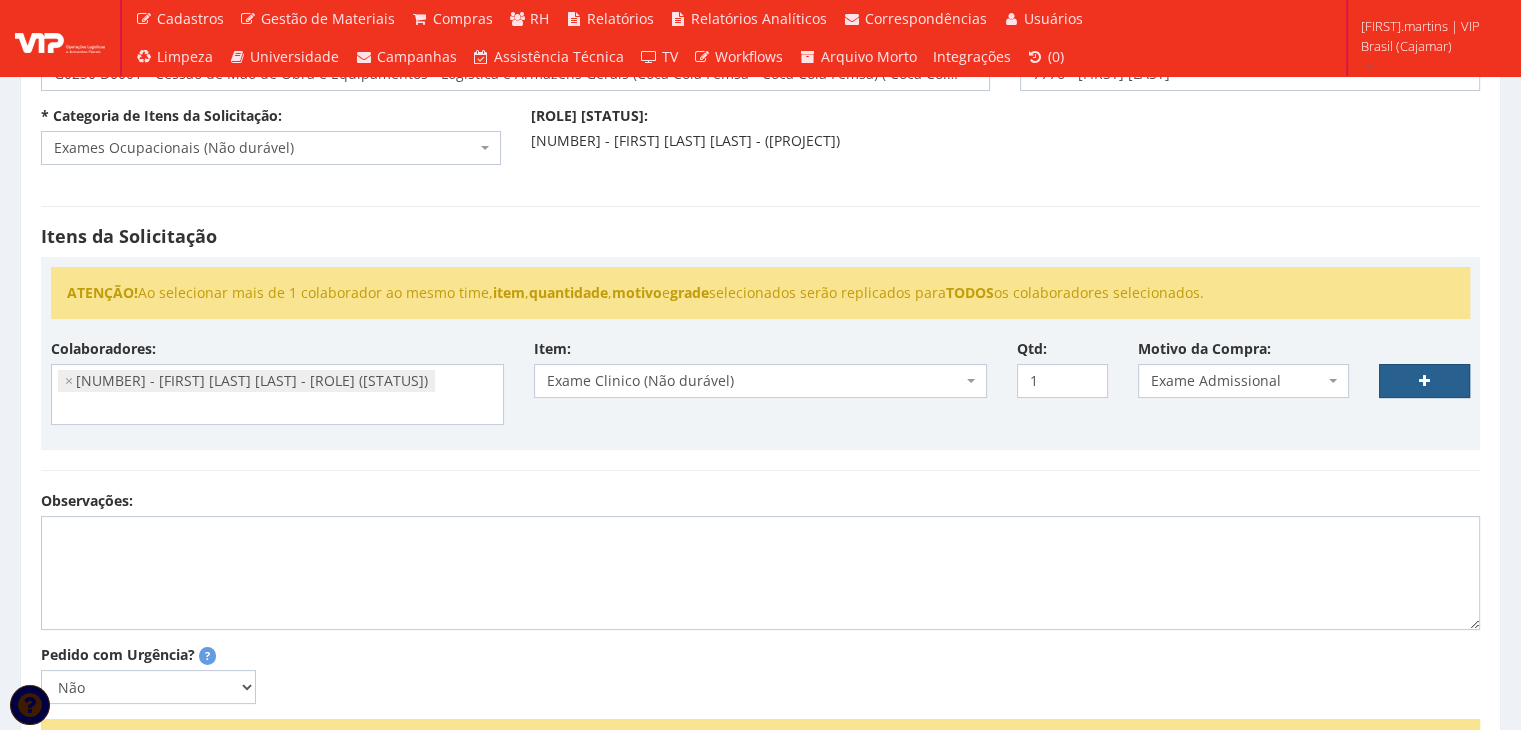 click at bounding box center (1424, 381) 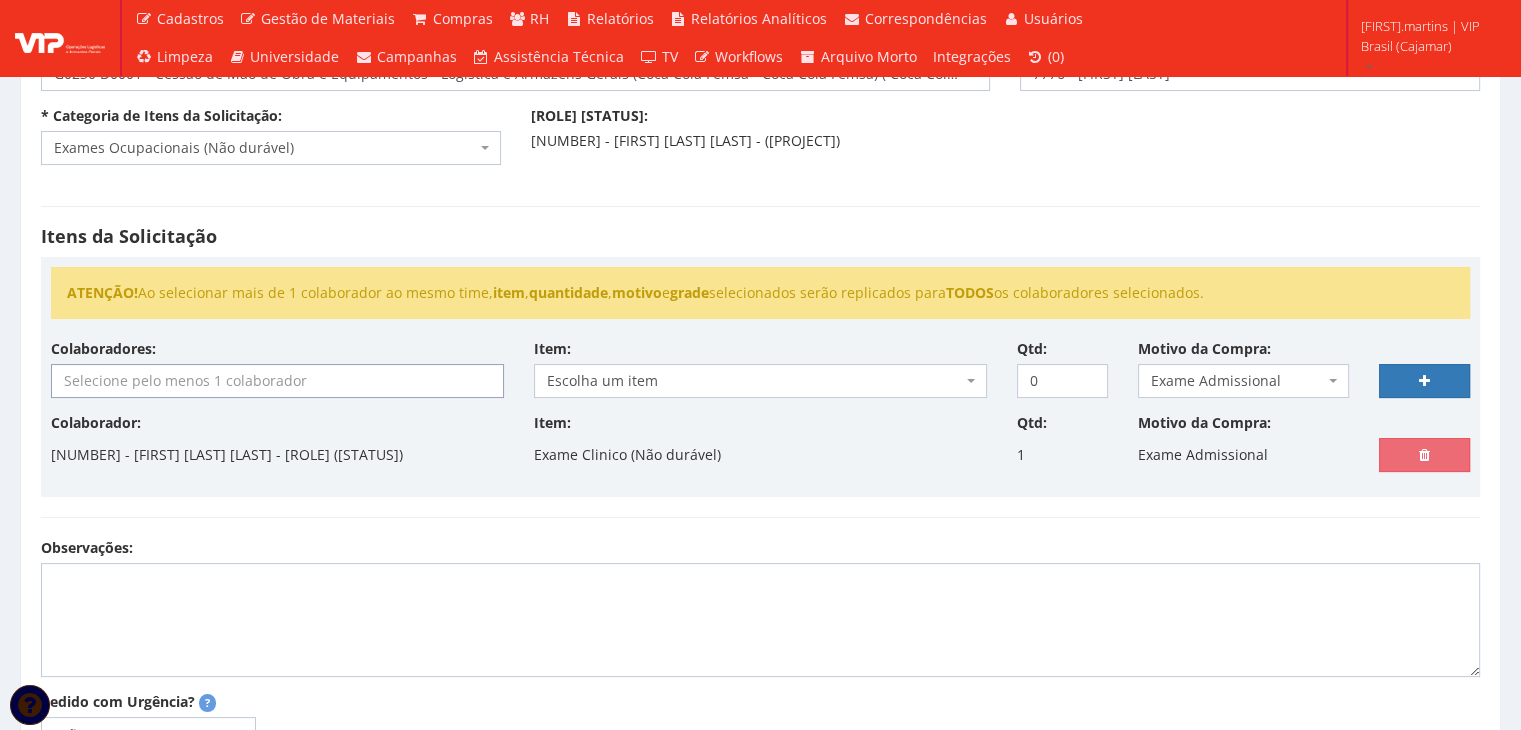 click at bounding box center (277, 381) 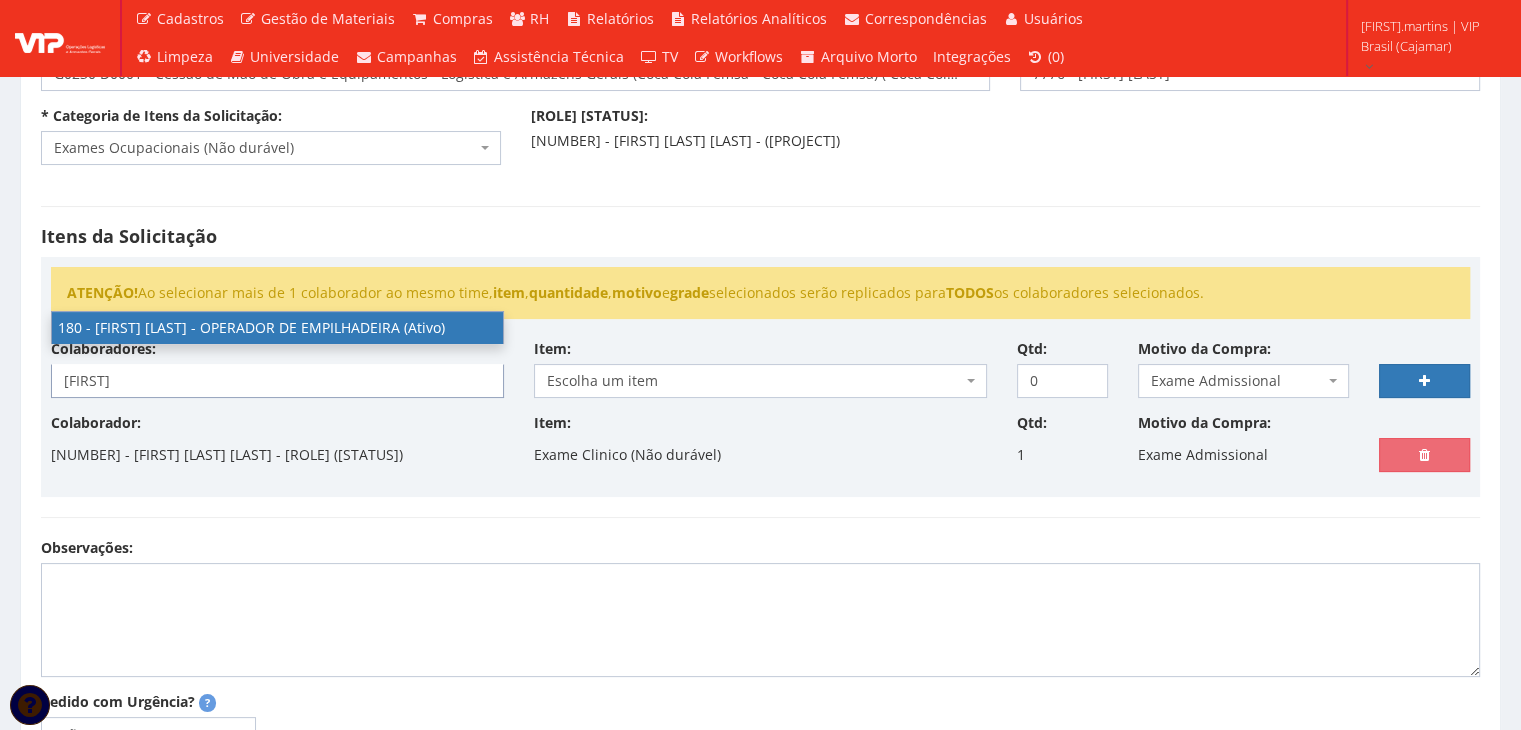 type on "bruno" 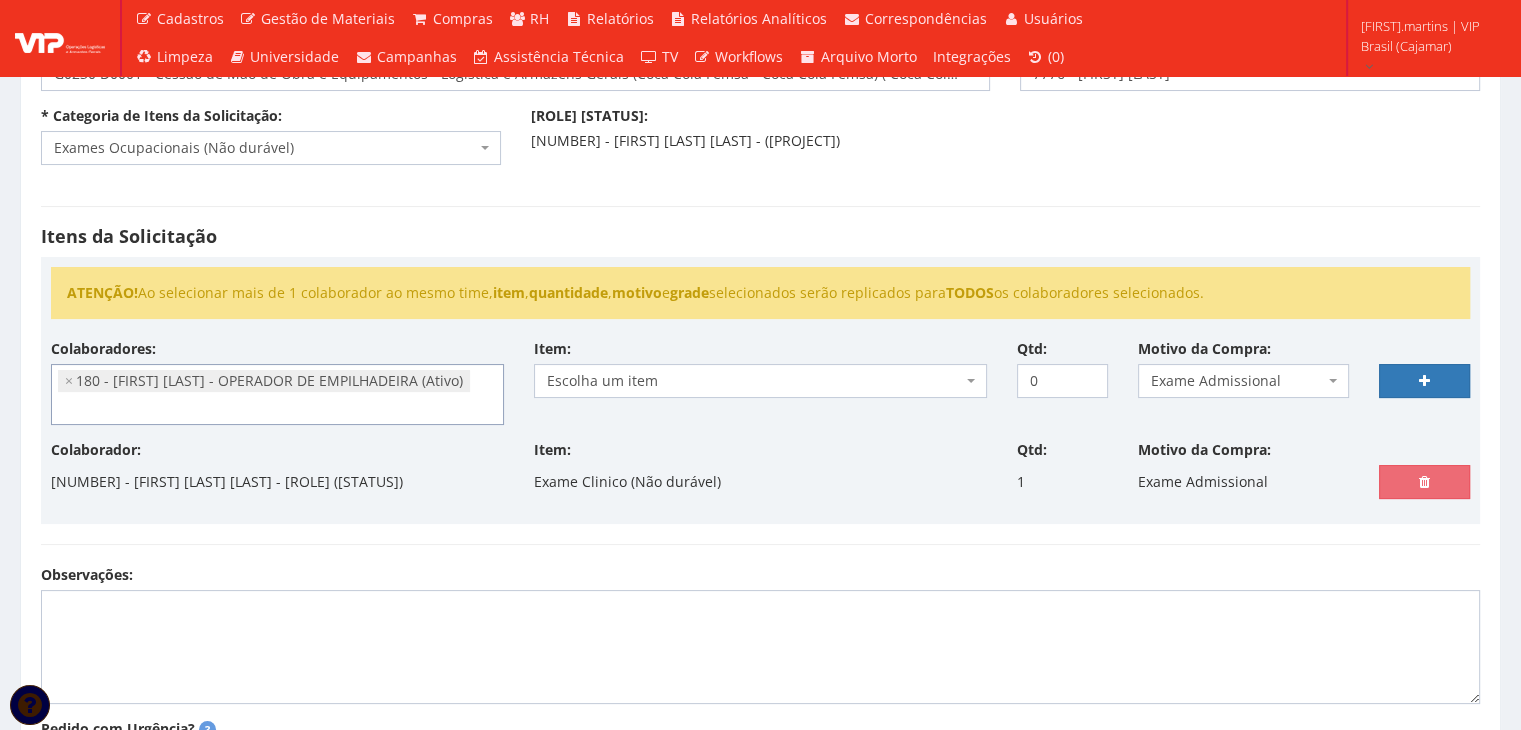 click on "Escolha um item" at bounding box center (754, 381) 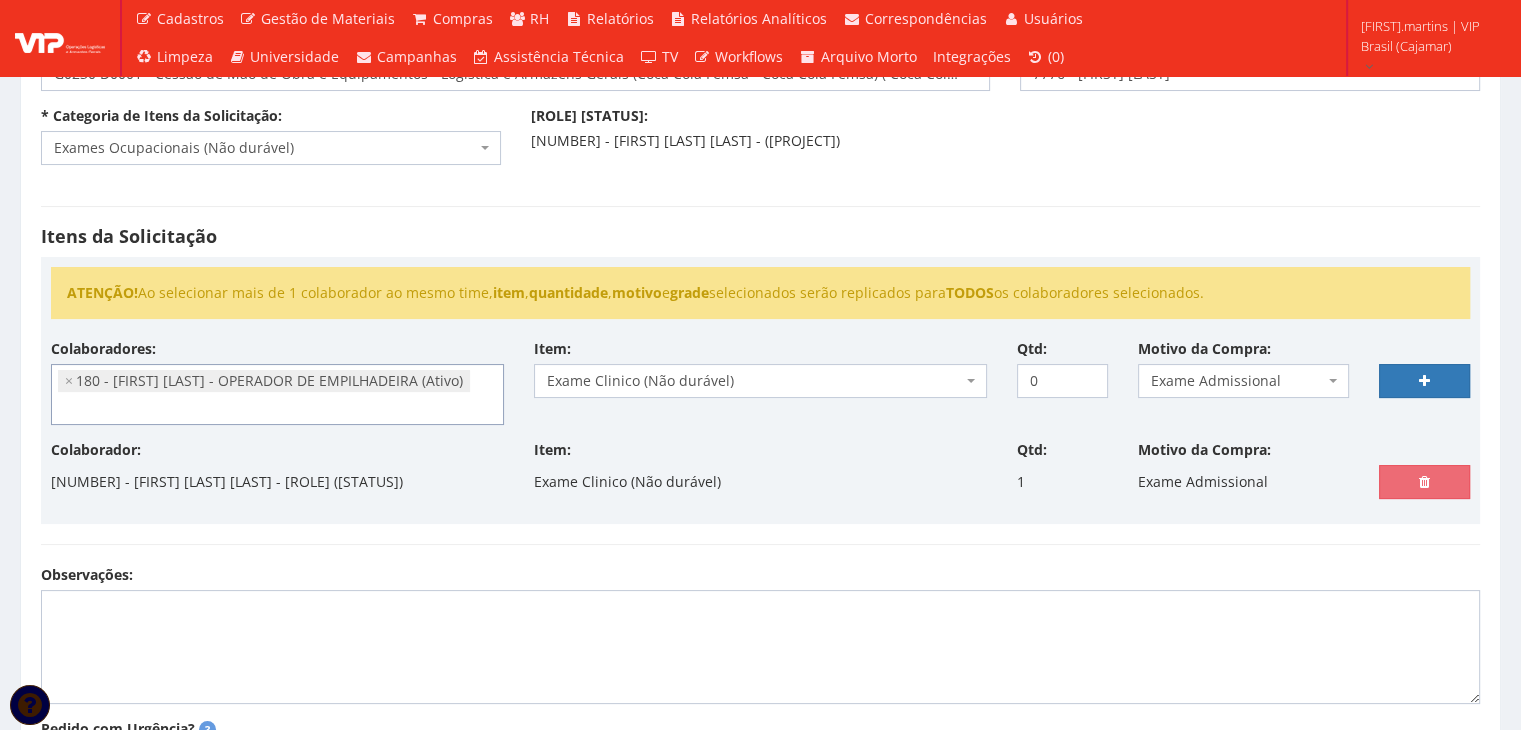 click on "× 180 - BRUNO EZEQUIEL ORELEANO - OPERADOR DE EMPILHADEIRA (Ativo)" at bounding box center (277, 394) 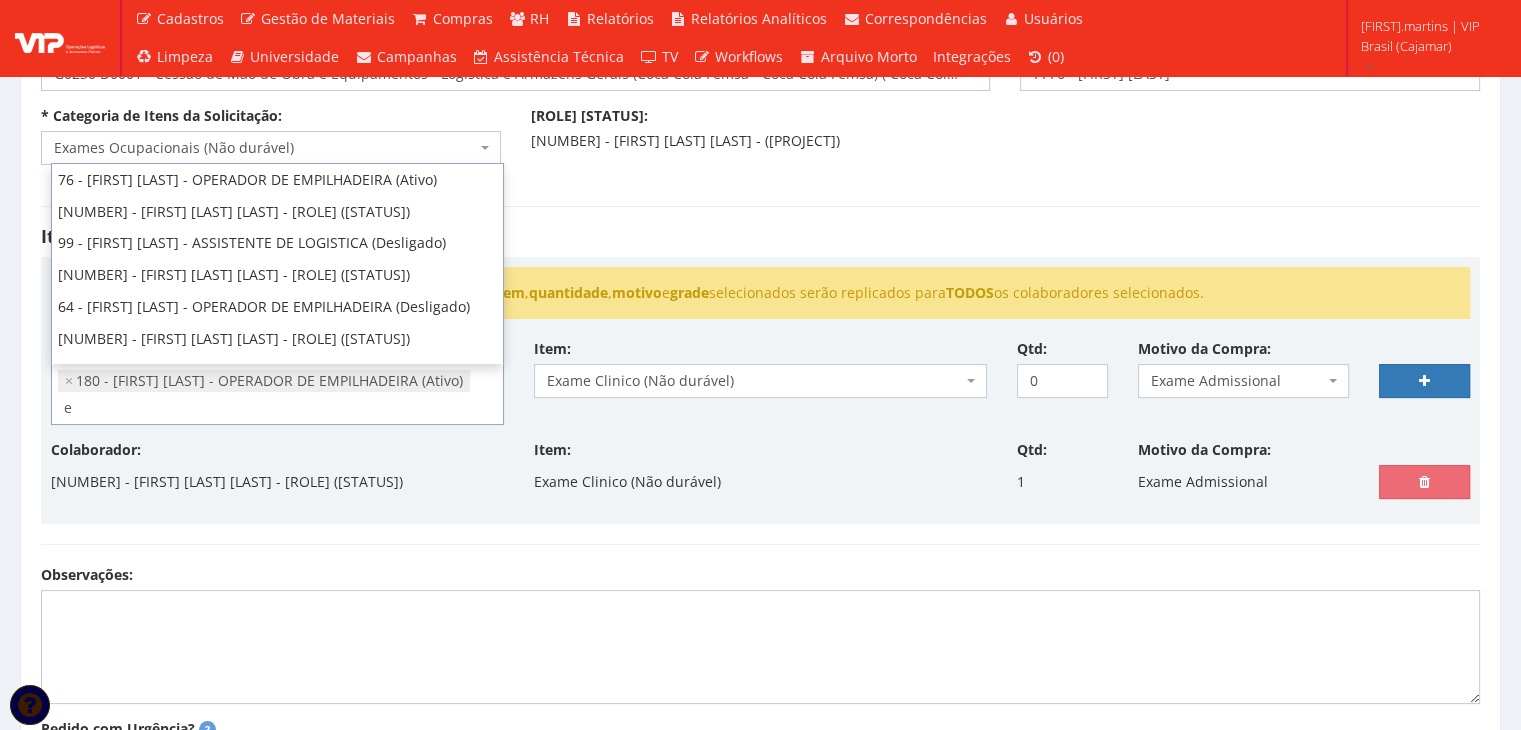 scroll, scrollTop: 863, scrollLeft: 0, axis: vertical 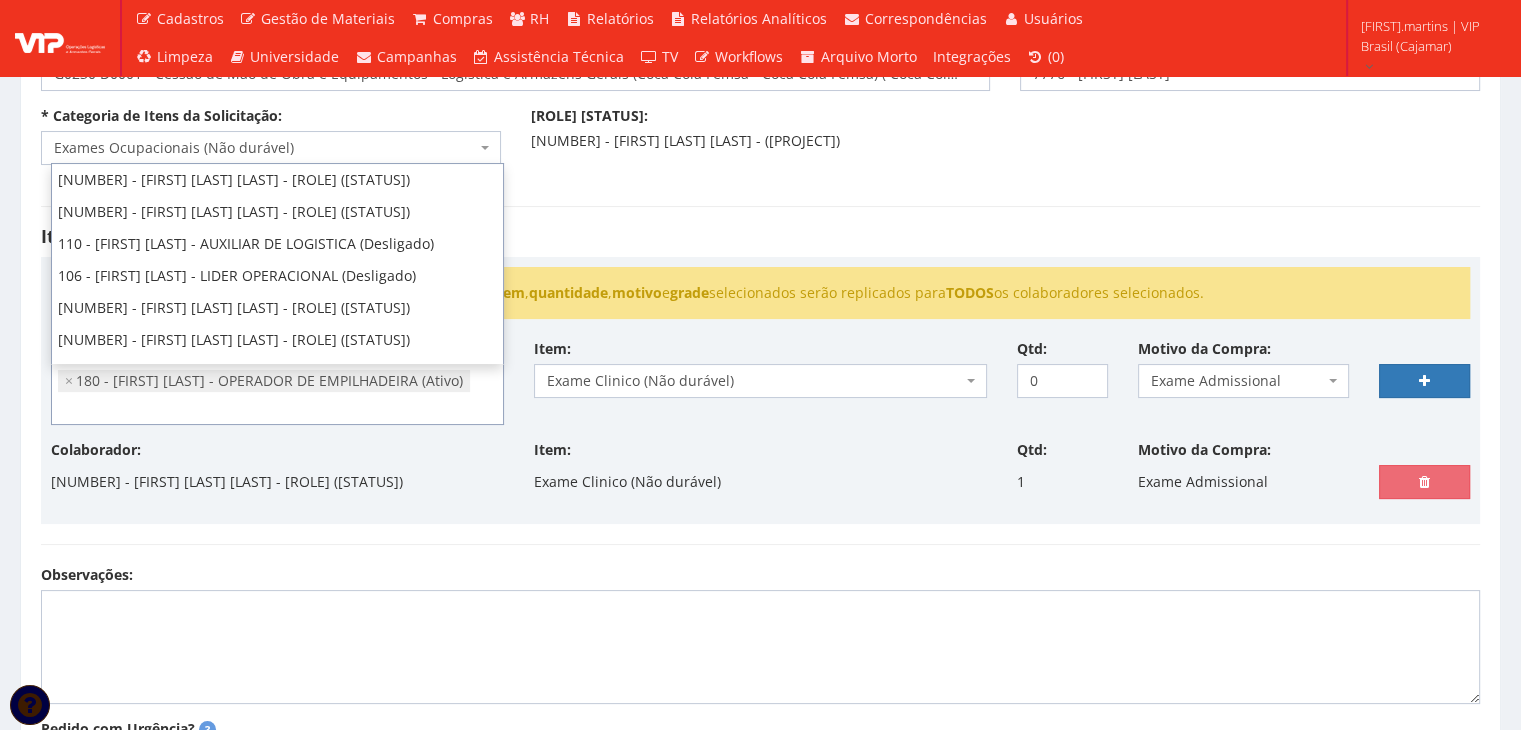 click on "Colaboradores:
76 - ADRIANO SILVA ARAUJO - OPERADOR DE EMPILHADEIRA (Ativo) 112 - AGNALDO DONISETI SEMINARA - LIDER OPERACIONAL (Desligado) 99 - ALESSANDRA MICHELLY DE JESUS PEREIRA DOS SANTOS - ASSISTENTE DE LOGISTICA (Desligado) 126 - ALEX DO PRADO LUCINDO - OPERADOR DE EMPILHADEIRA (Desligado) 64 - ALEX JOSE DOS SANTOS - OPERADOR DE EMPILHADEIRA (Desligado) 172 - ALEX SOUZA CERQUEIRA - OPERADOR DE EMPILHADEIRA (Ativo) 43 - ALEXANDRE JESUS DA SILVA - OPERADOR DE EMPILHADEIRA (Desligado) 120 - ALEXSANDRO DE PAULA SILVA - OPERADOR DE EMPILHADEIRA (Ativo) 1 - ANA PAULA DA SILVA LIMA - ASSISTENTE DE LOGISTICA (Desligado) 101 - ANA PAULA SANTOS OLIVEIRA - ASSISTENTE DE LOGISTICA (Desligado) 177 - ANDERSON ALEXANDRE CRUZ - LIDER OPERACIONAL (Ativo) 33 - ANDERSON PEREIRA ORTIZ - OPERADOR DE EMPILHADEIRA (Desligado) 2 - ANDRESSA SILVEIRA SANTOS - AUXILIAR DE LOGISTICA (Desligado) 37 - ANDREZA DA CONCEIÇÃO SILVA - AUXILIAR DE LOGISTICA (Desligado) × Item: Qtd:" at bounding box center (760, 389) 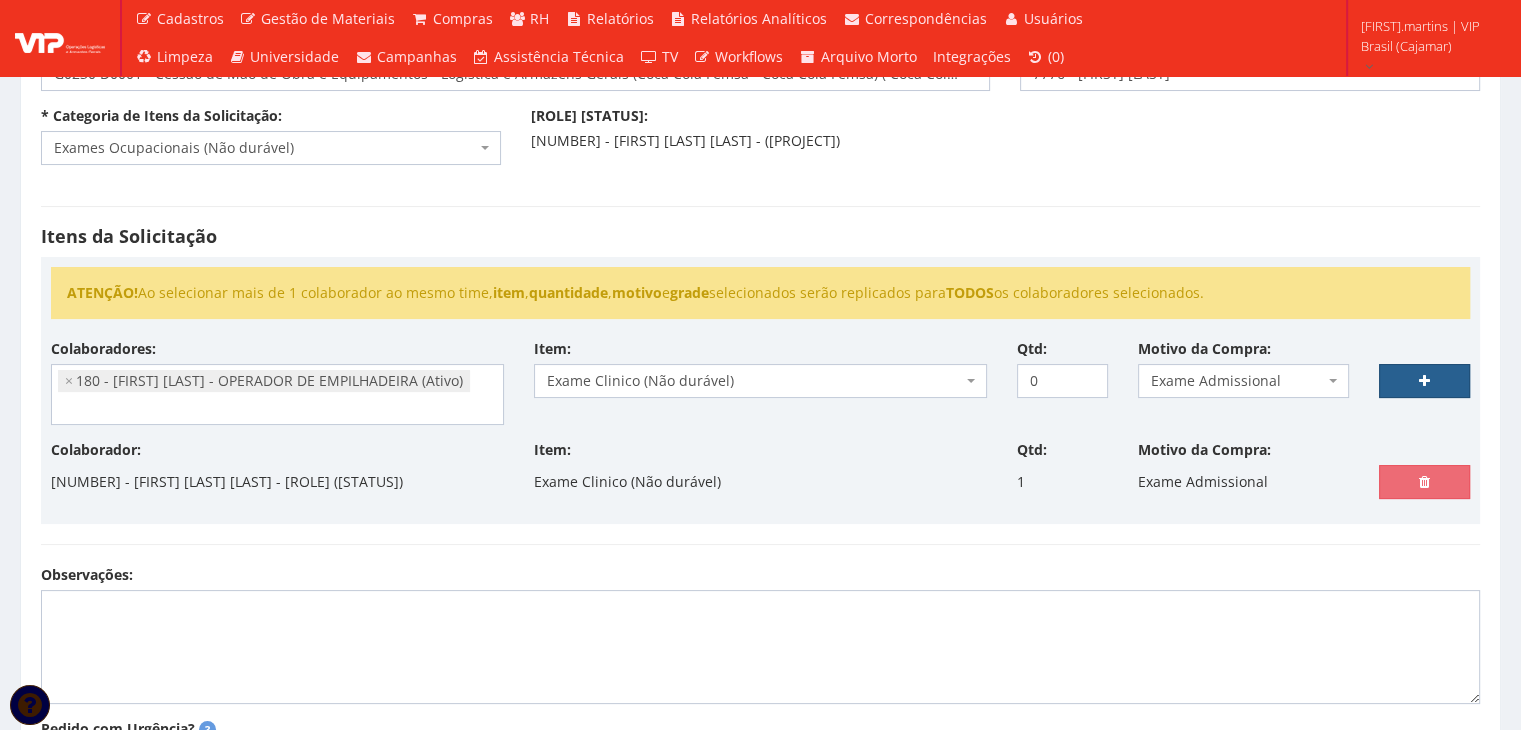 click at bounding box center [1424, 381] 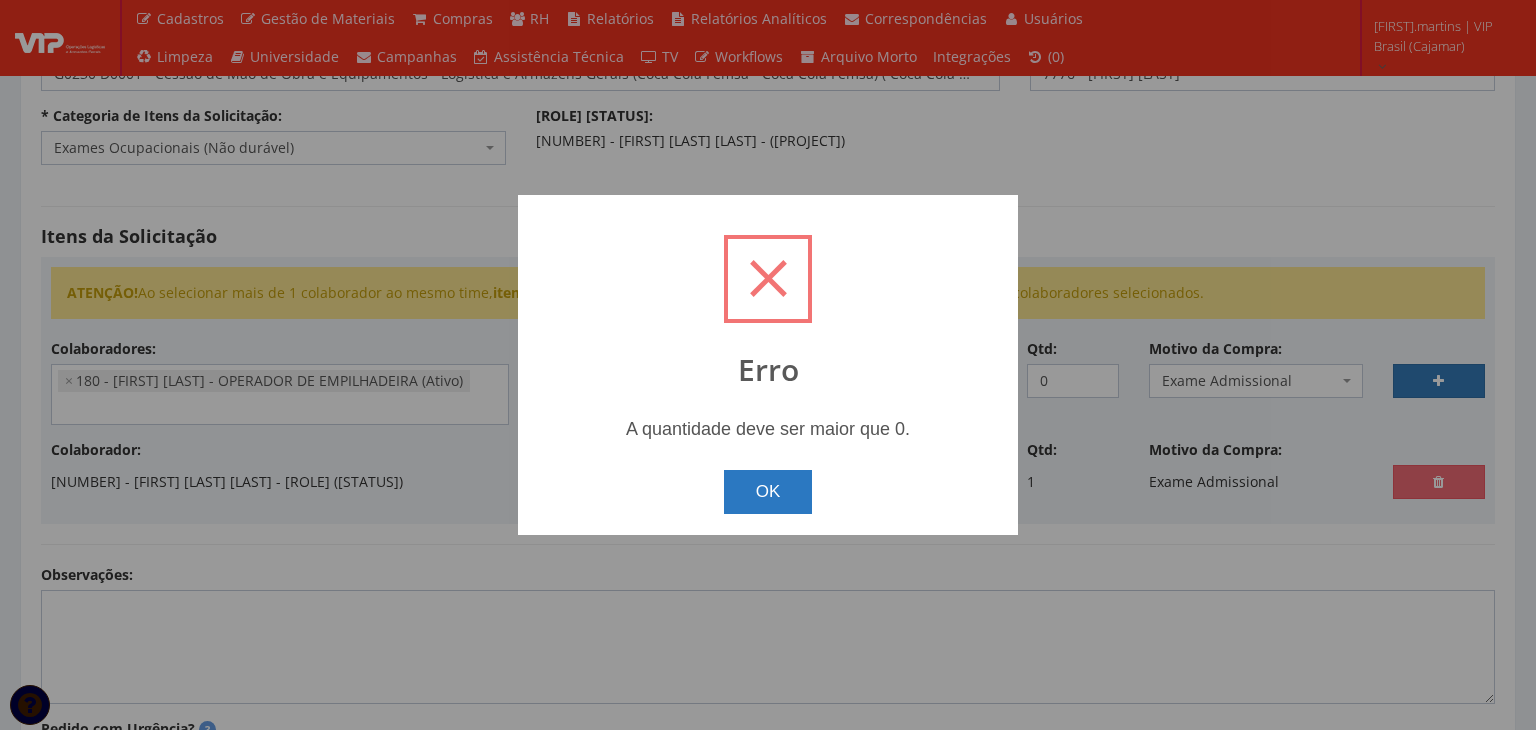 click on "OK" at bounding box center [768, 492] 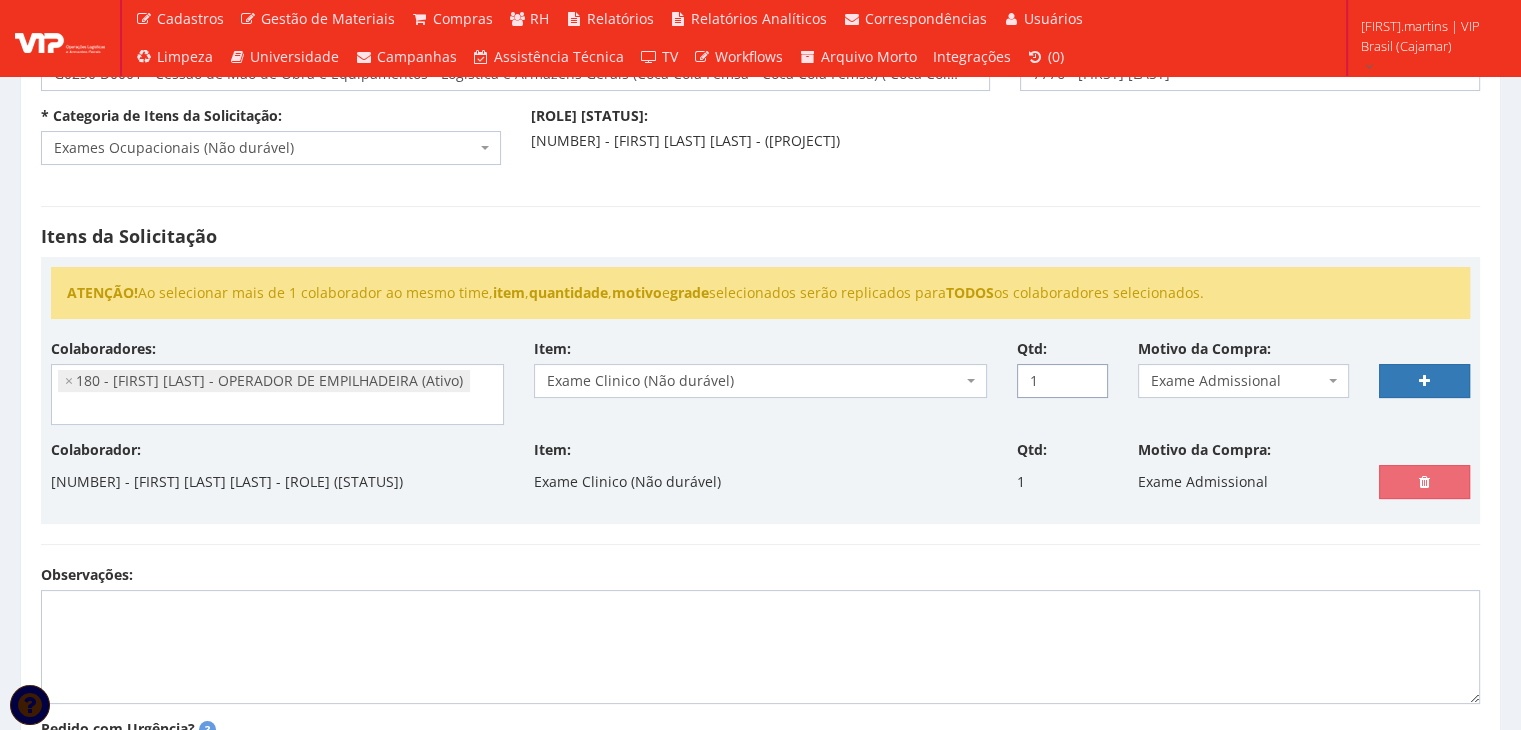 type on "1" 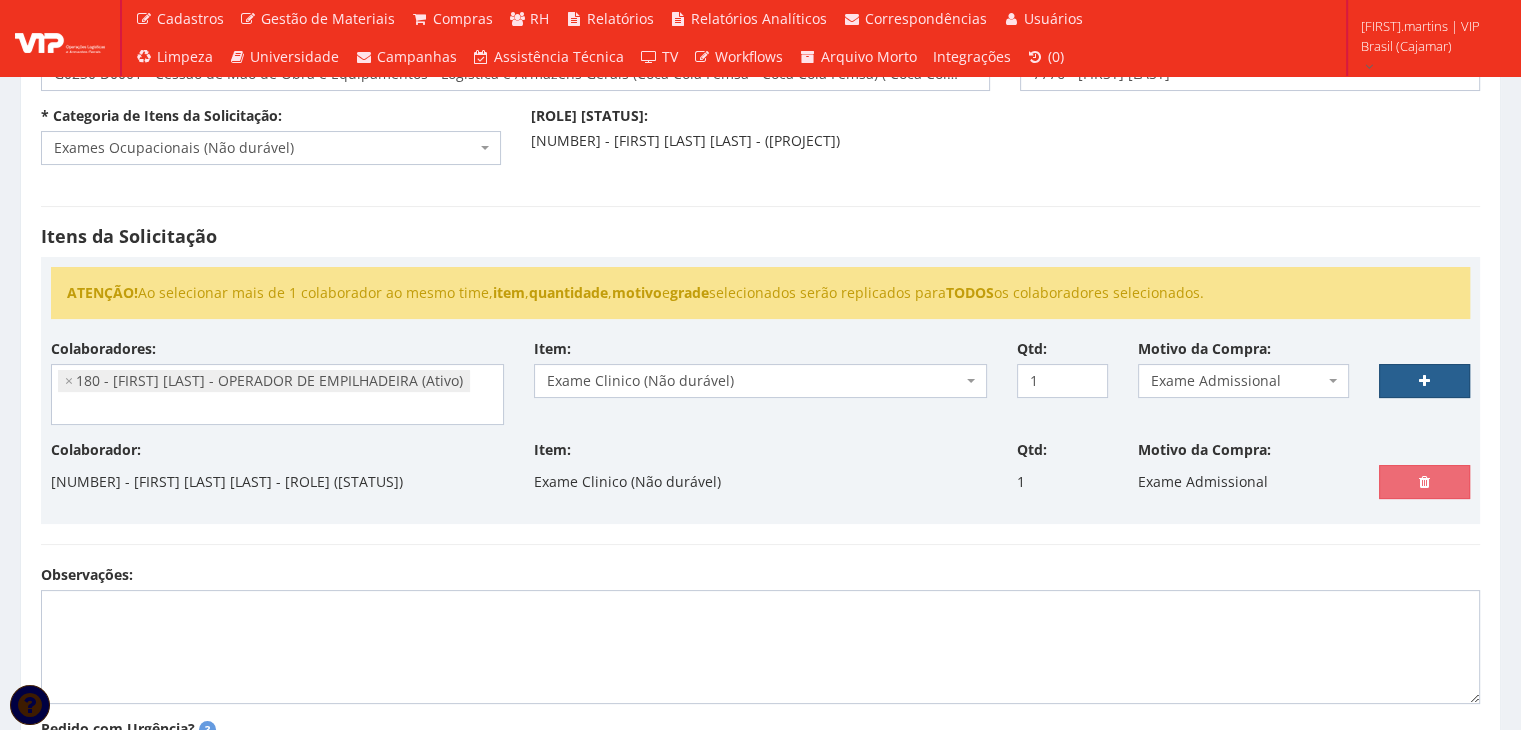 click at bounding box center (1424, 381) 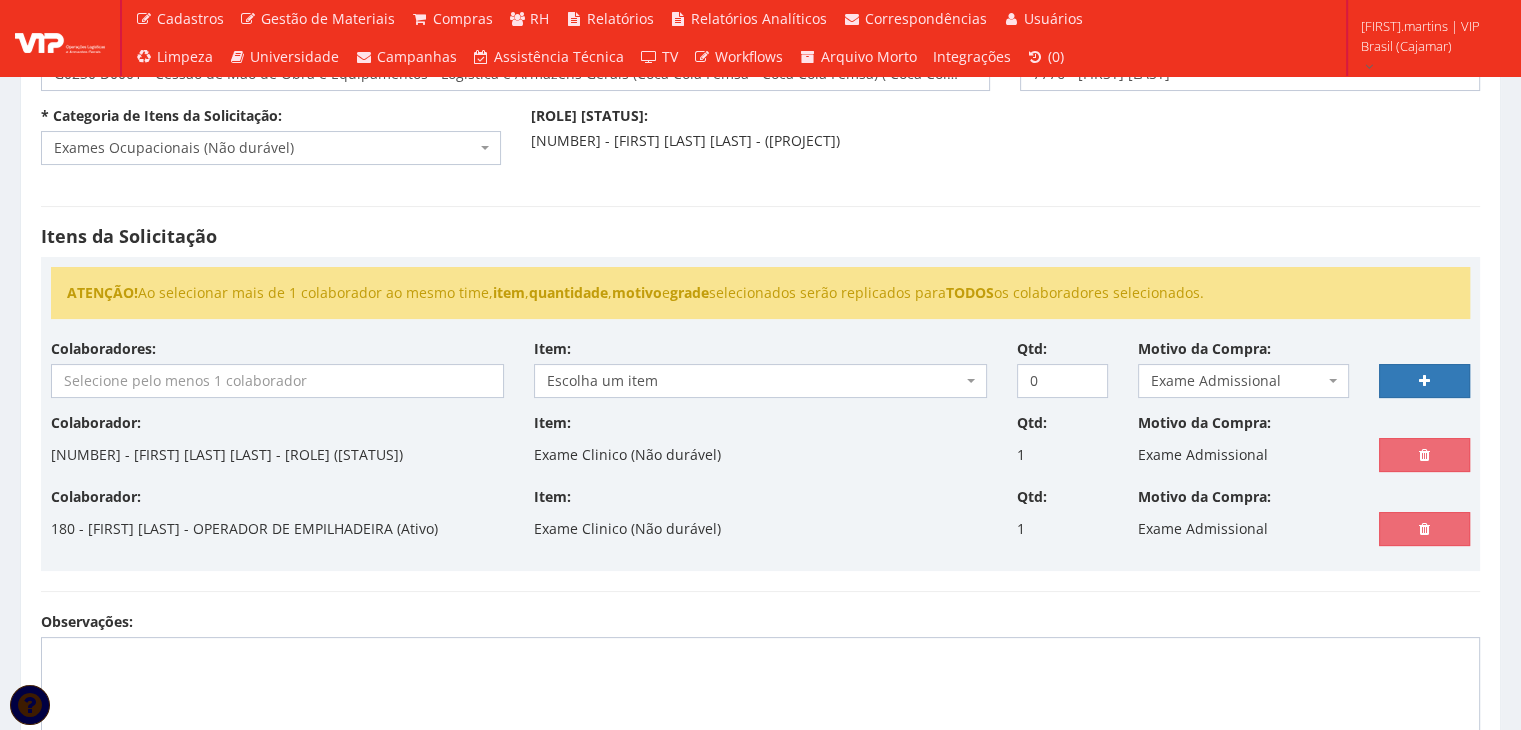 click at bounding box center [277, 381] 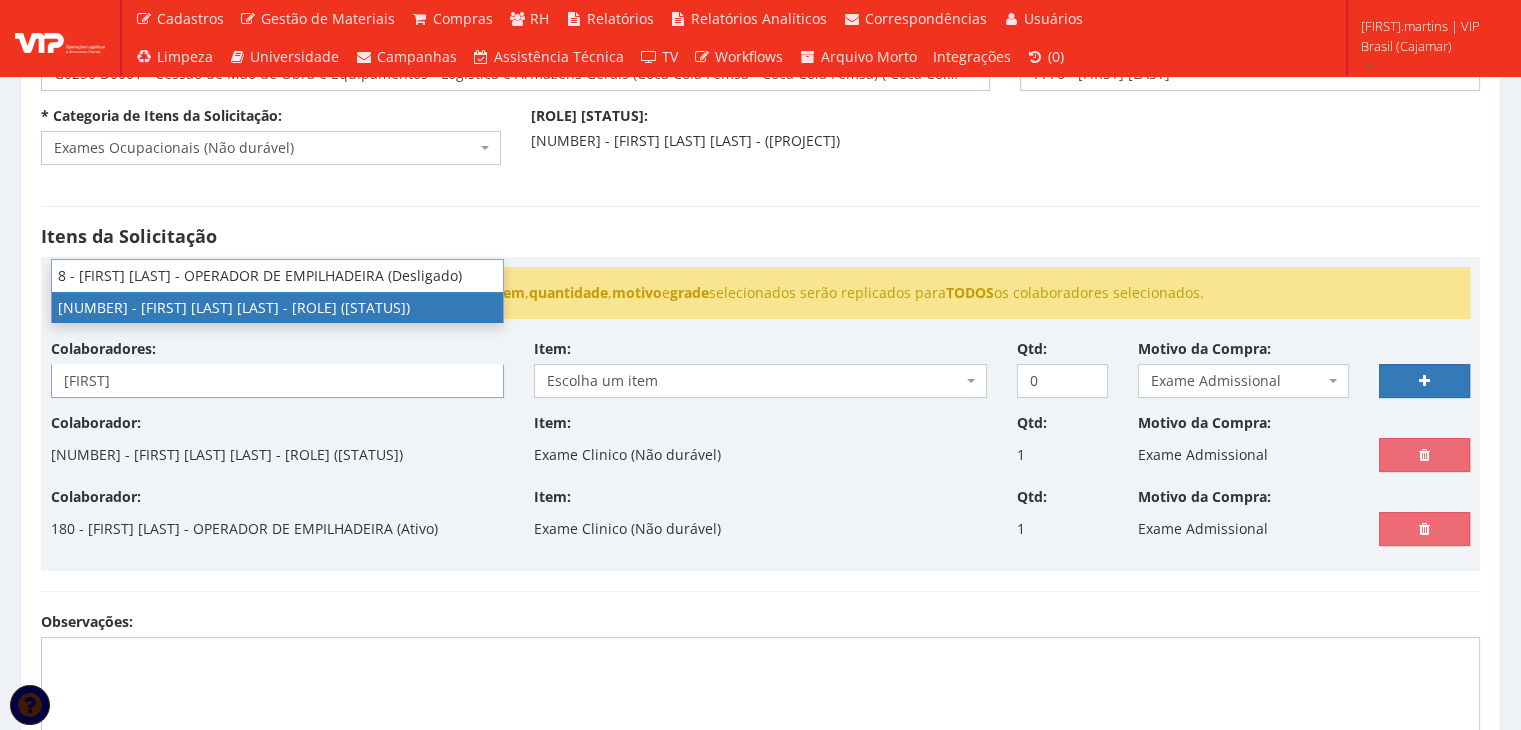 type on "joão" 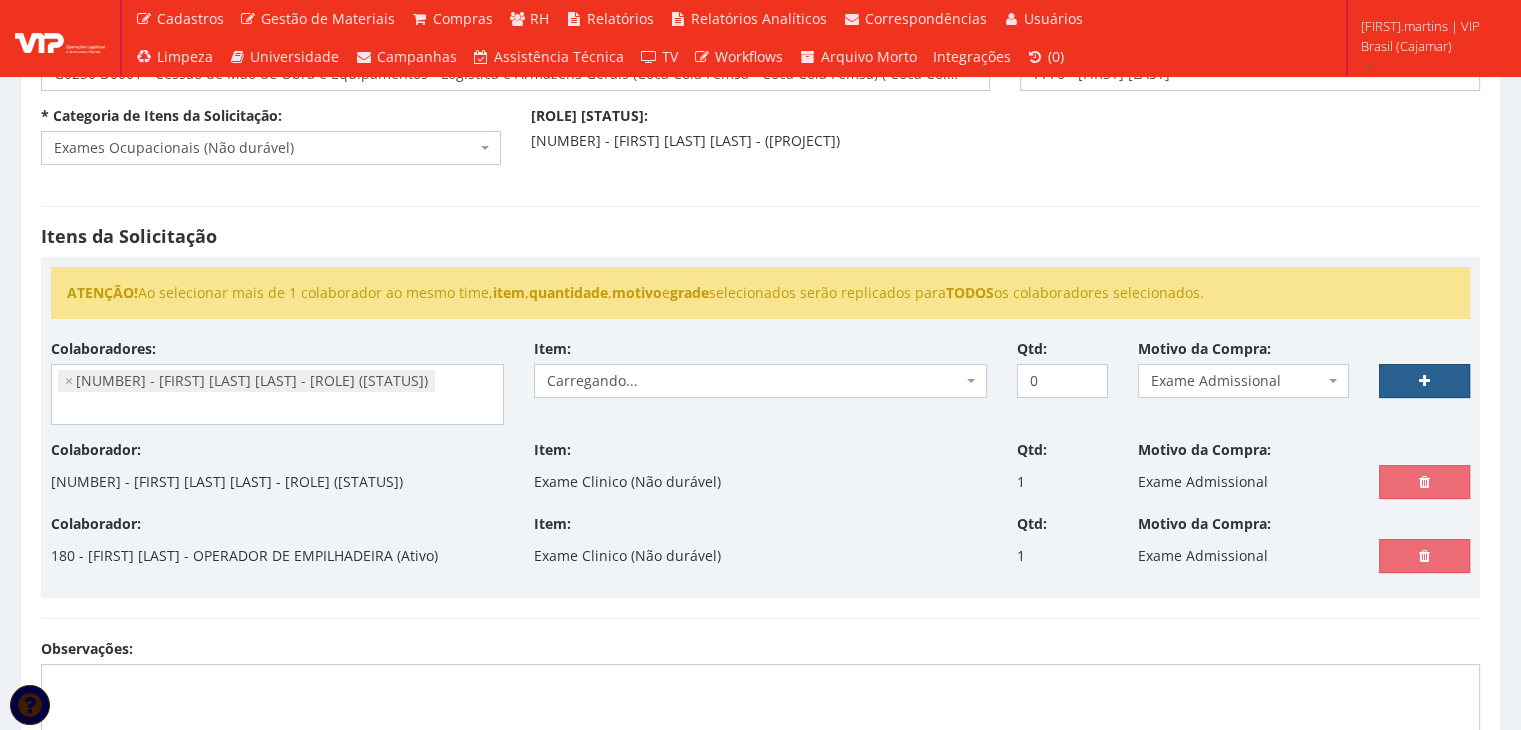 click at bounding box center [1424, 381] 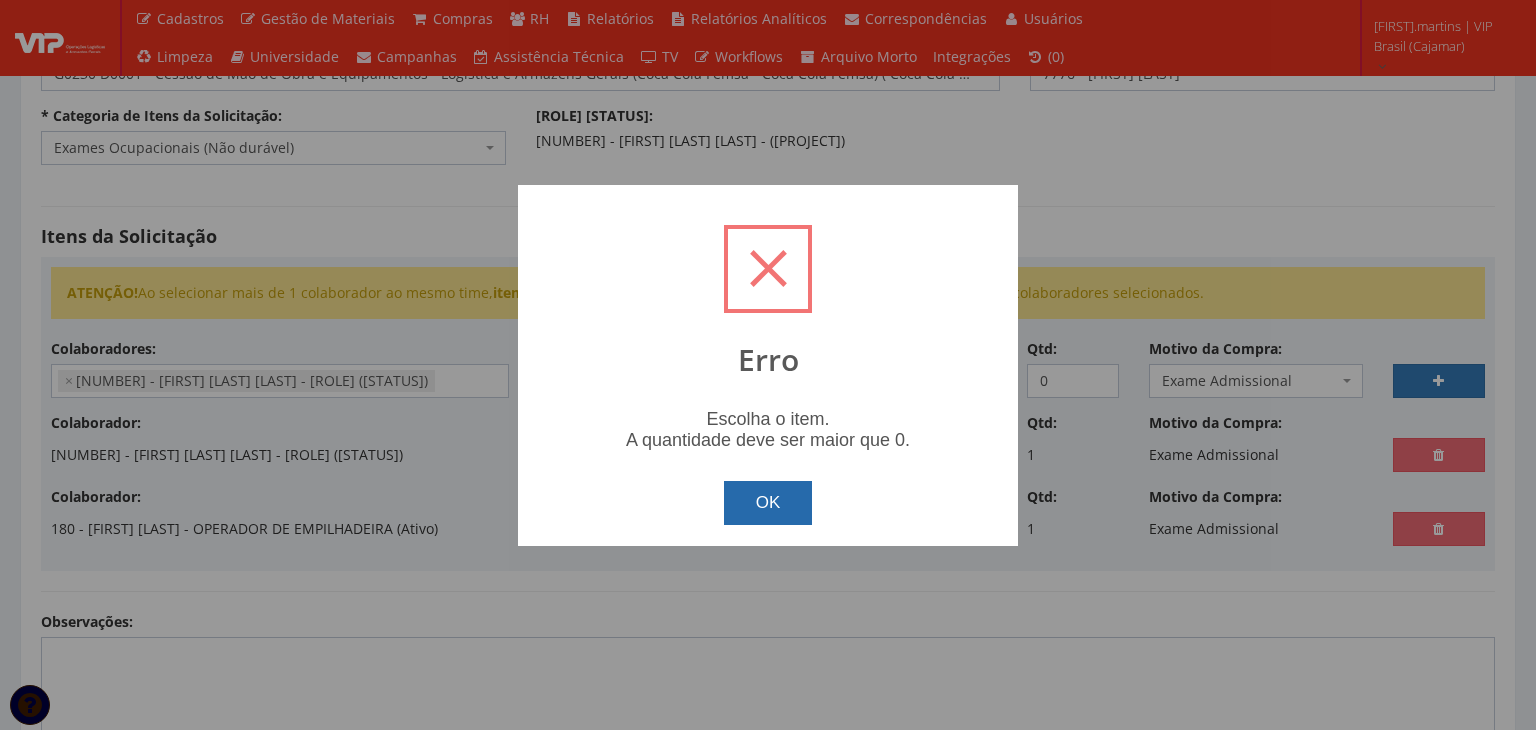 click on "OK" at bounding box center [768, 503] 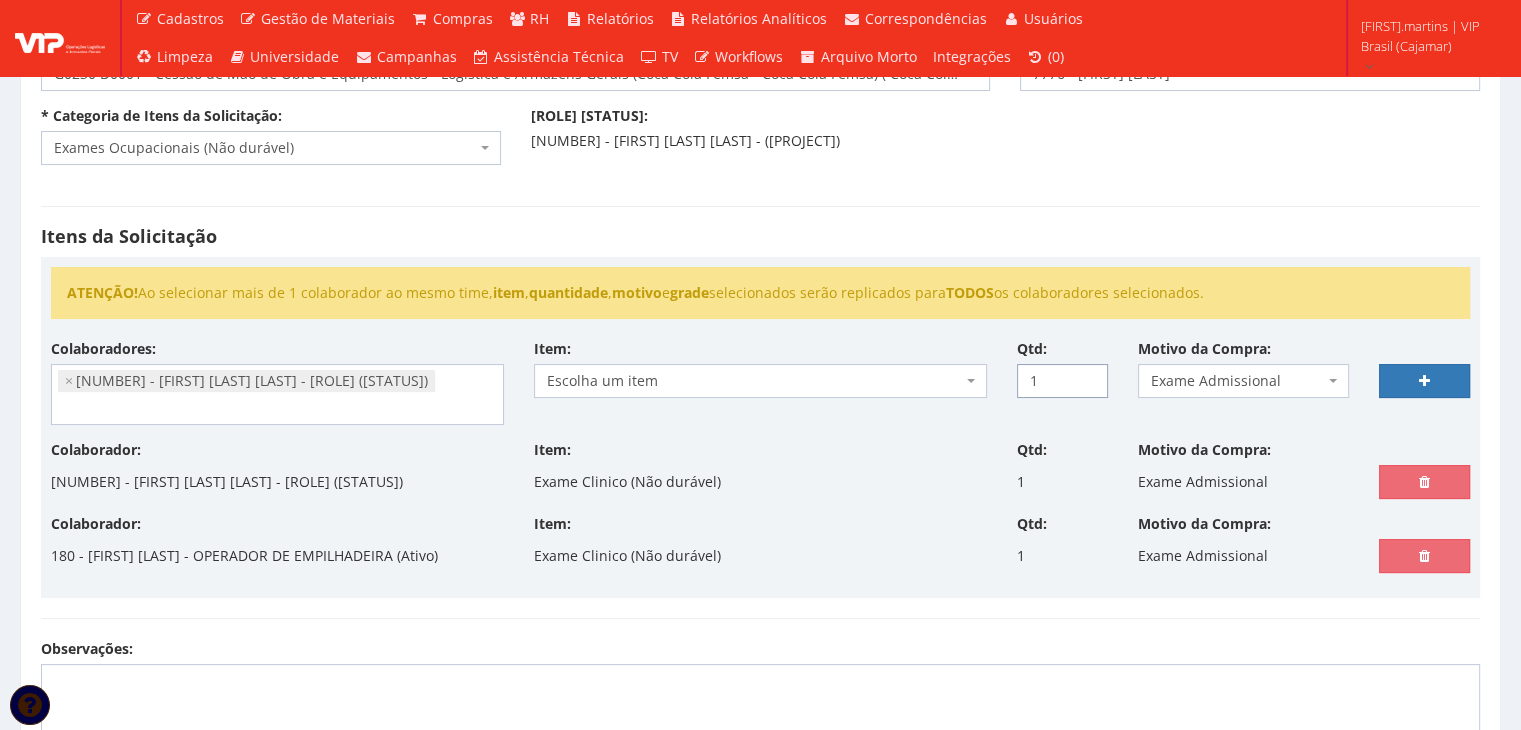 type on "1" 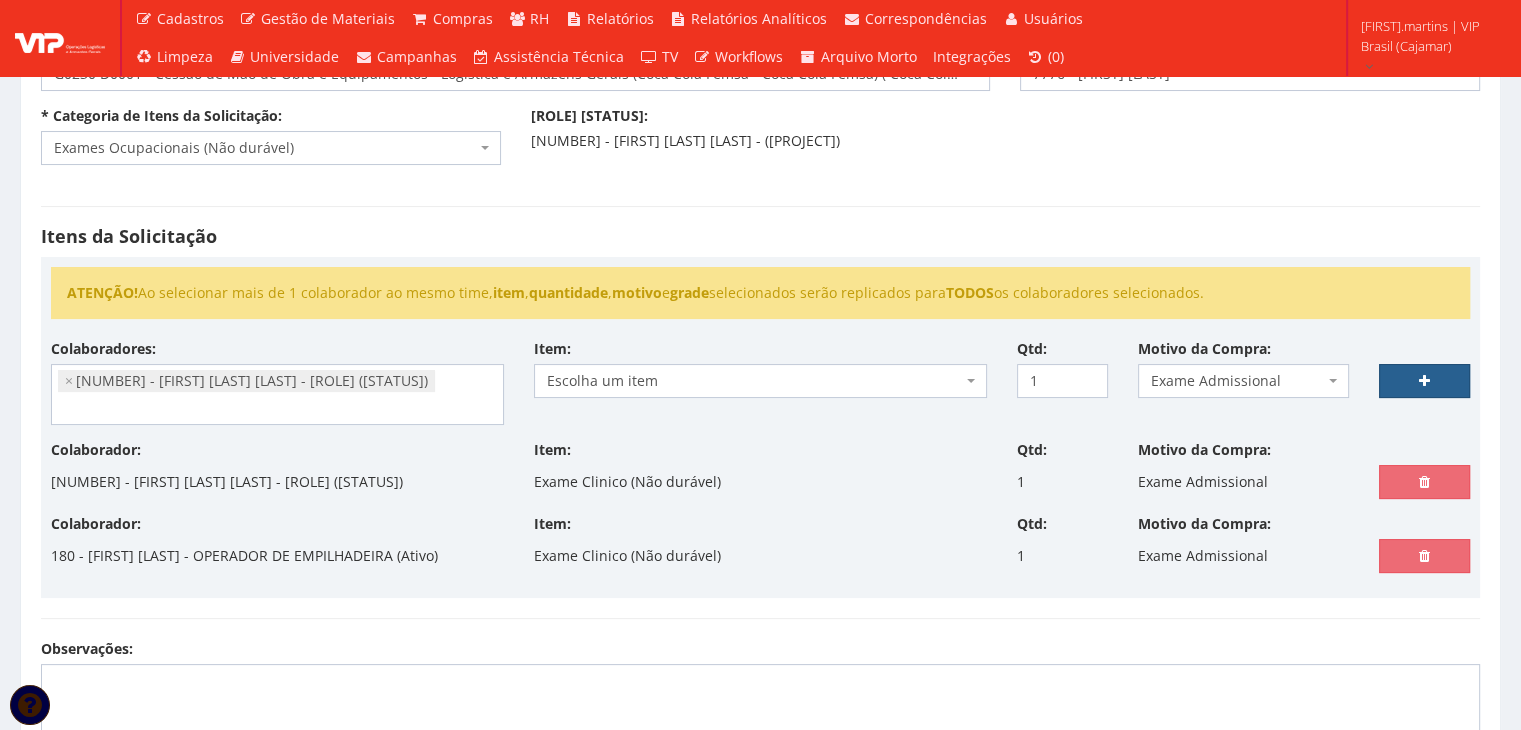 click at bounding box center (1424, 381) 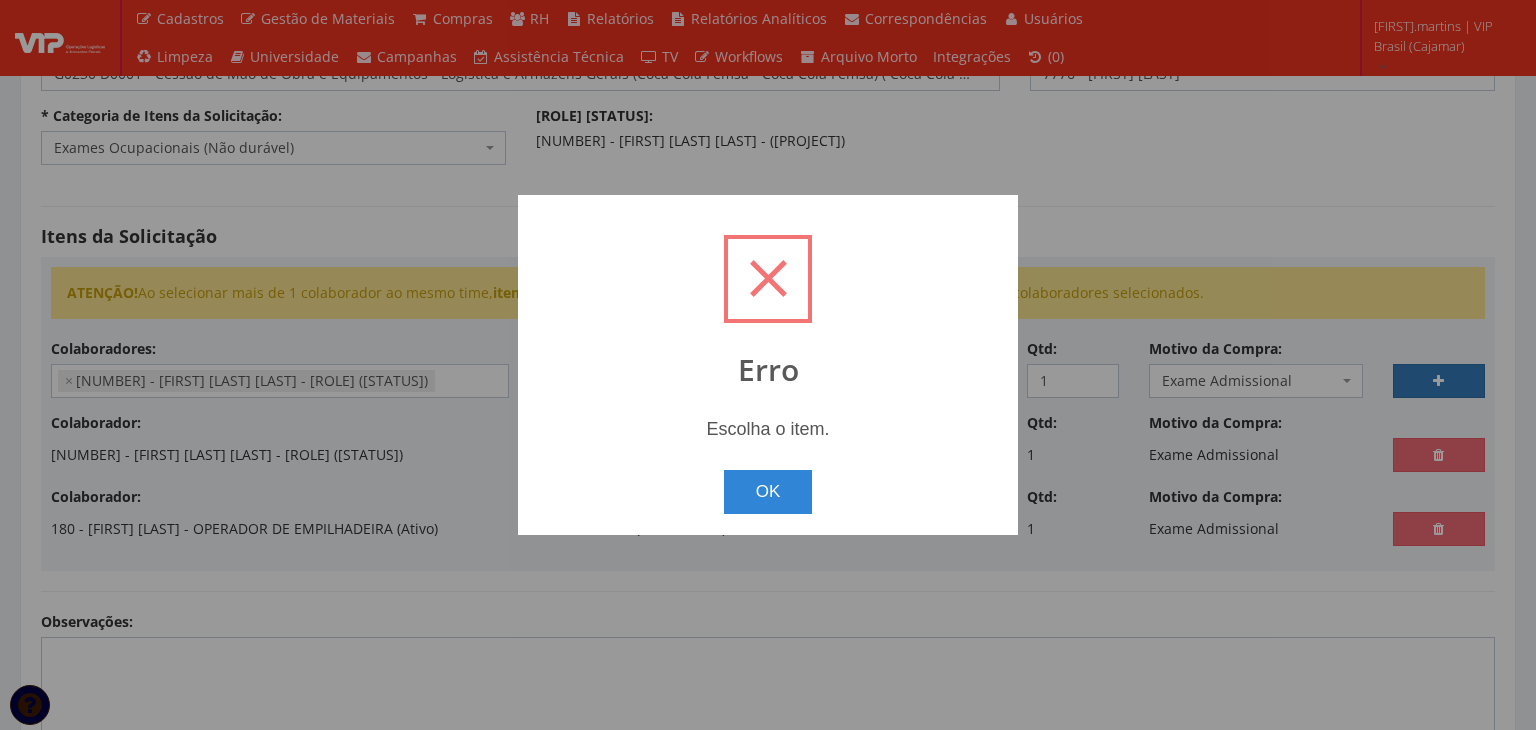 click on "OK" at bounding box center (768, 492) 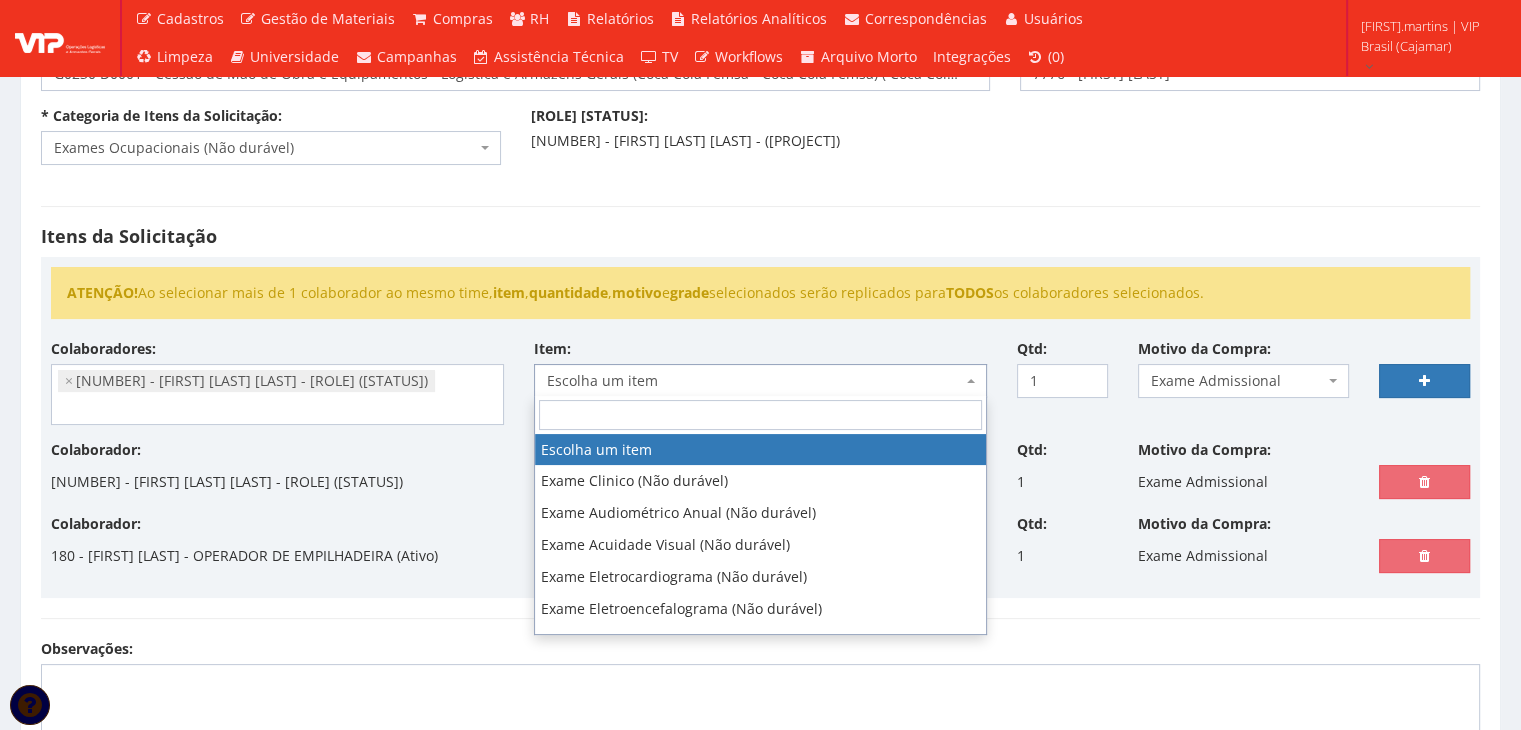 click on "Escolha um item" at bounding box center [754, 381] 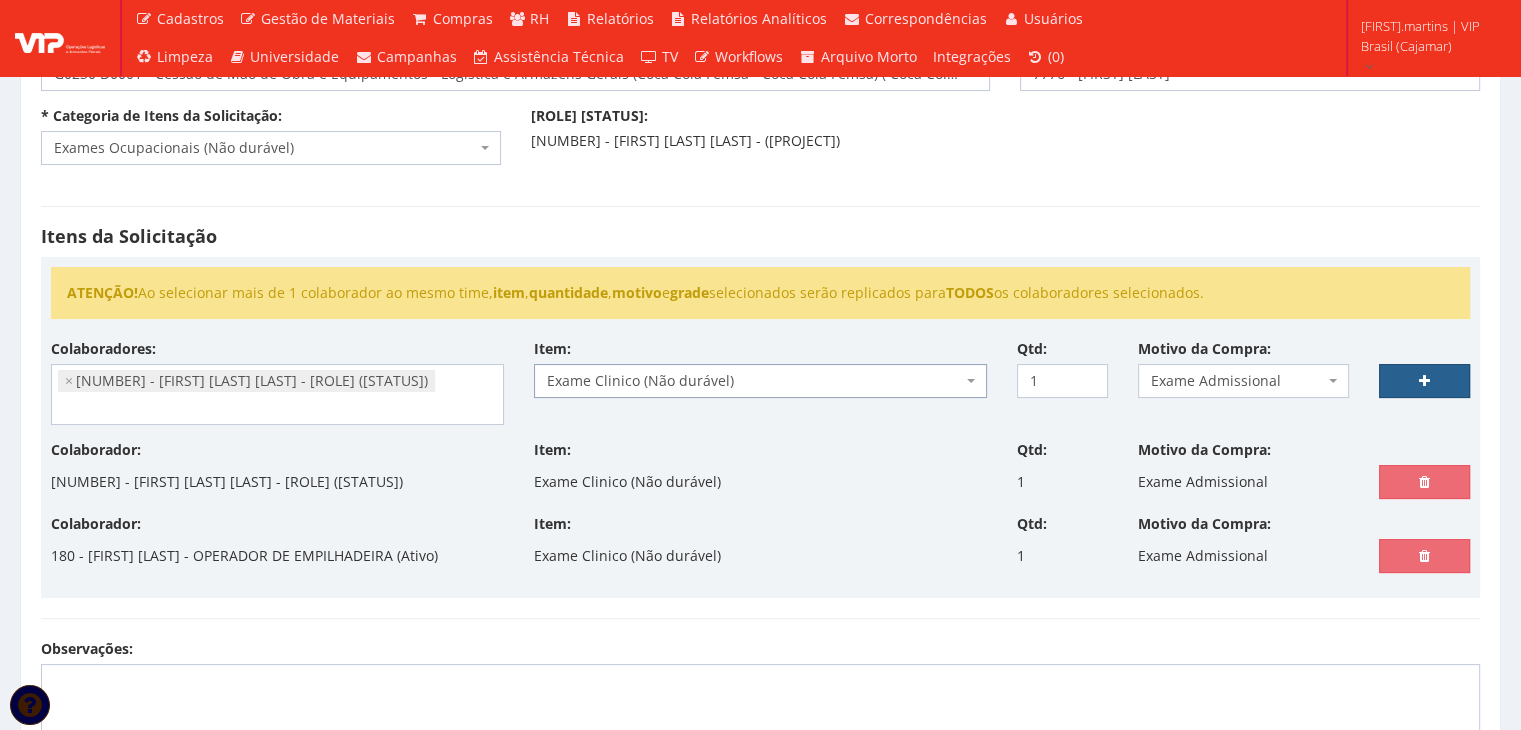 click at bounding box center [1424, 381] 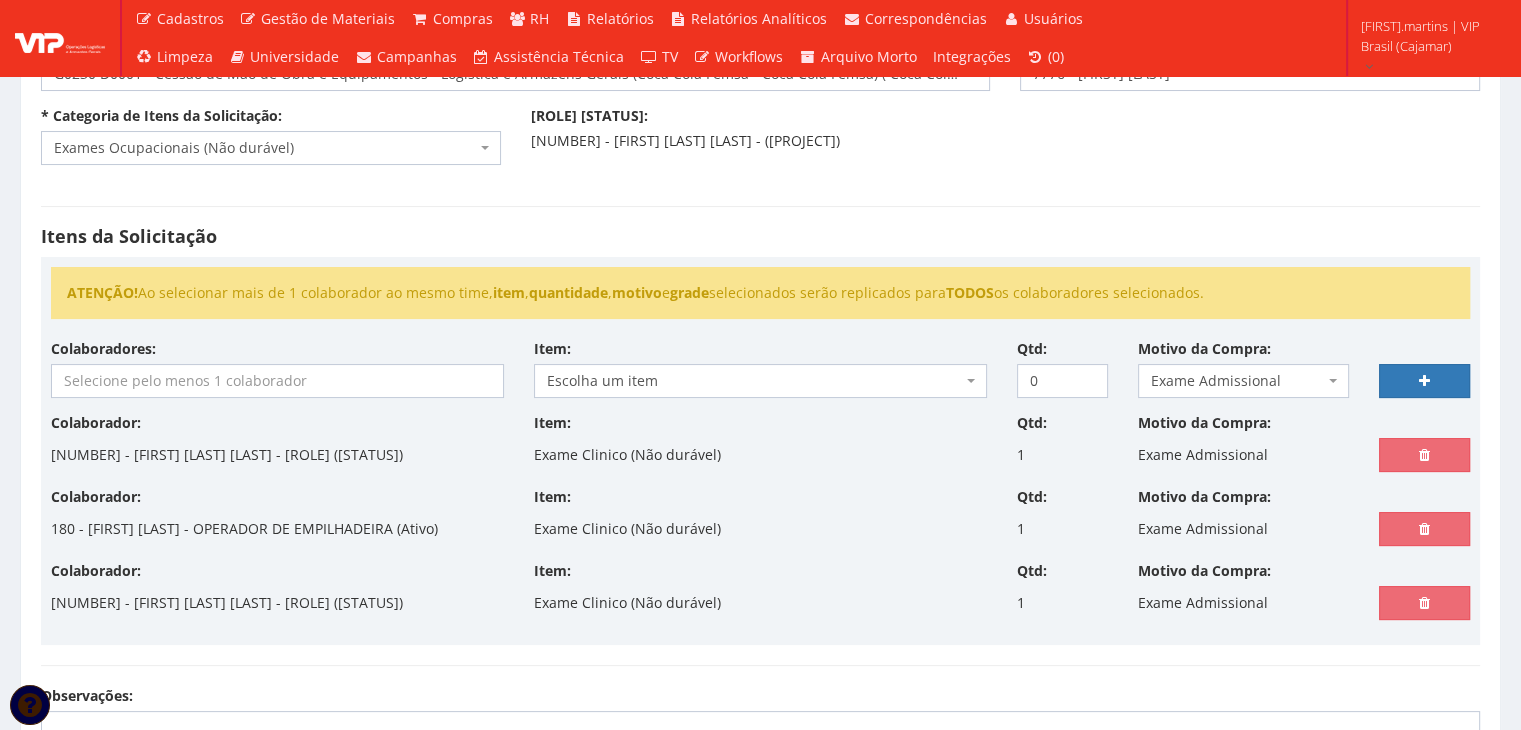 click at bounding box center (277, 381) 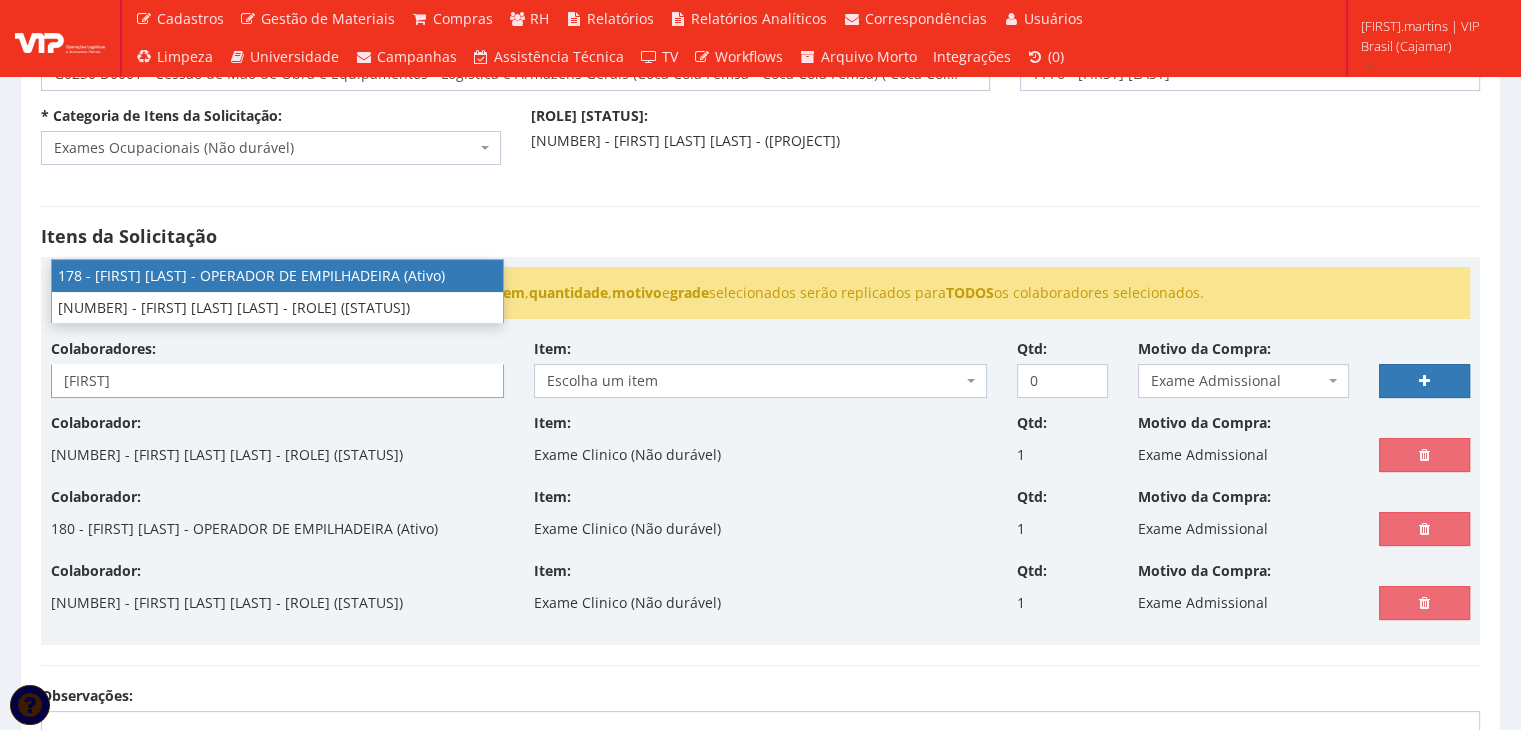 type on "leandro" 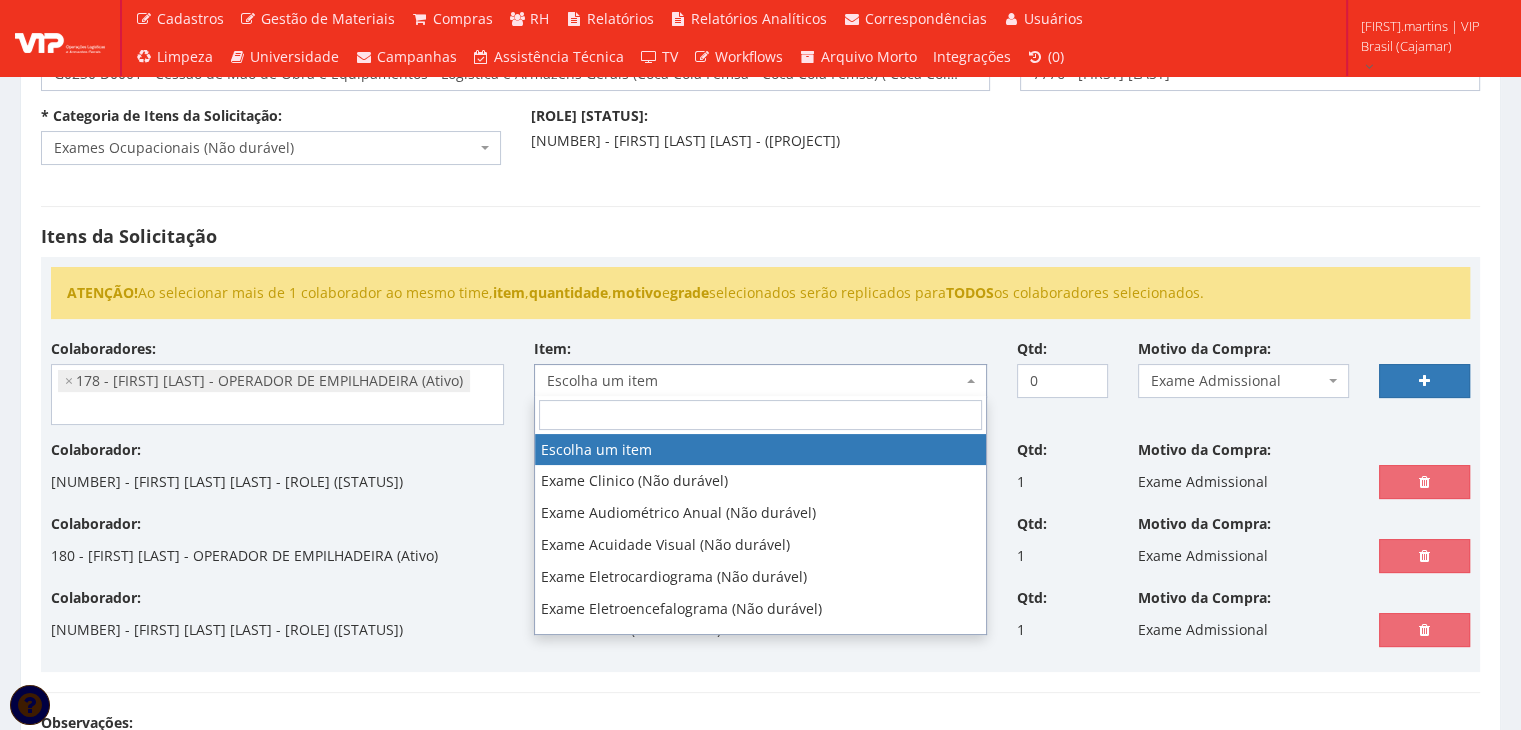 click on "Escolha um item" at bounding box center [760, 381] 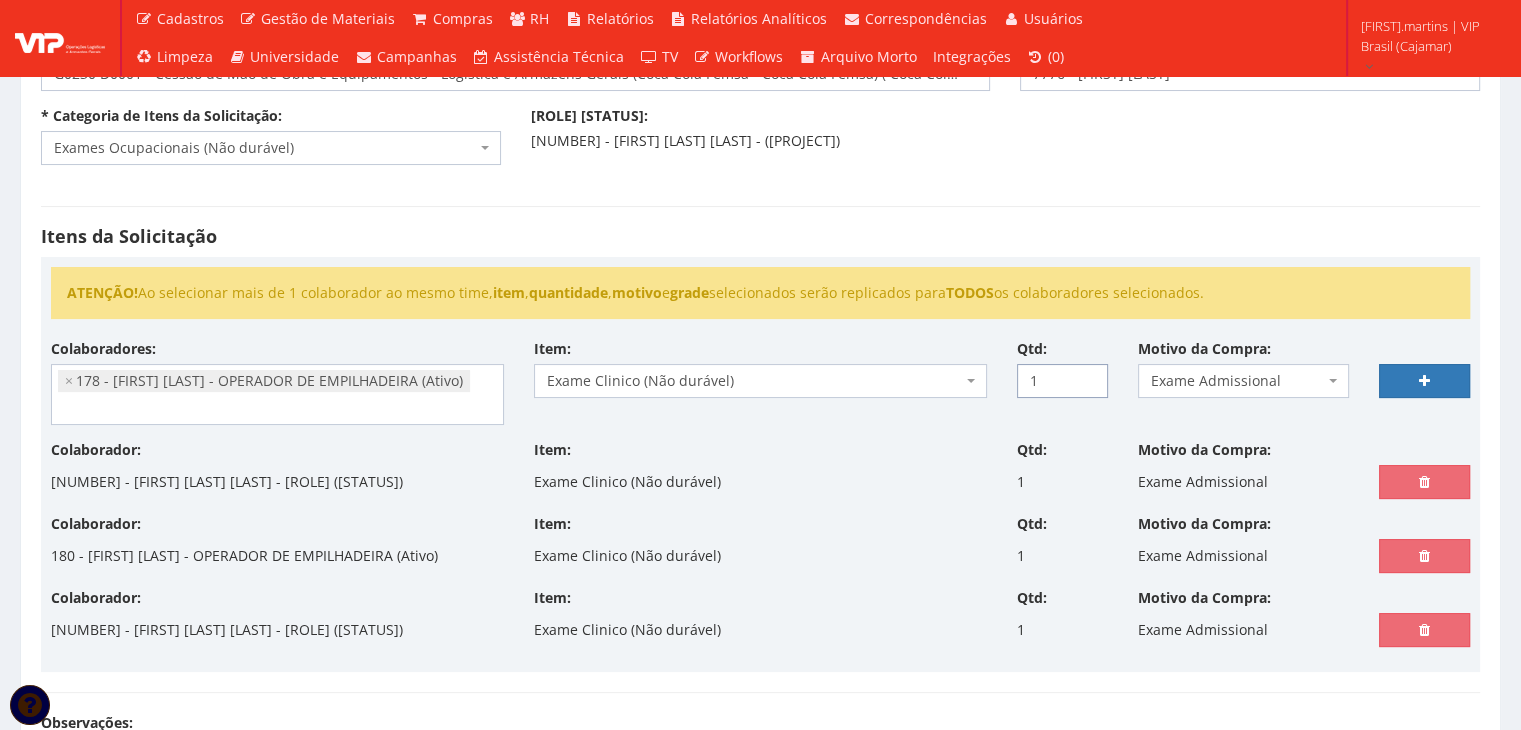 type on "1" 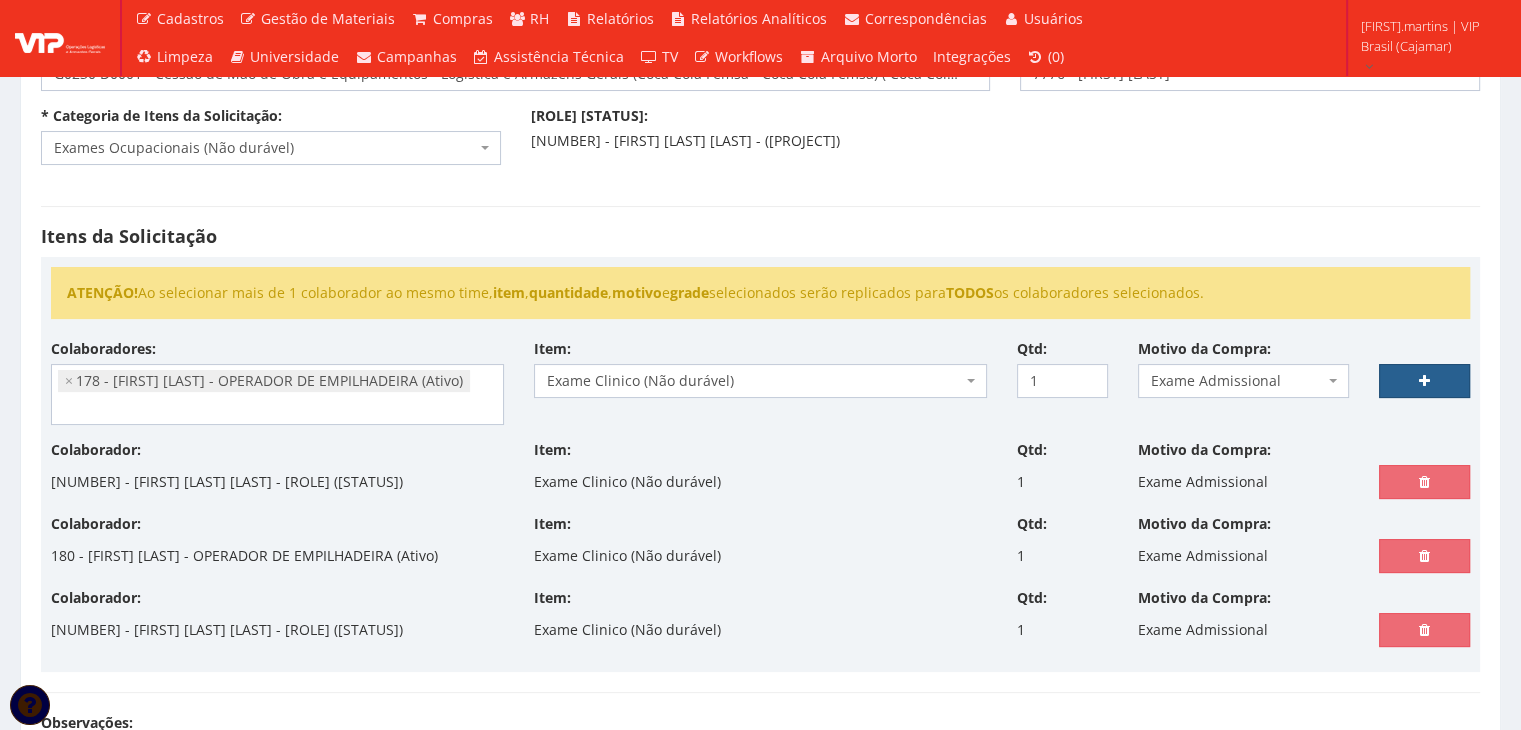 click at bounding box center [1424, 381] 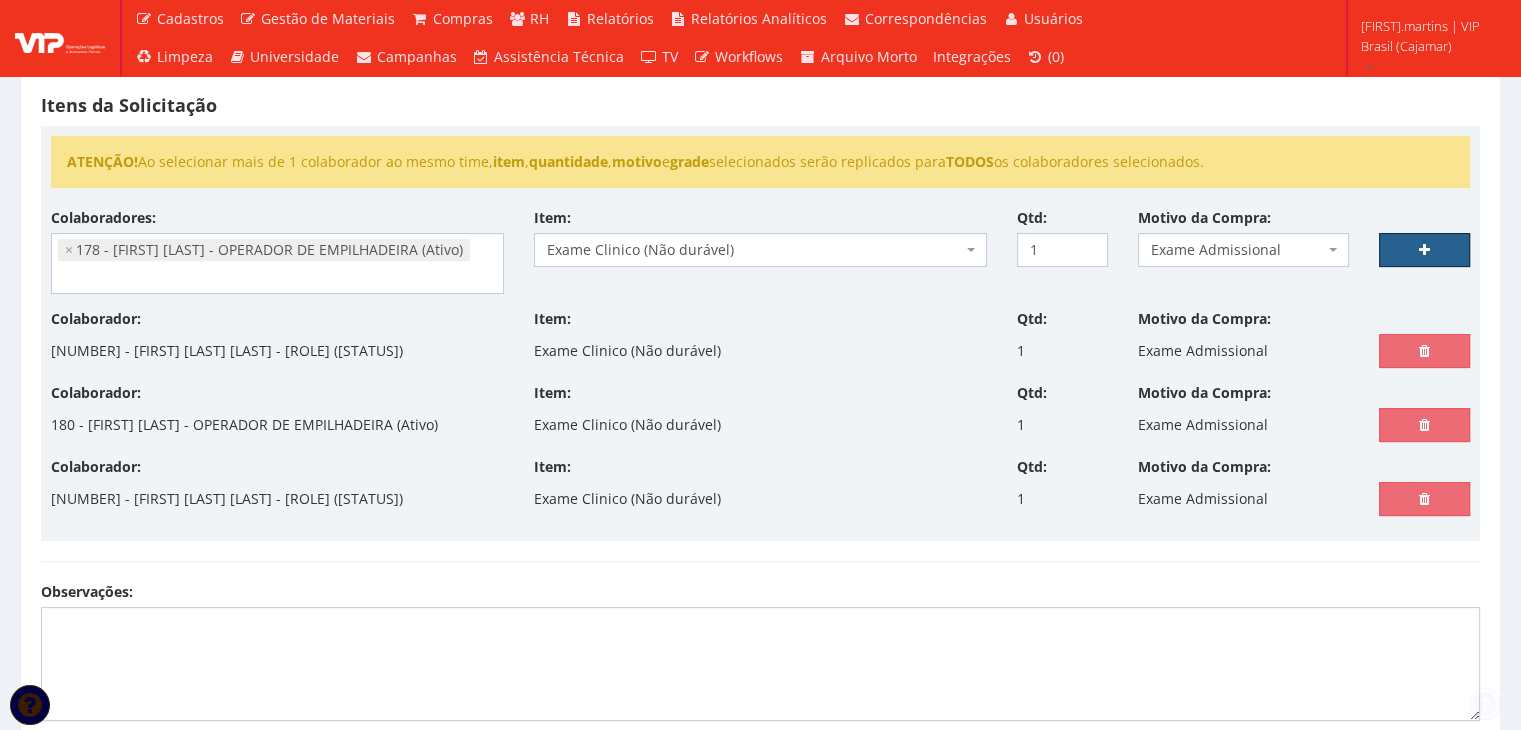 scroll, scrollTop: 333, scrollLeft: 0, axis: vertical 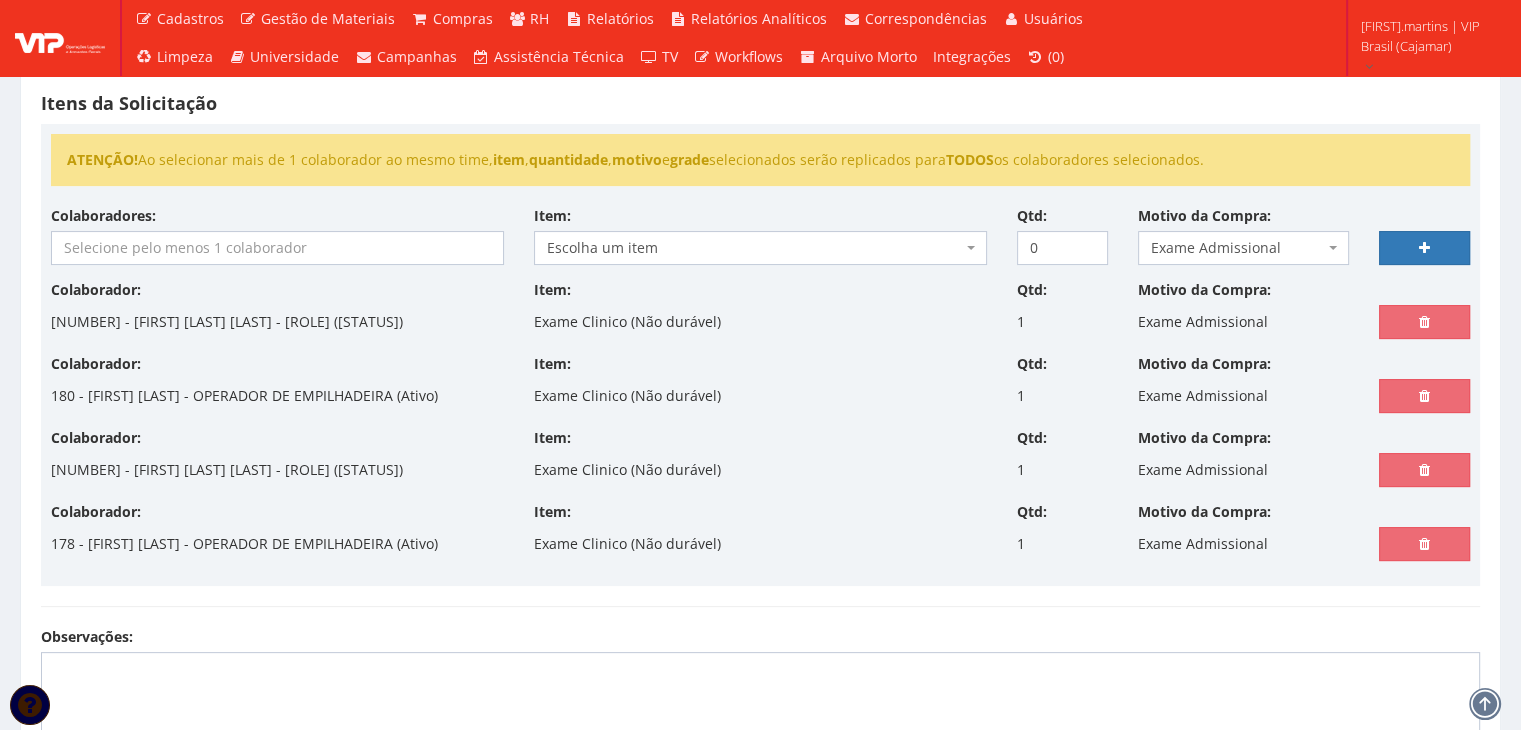 click at bounding box center [277, 248] 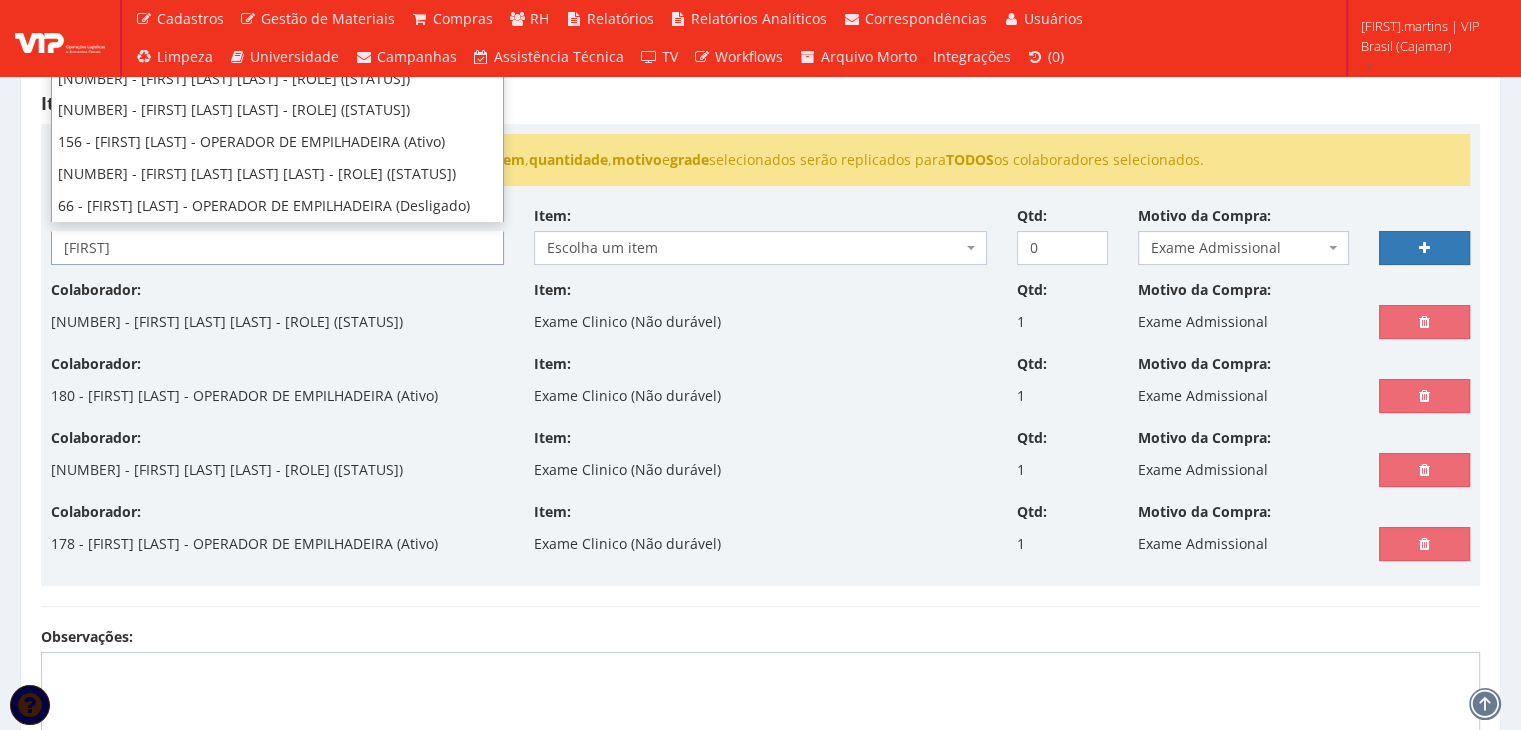scroll, scrollTop: 0, scrollLeft: 0, axis: both 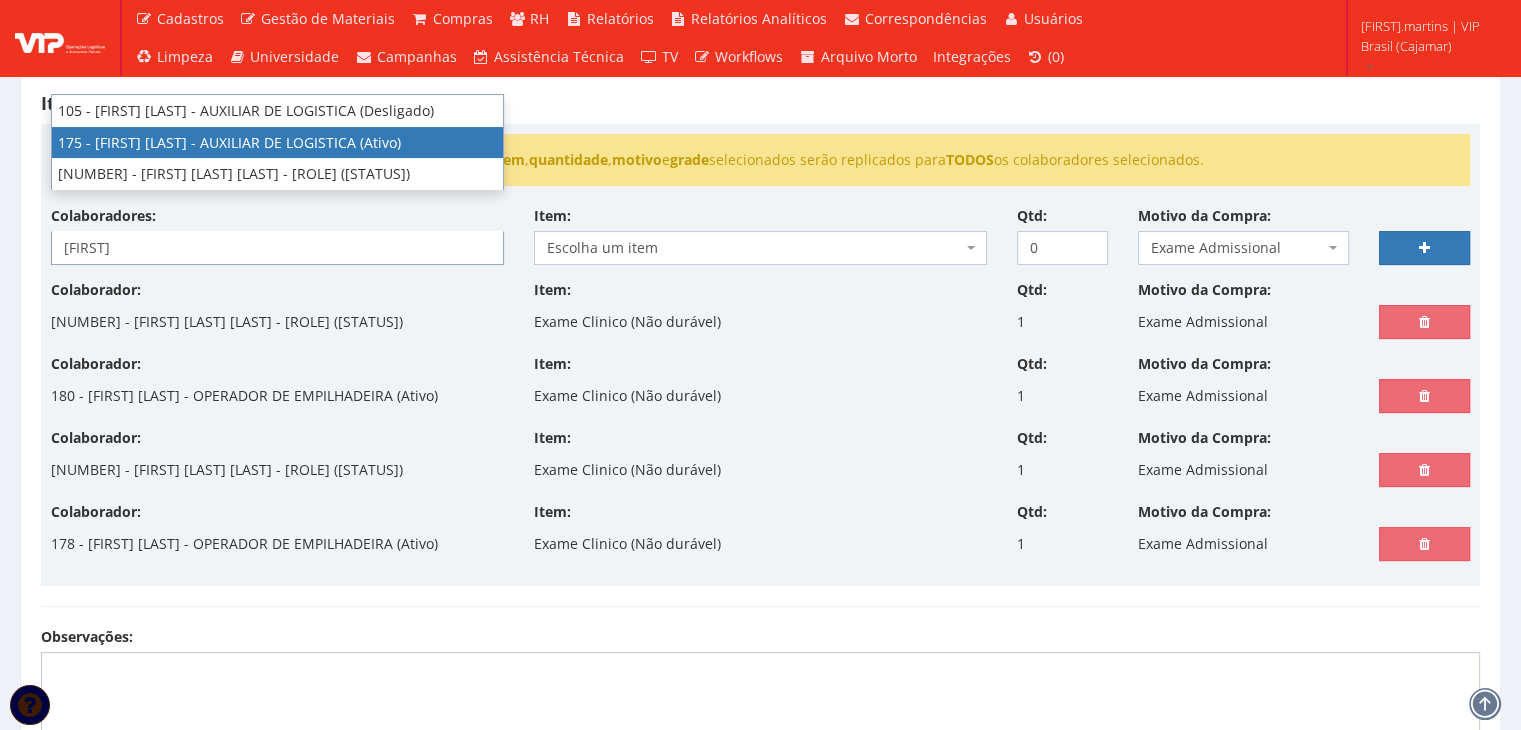 type on "patricia" 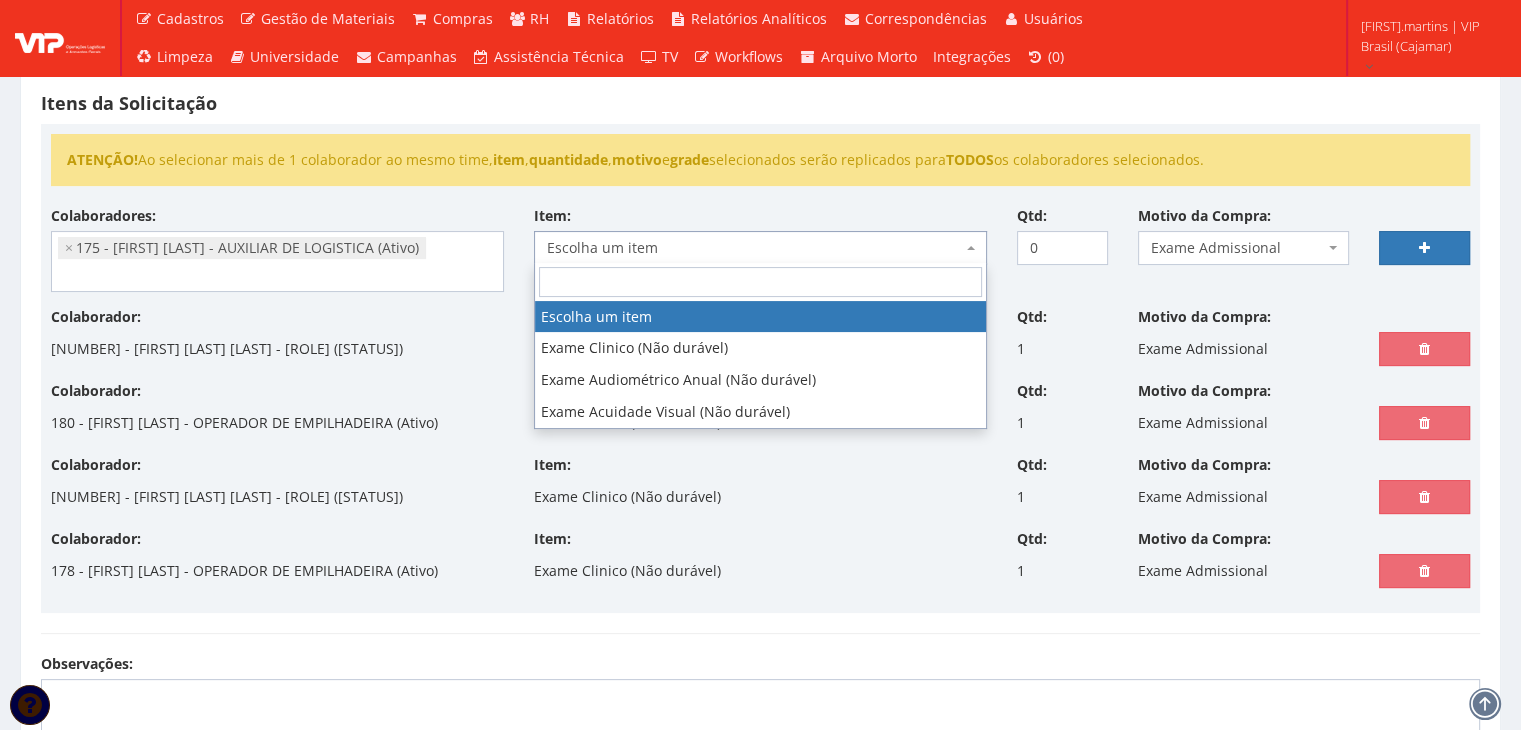 click on "Escolha um item" at bounding box center (754, 248) 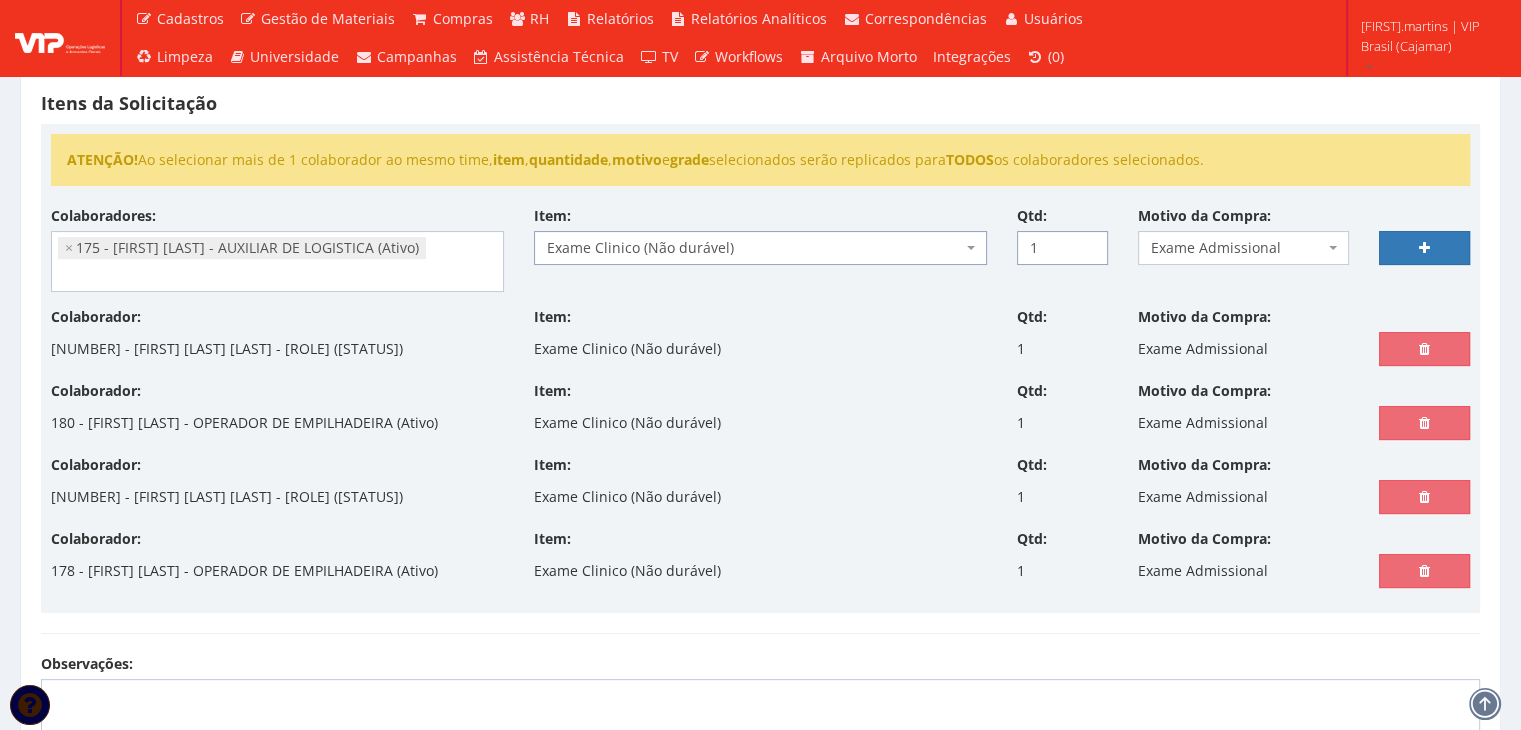 type on "1" 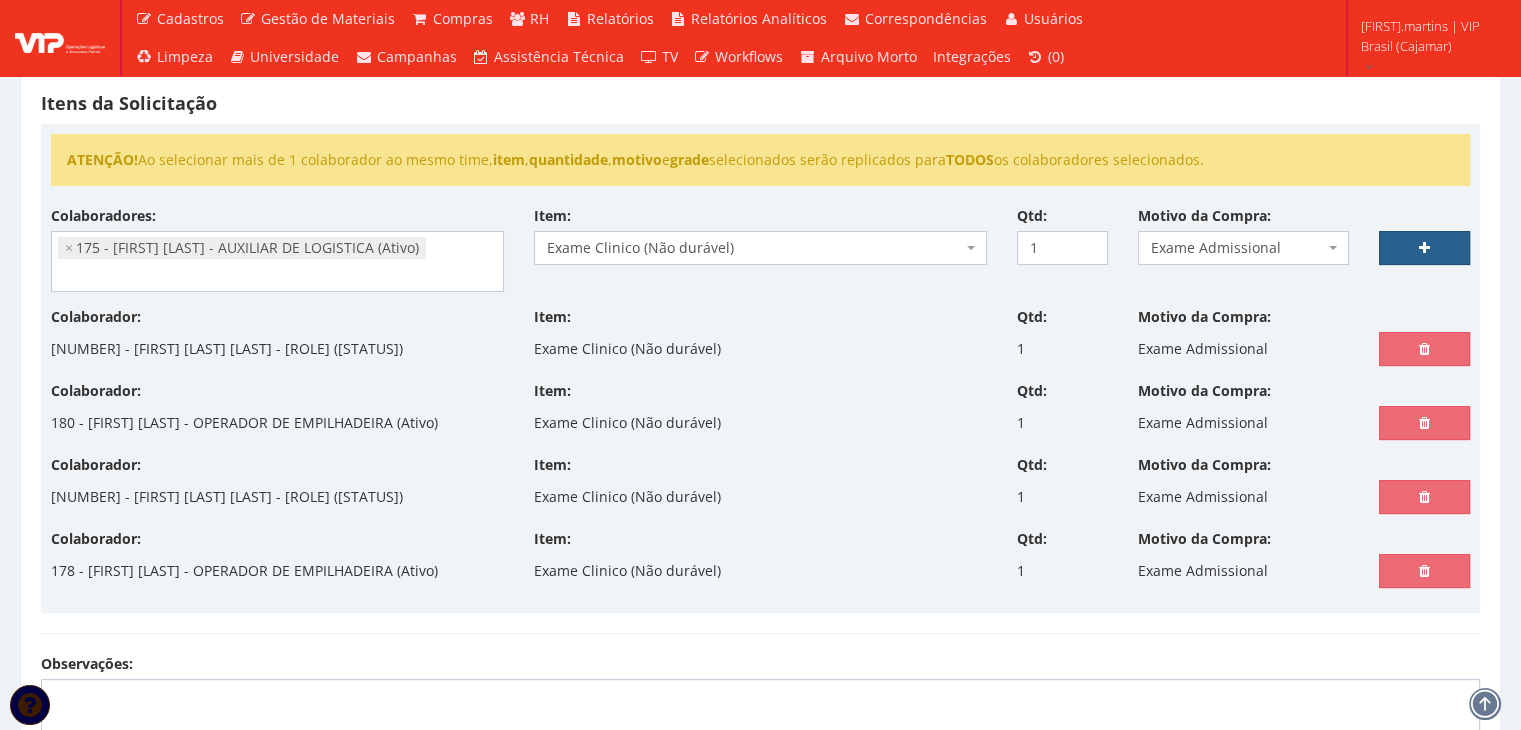 drag, startPoint x: 1416, startPoint y: 241, endPoint x: 1389, endPoint y: 245, distance: 27.294687 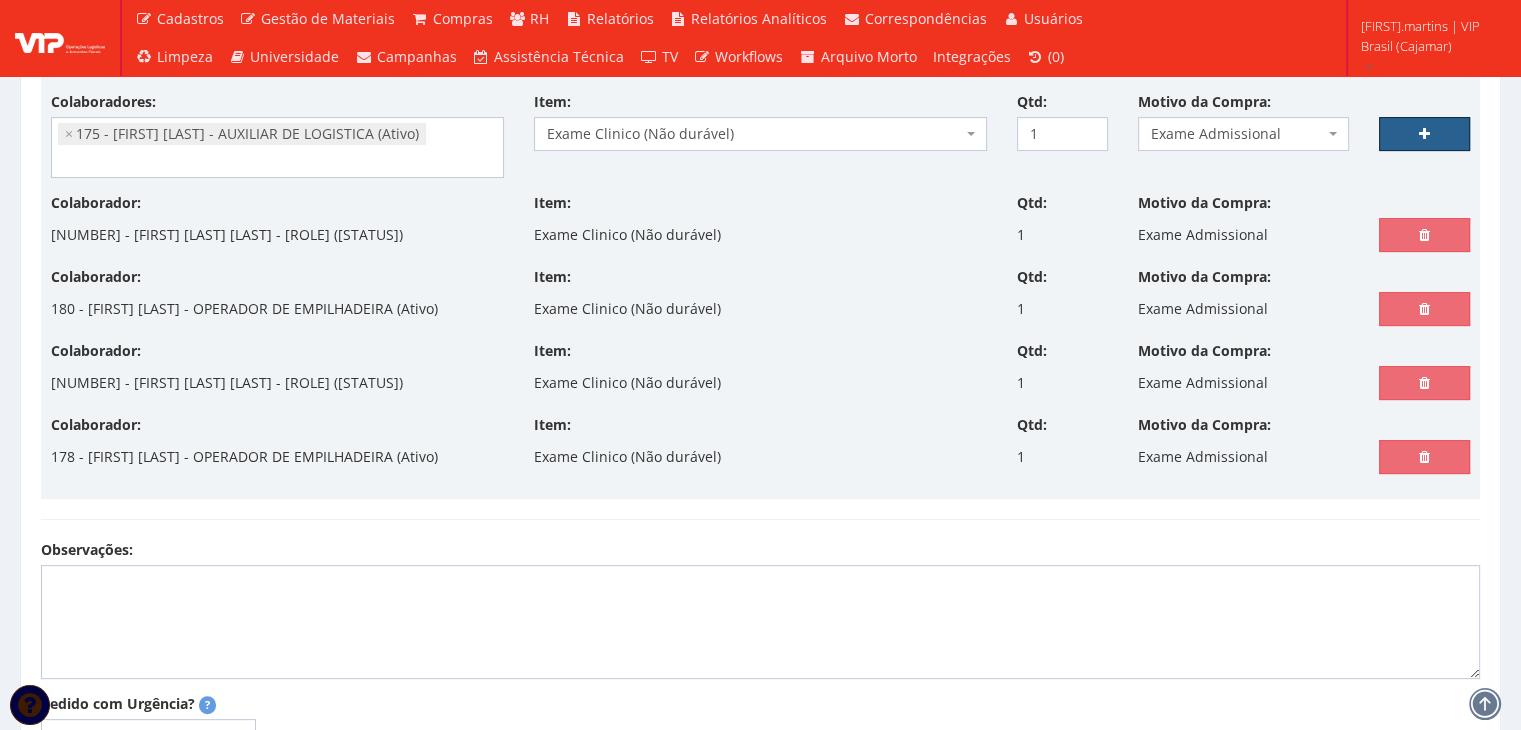 scroll, scrollTop: 466, scrollLeft: 0, axis: vertical 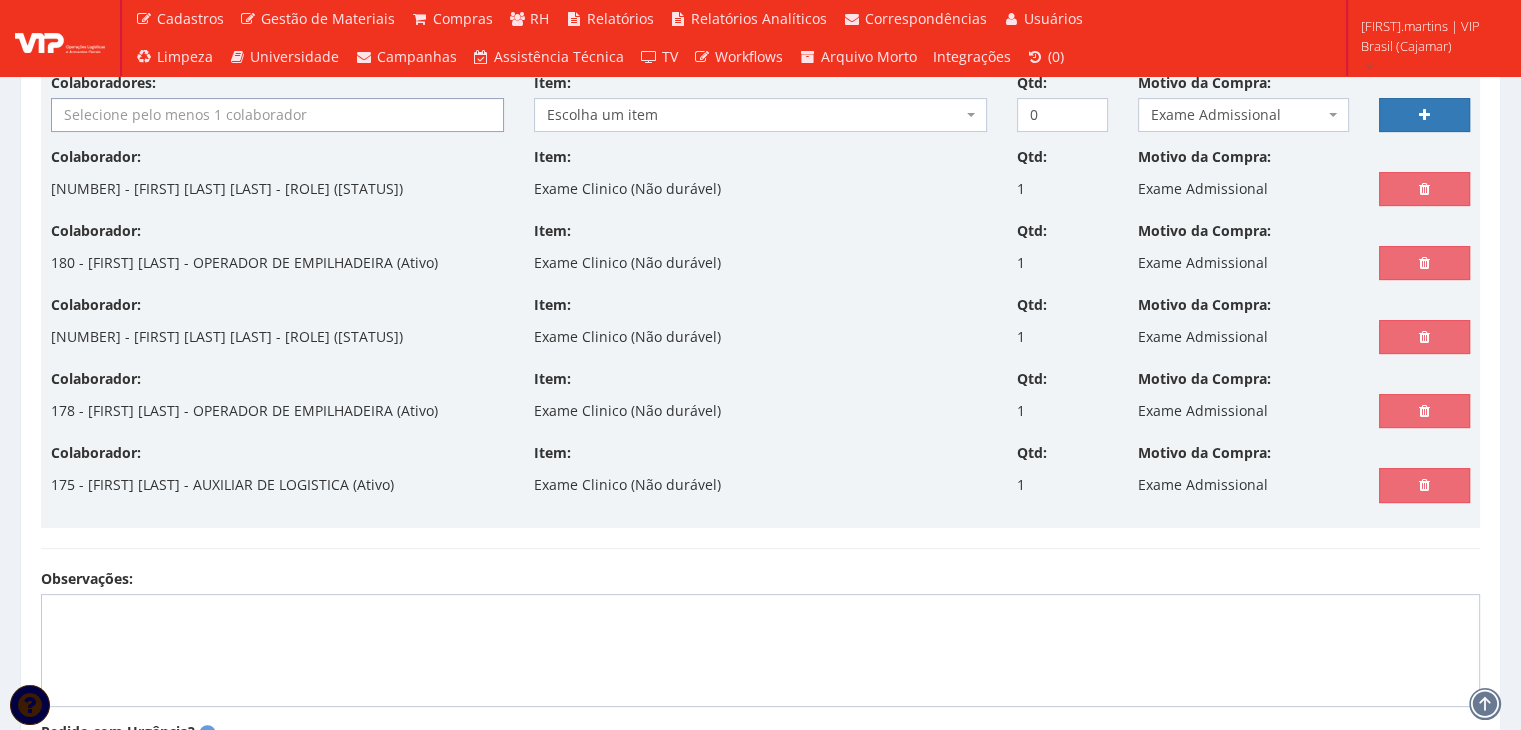 click at bounding box center [277, 115] 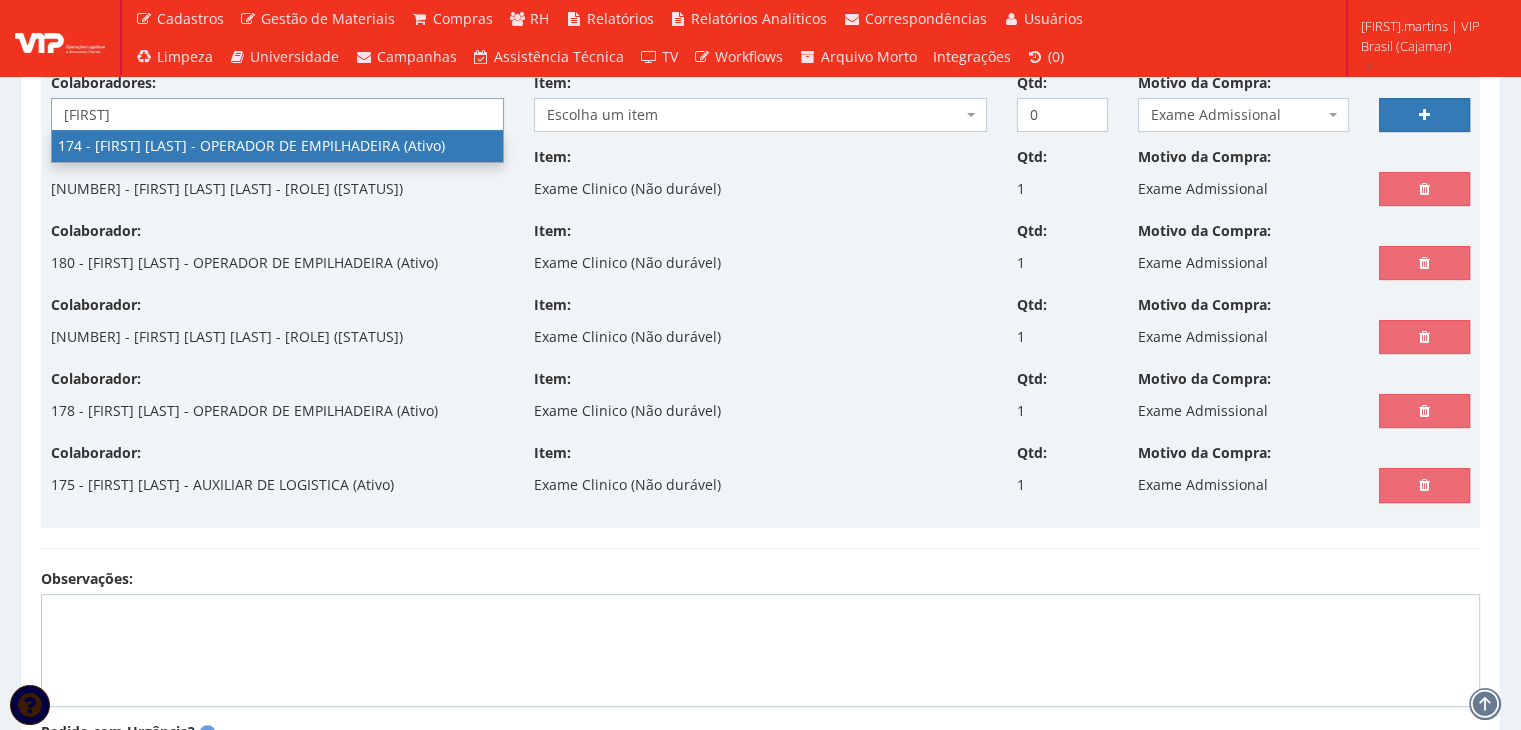 type on "welli" 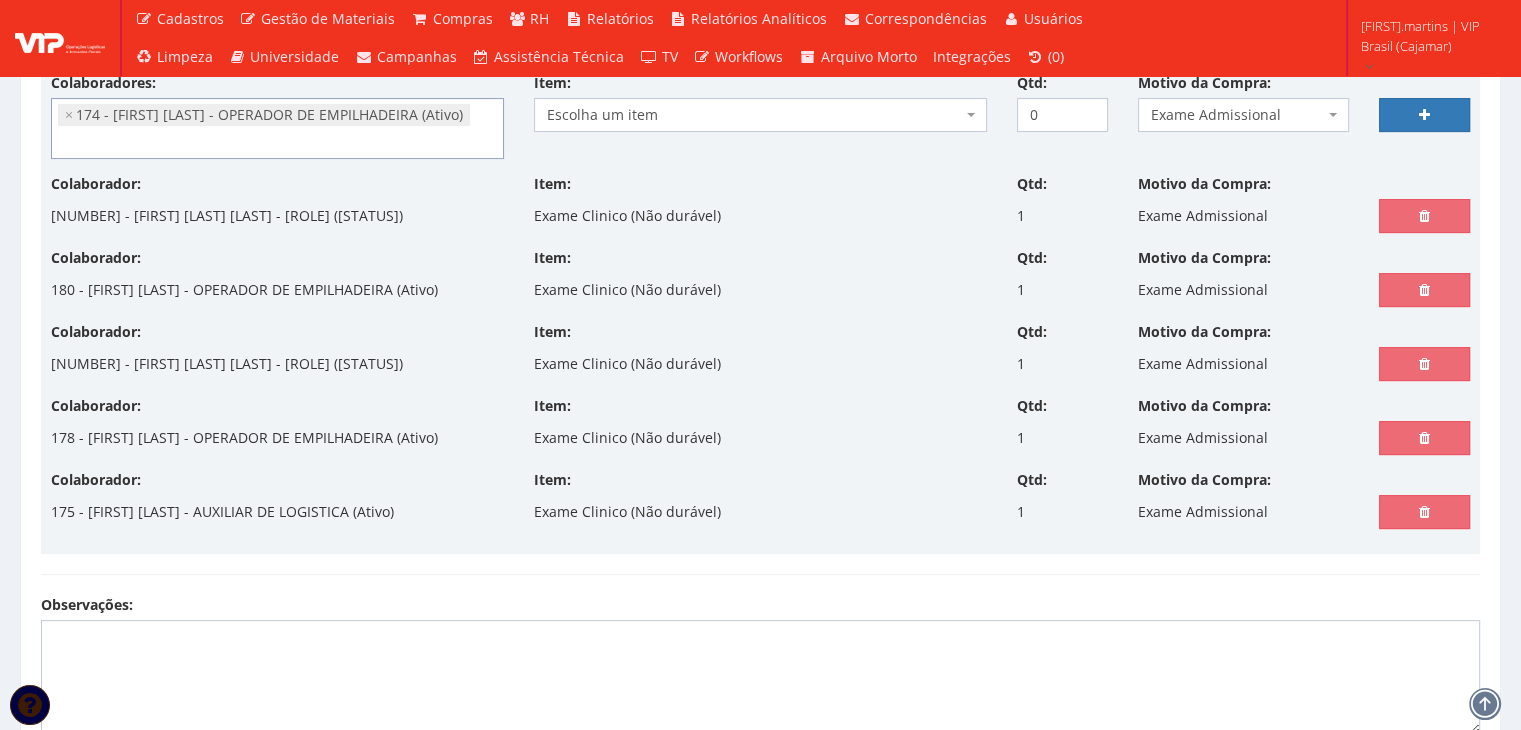 click on "Escolha um item" at bounding box center (754, 115) 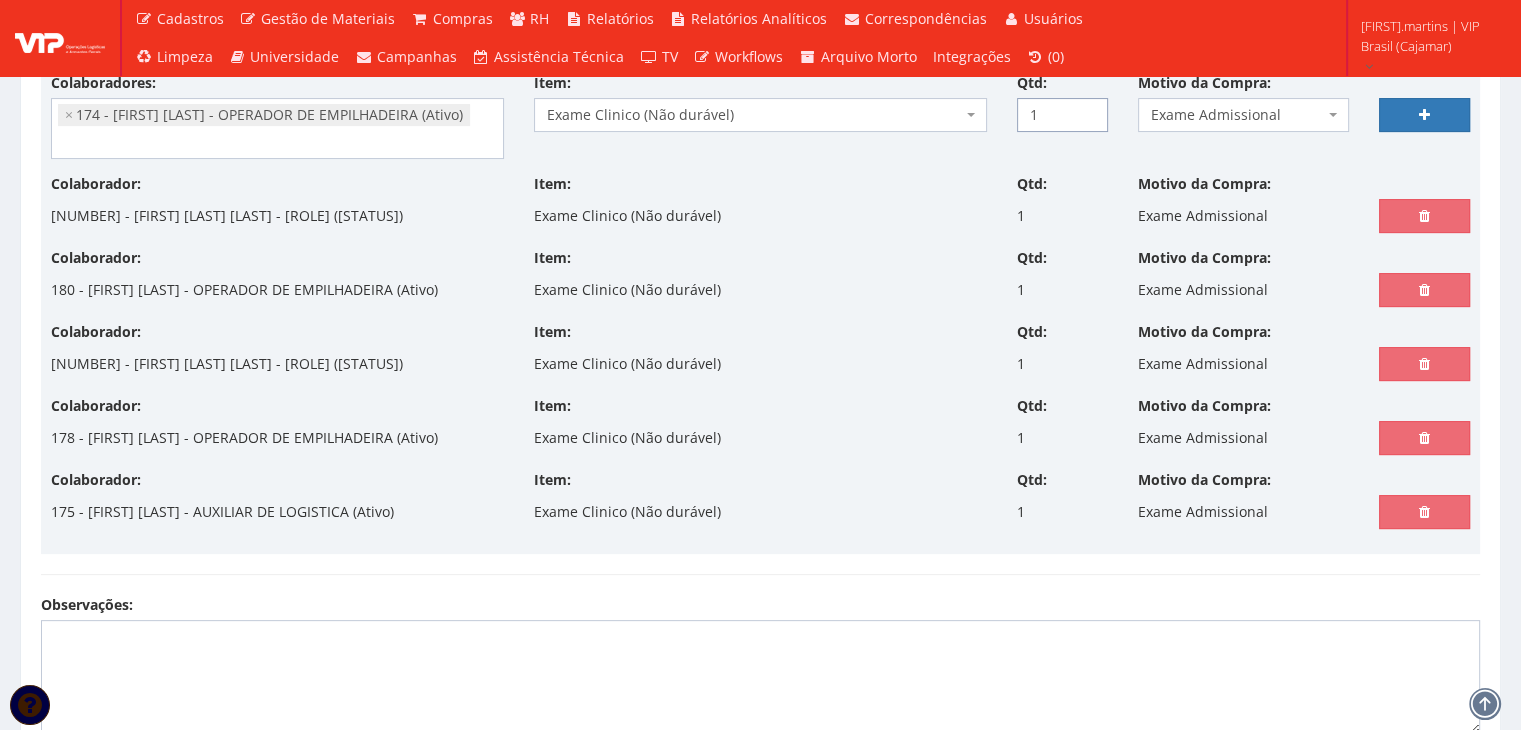 type on "1" 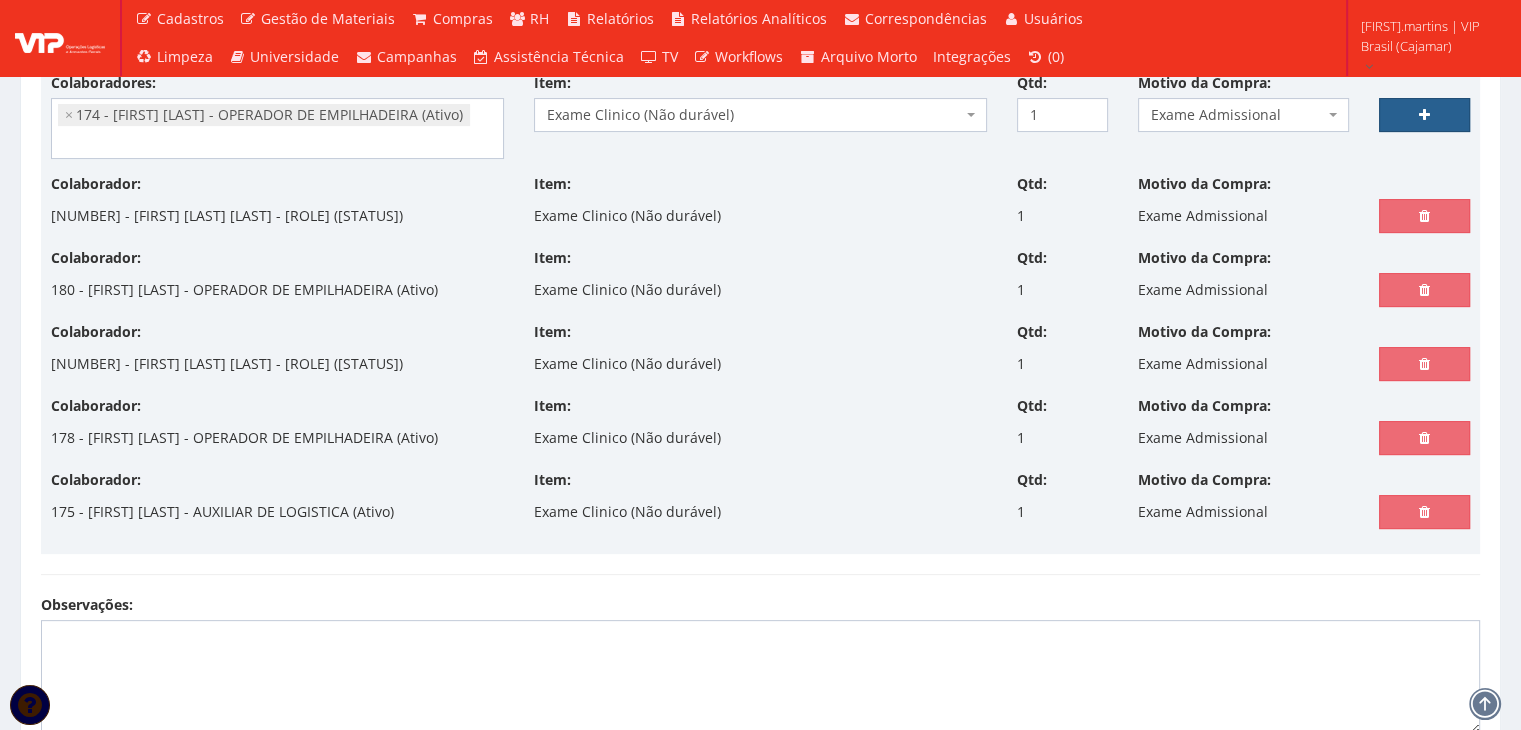 click at bounding box center (1424, 115) 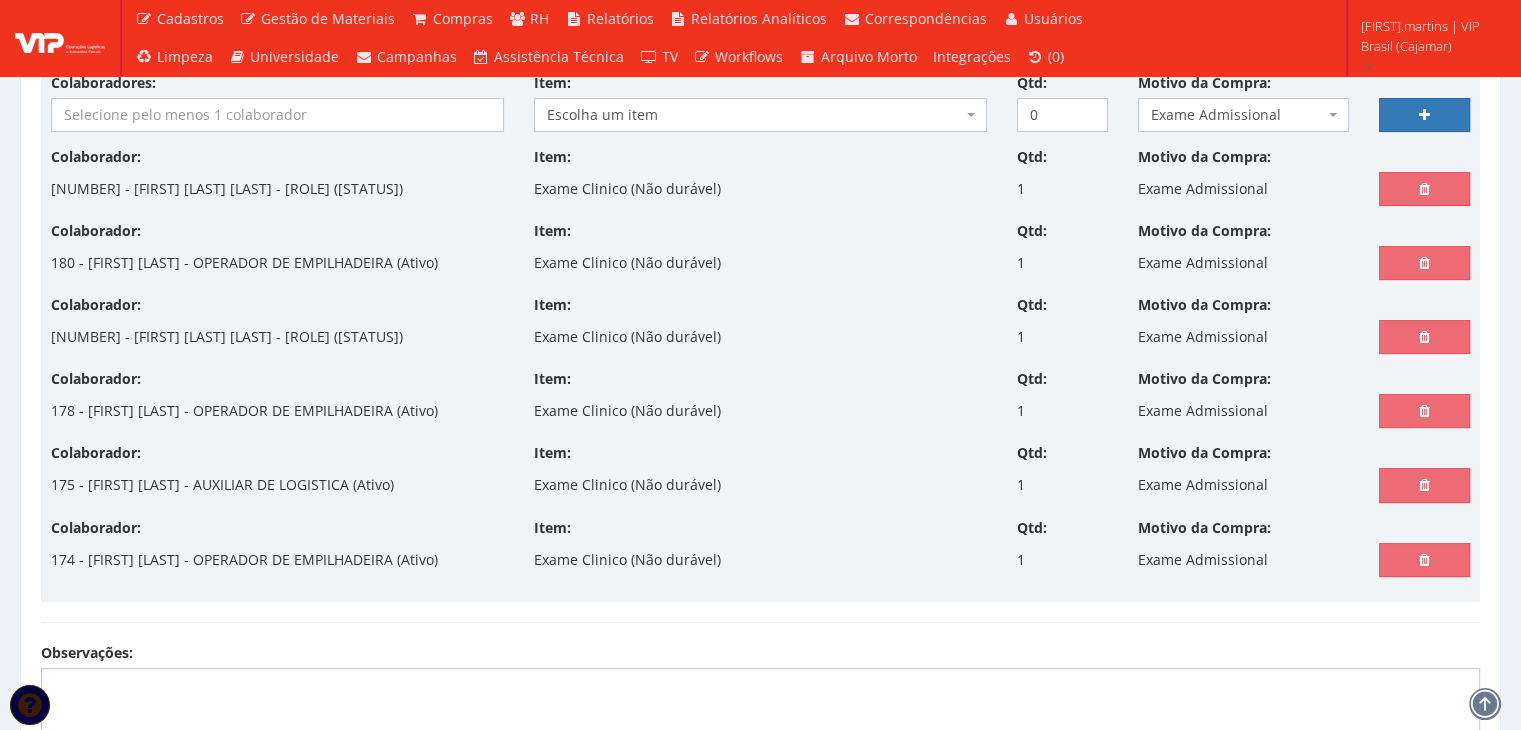 click at bounding box center (277, 115) 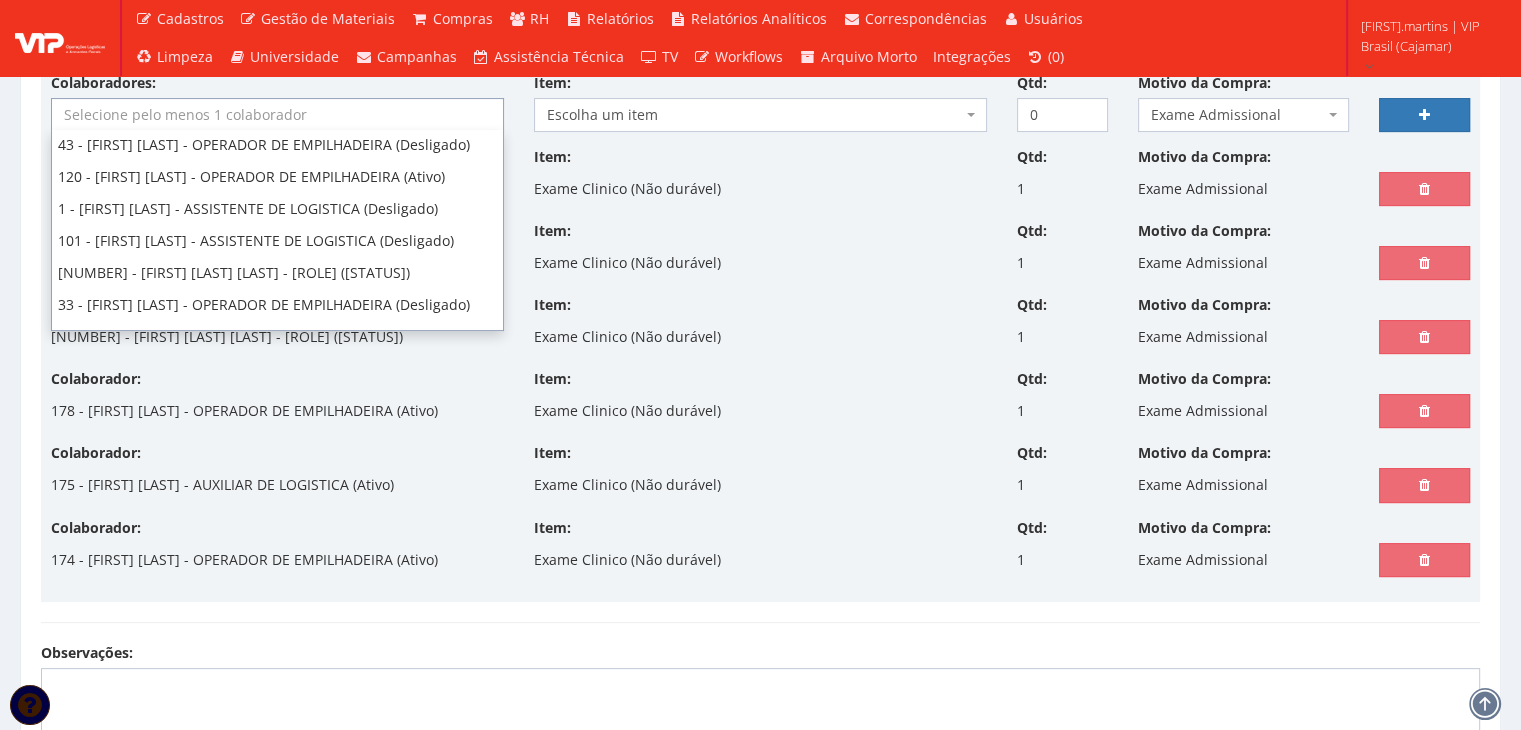 scroll, scrollTop: 200, scrollLeft: 0, axis: vertical 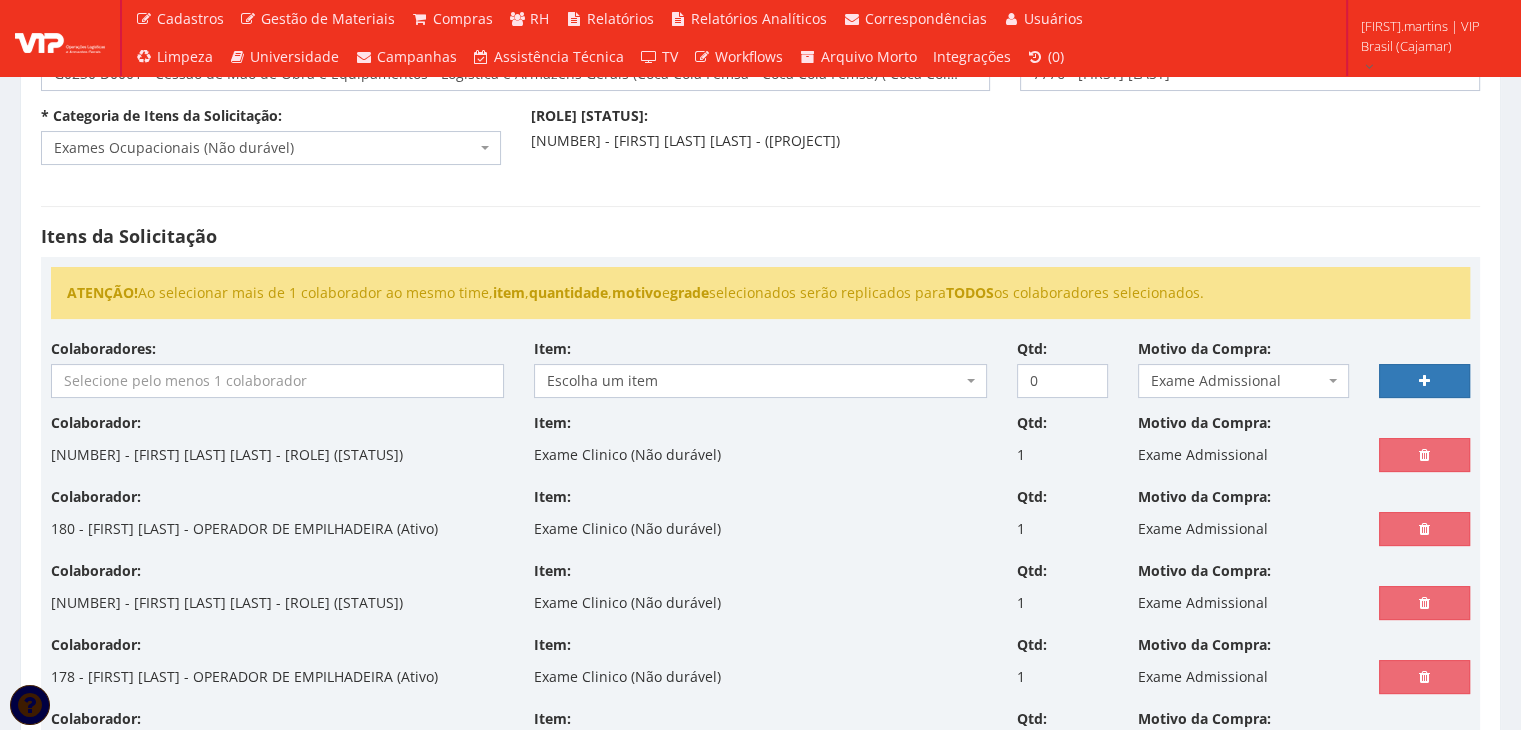 click on "Item:
Escolha um item Escolha um item" at bounding box center [760, 368] 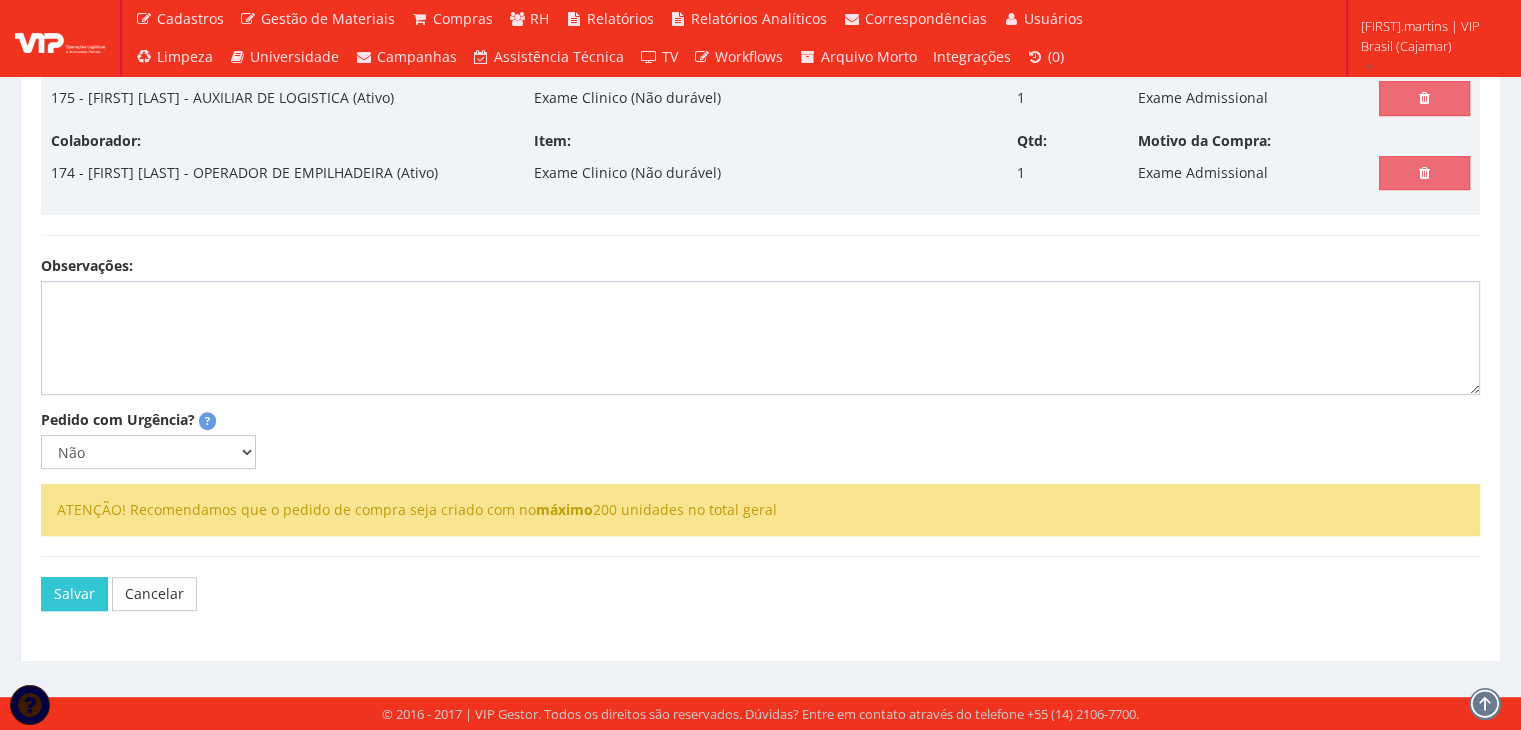 scroll, scrollTop: 866, scrollLeft: 0, axis: vertical 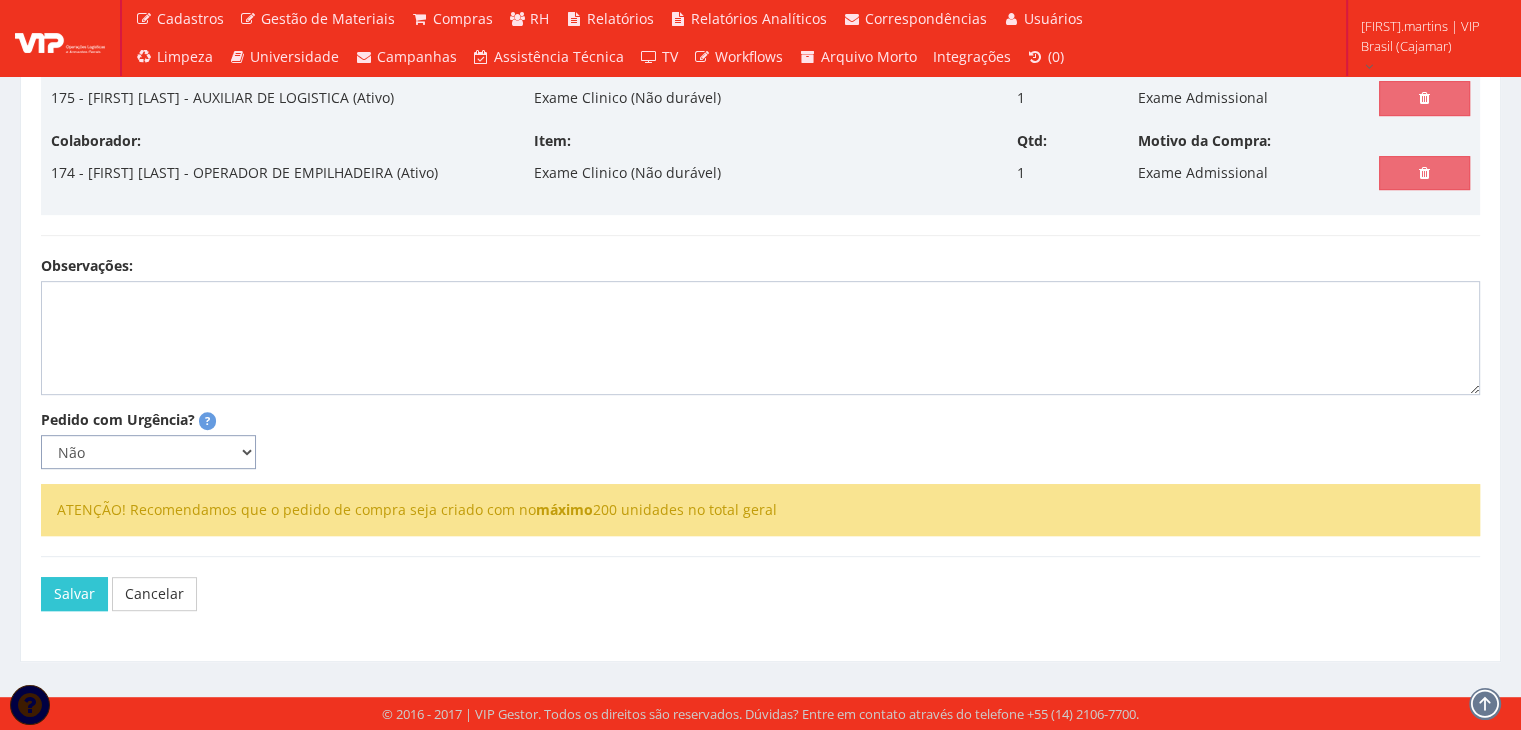 click on "Não Sim" at bounding box center [148, 452] 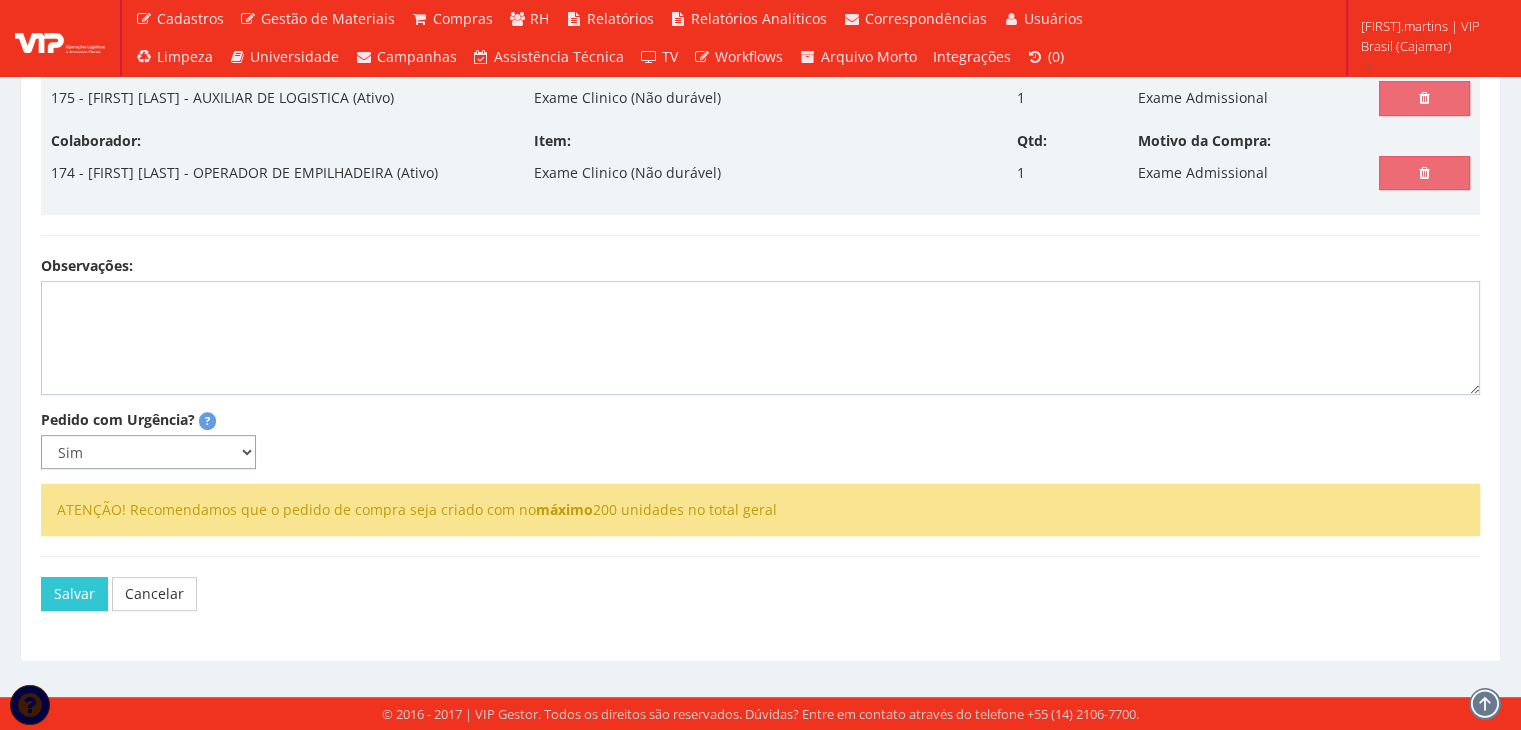 click on "Não Sim" at bounding box center (148, 452) 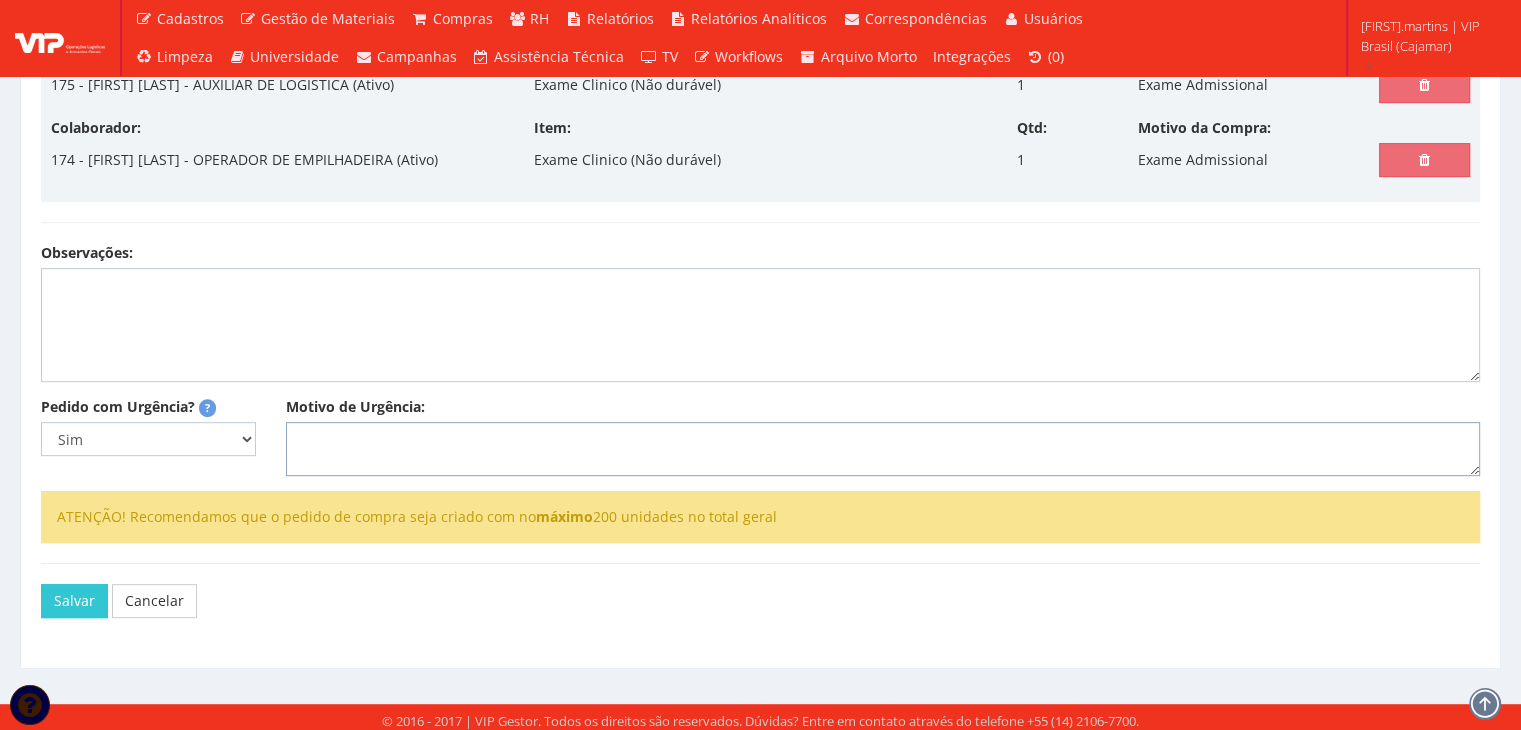 click on "Motivo de Urgência:" at bounding box center [883, 449] 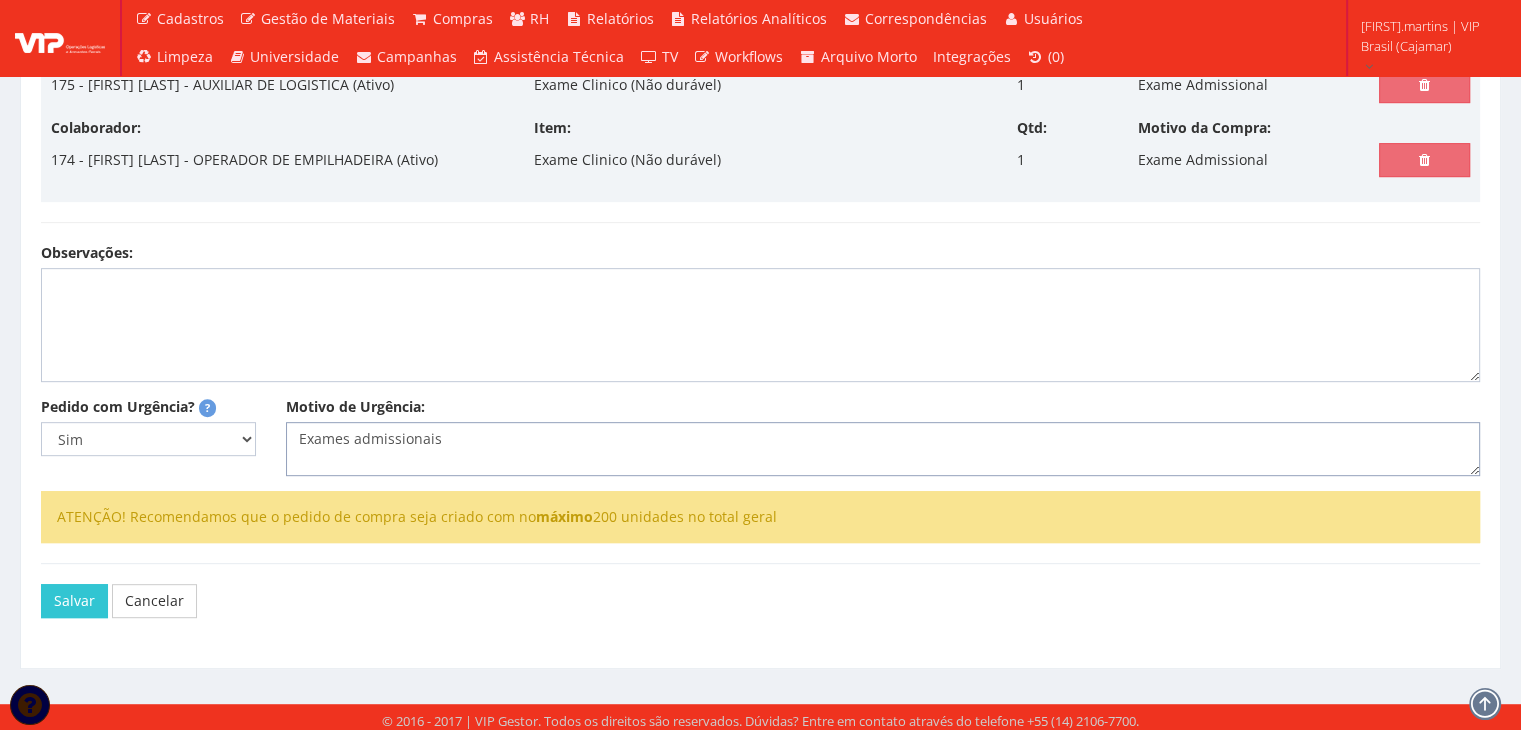 type on "Exames admissionais" 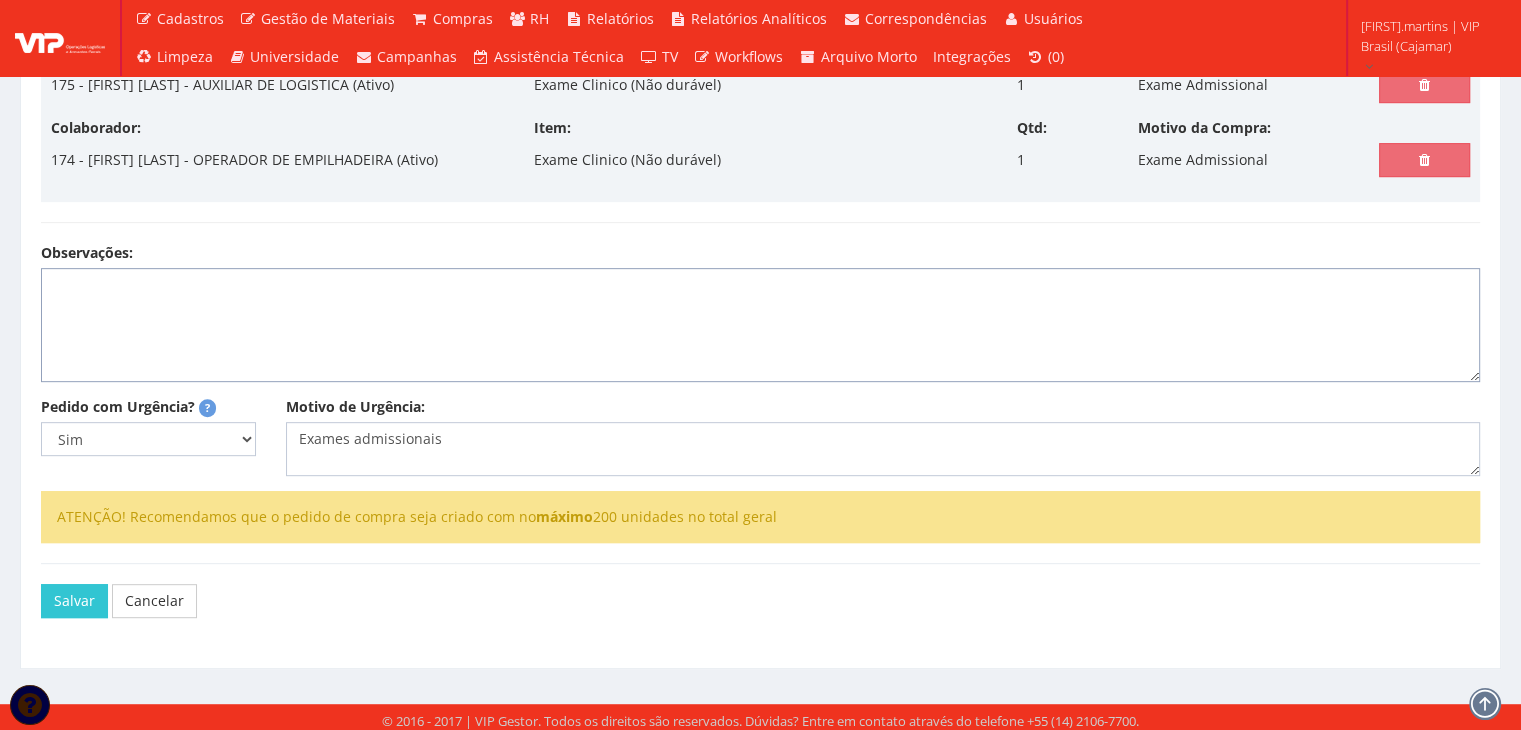 click on "Observações:" at bounding box center (760, 325) 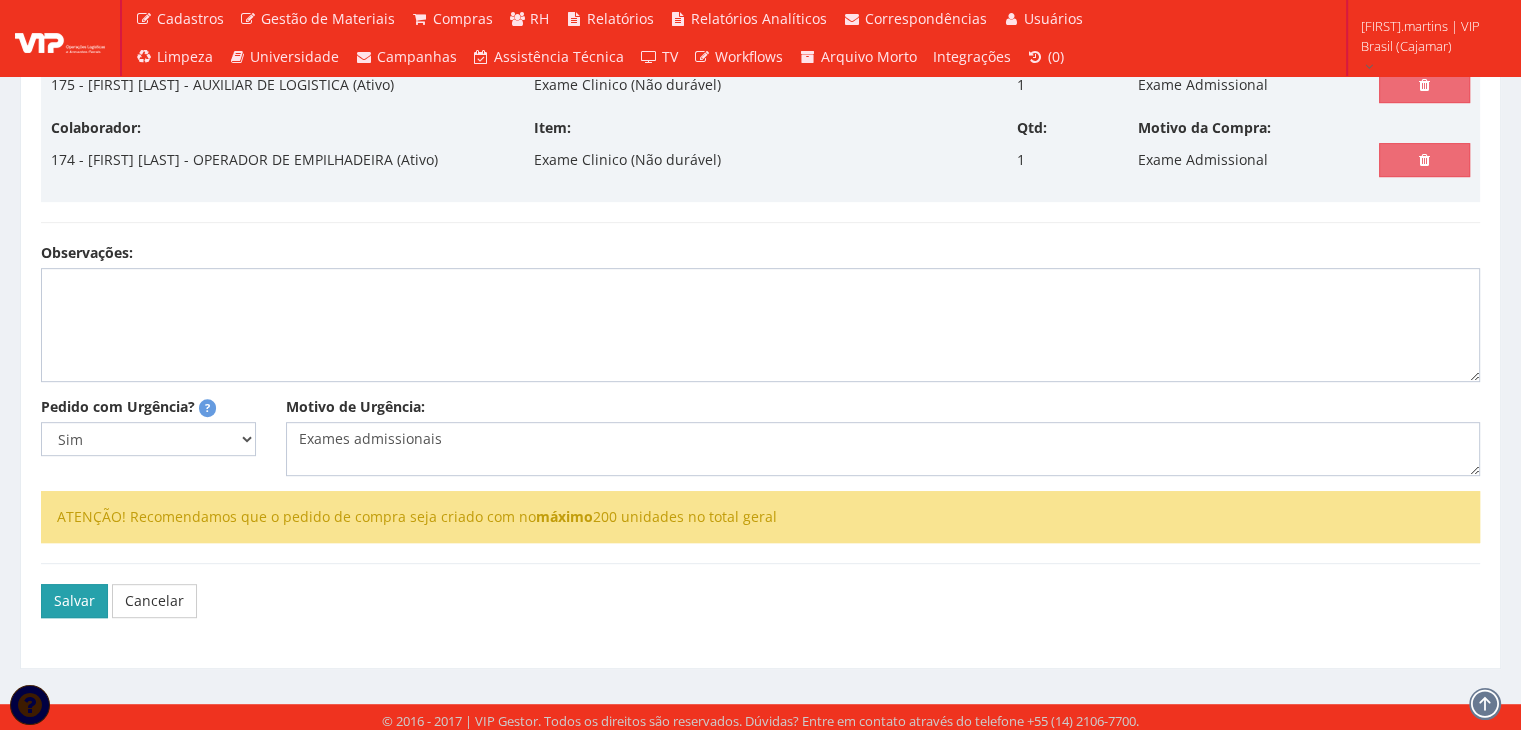 click on "Salvar" at bounding box center (74, 601) 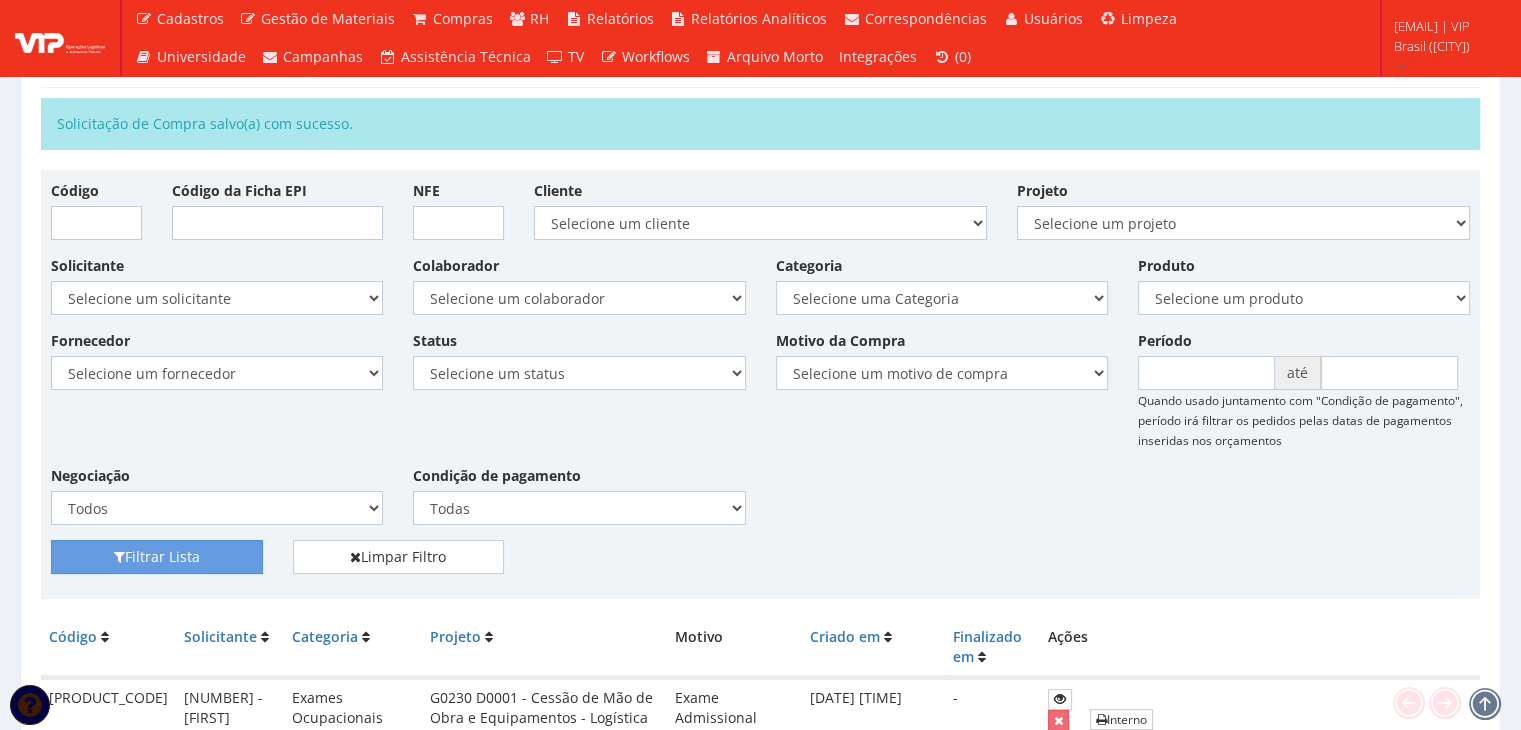 scroll, scrollTop: 66, scrollLeft: 0, axis: vertical 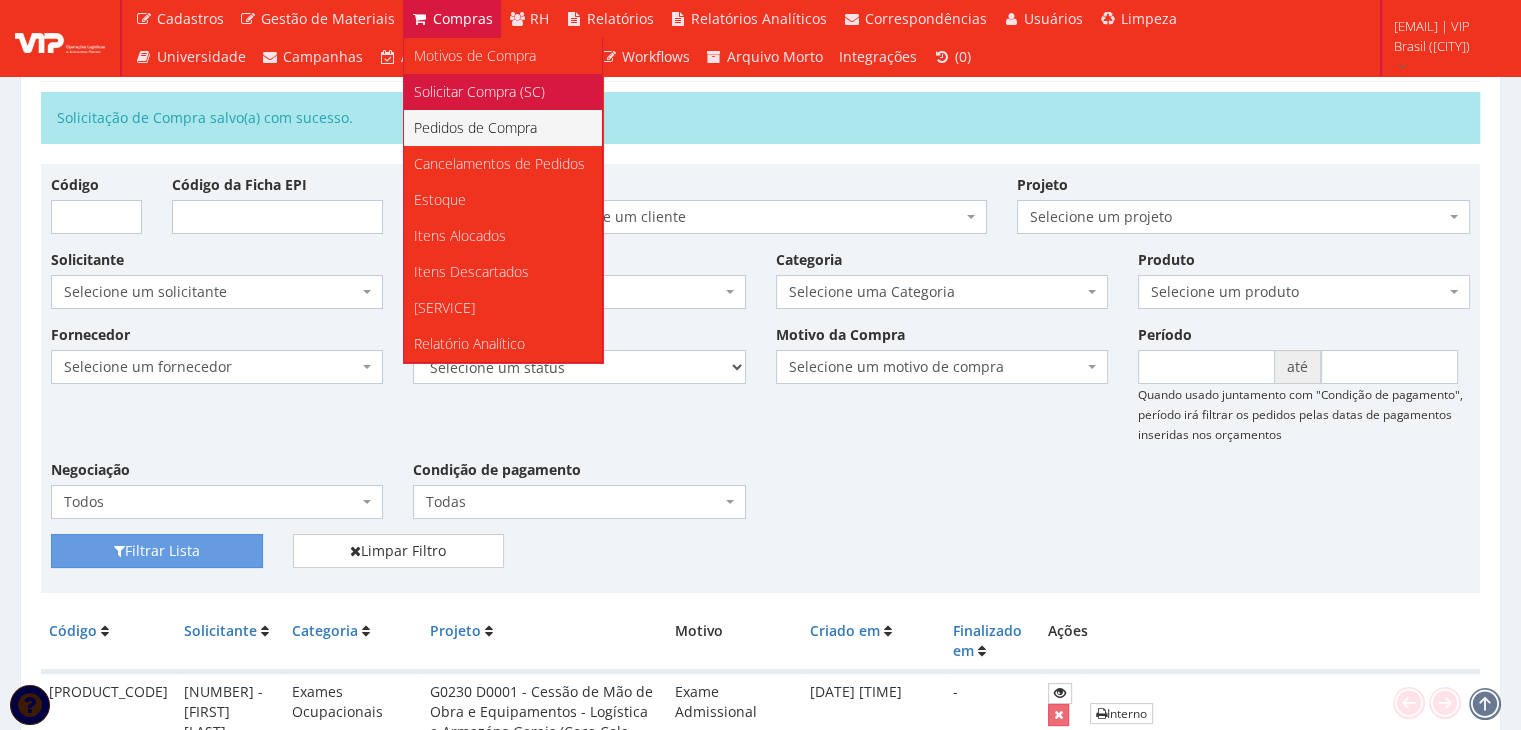 click on "Solicitar Compra (SC)" at bounding box center [479, 91] 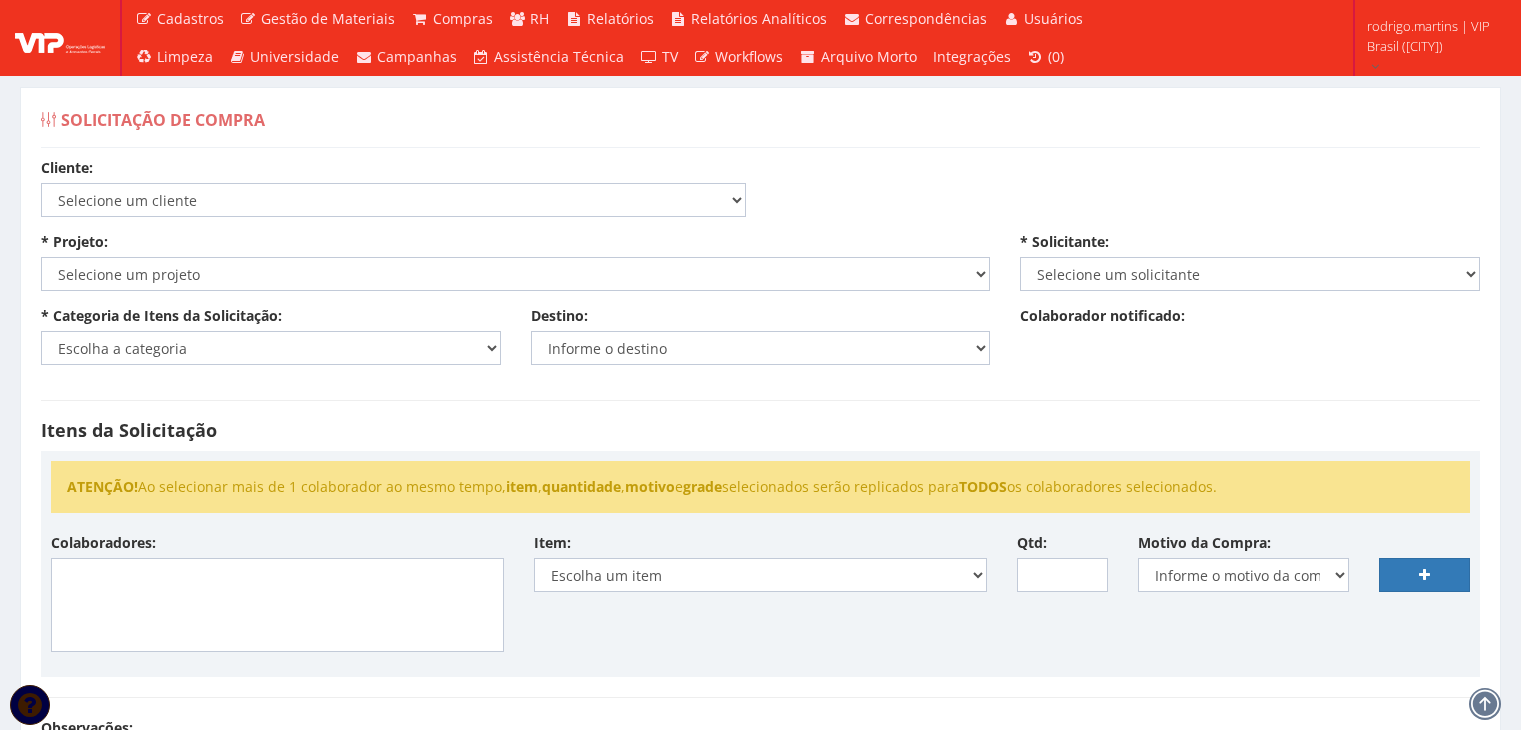 scroll, scrollTop: 0, scrollLeft: 0, axis: both 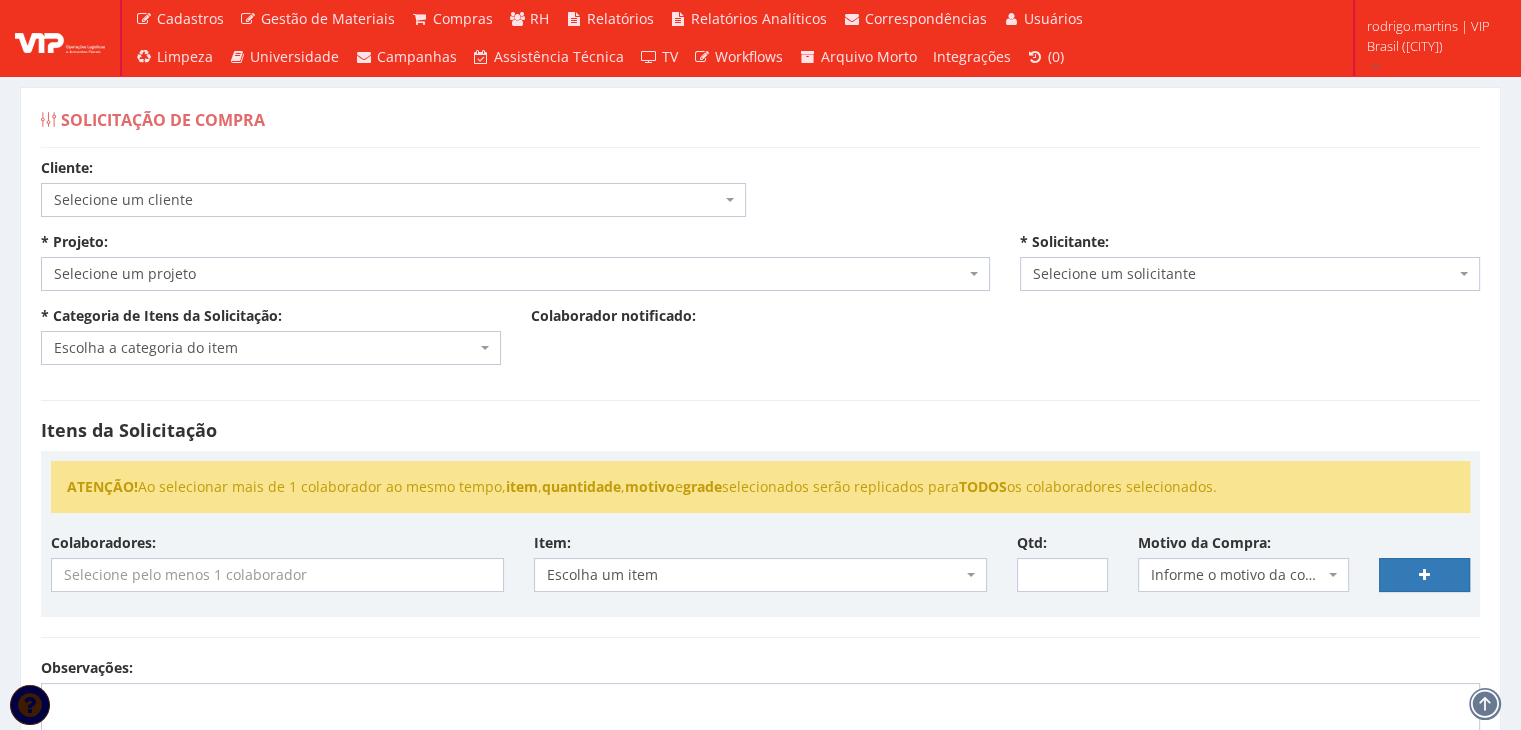 click on "Selecione um cliente" at bounding box center (393, 200) 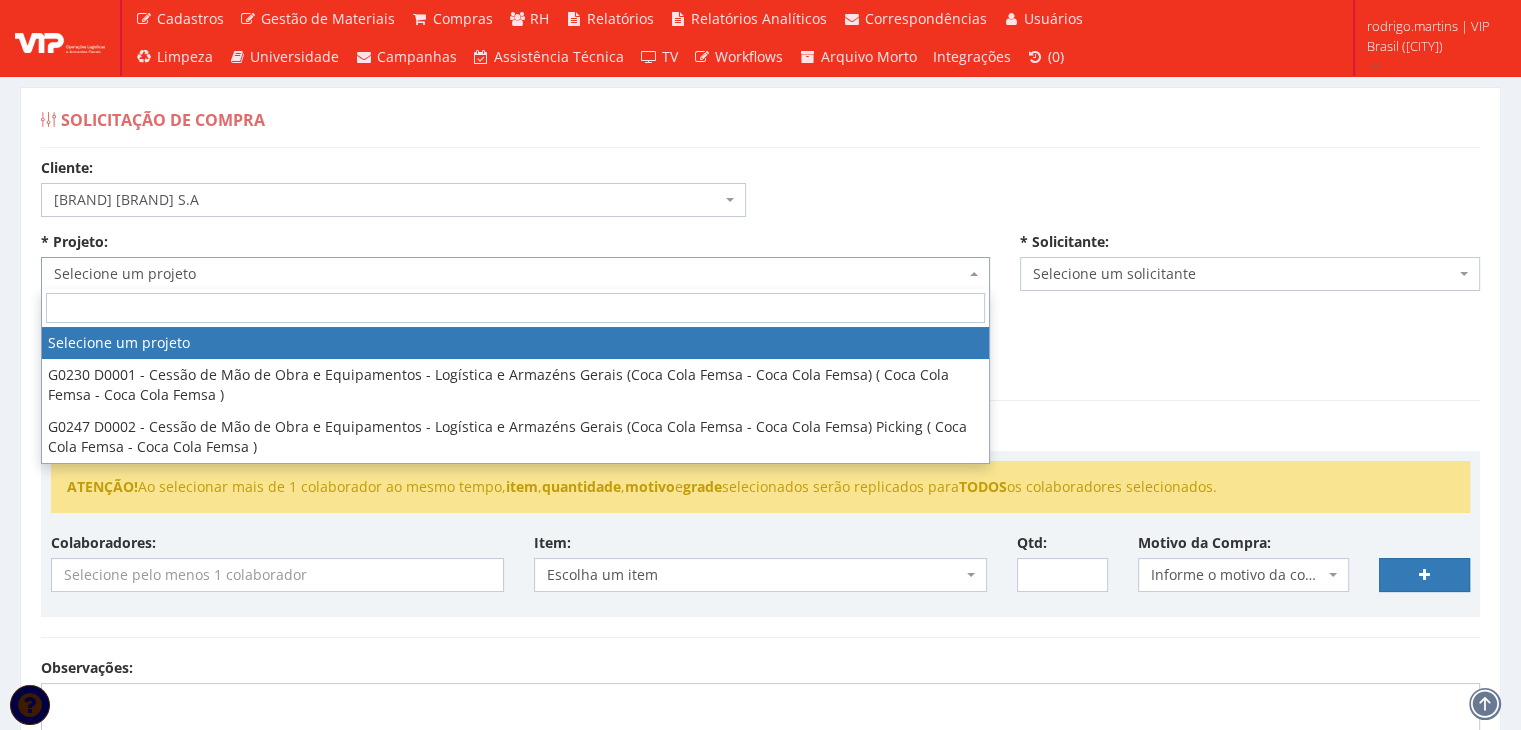 click on "Selecione um projeto" at bounding box center [509, 274] 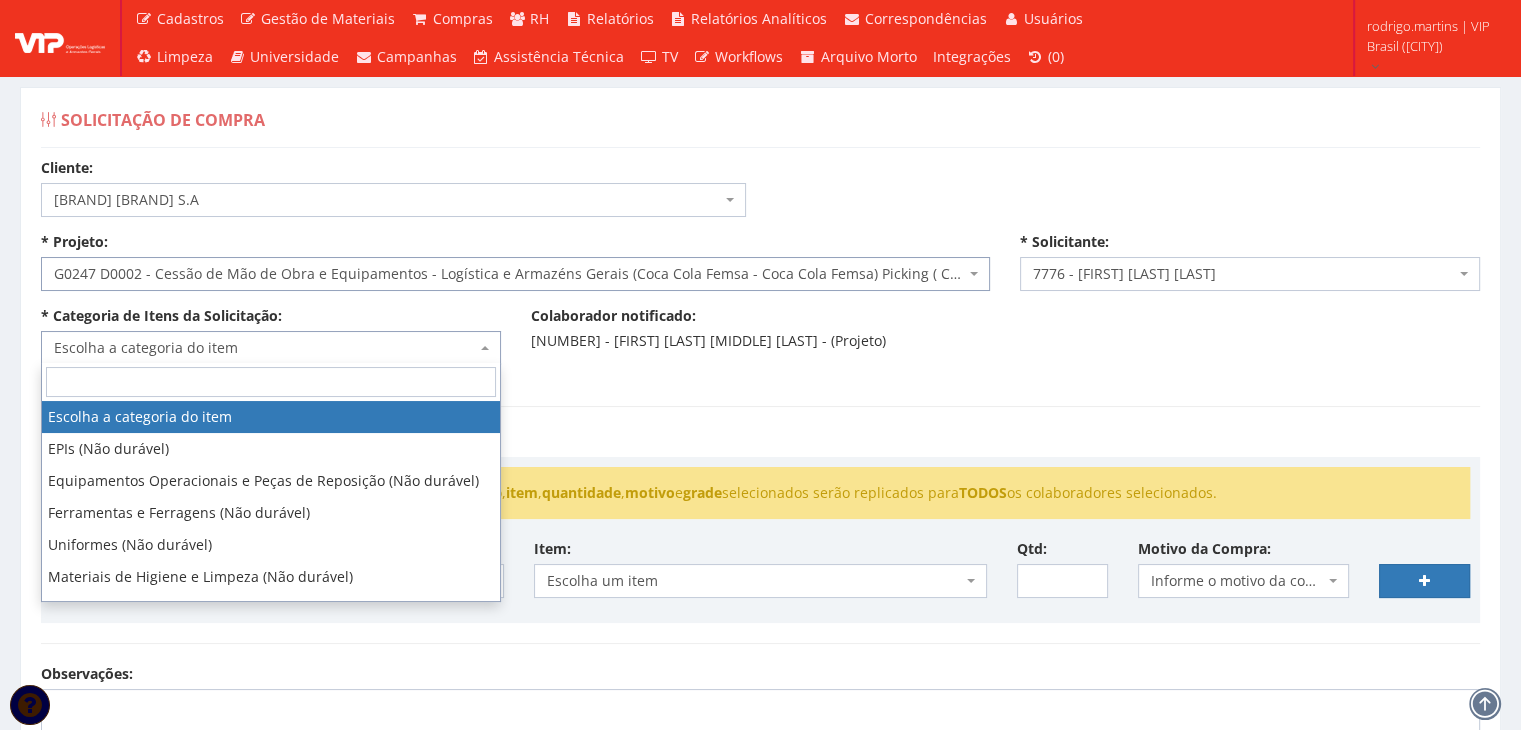 click on "Escolha a categoria do item" at bounding box center [265, 348] 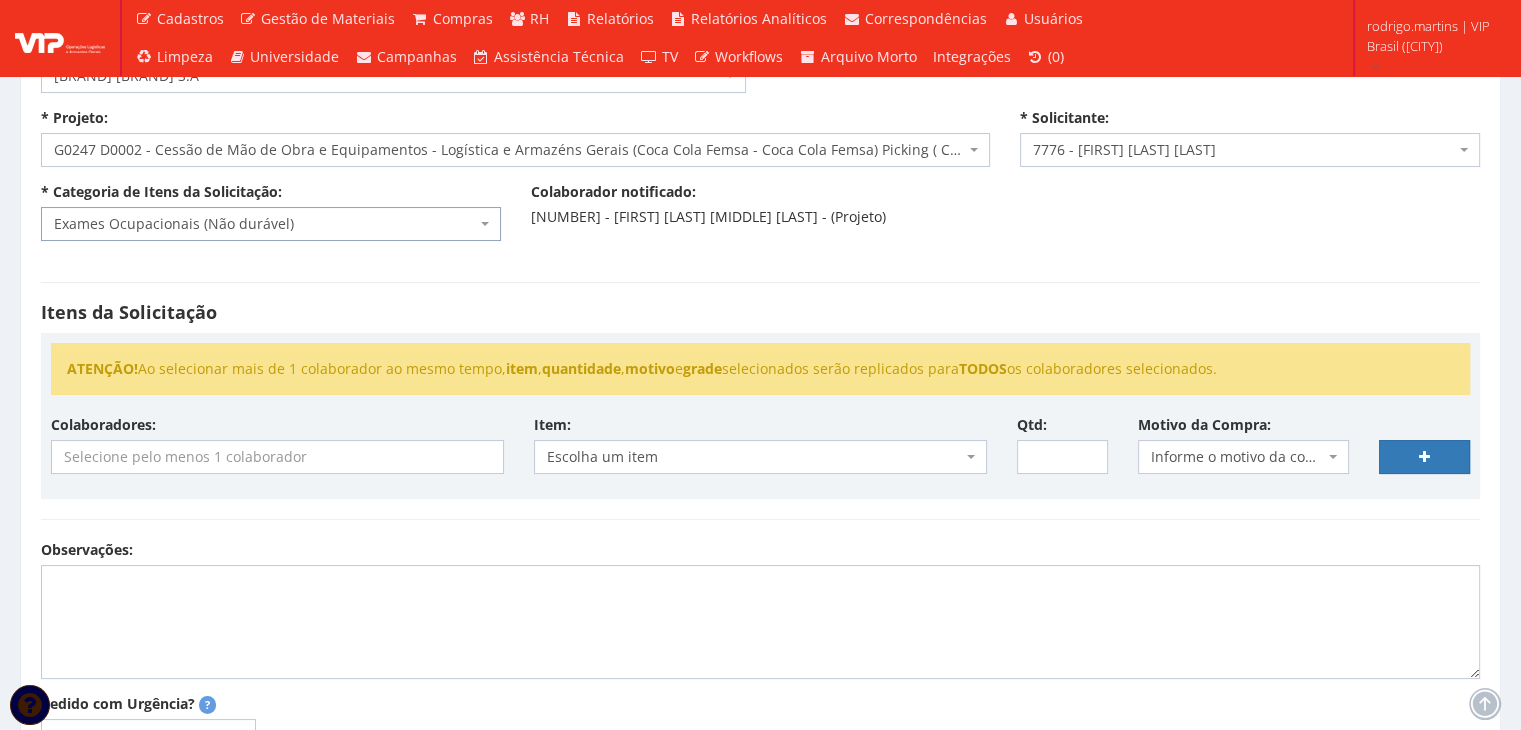 scroll, scrollTop: 133, scrollLeft: 0, axis: vertical 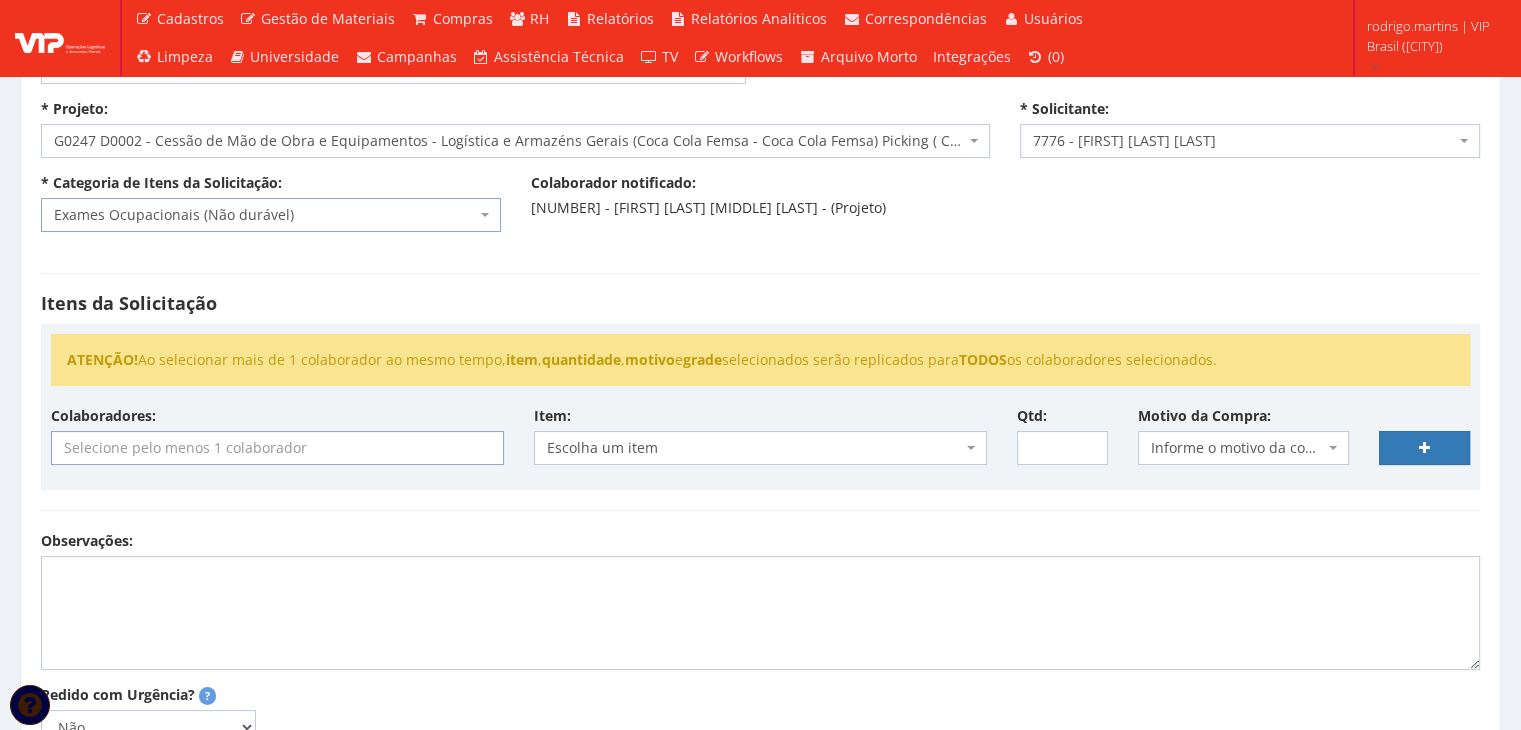 click at bounding box center (277, 448) 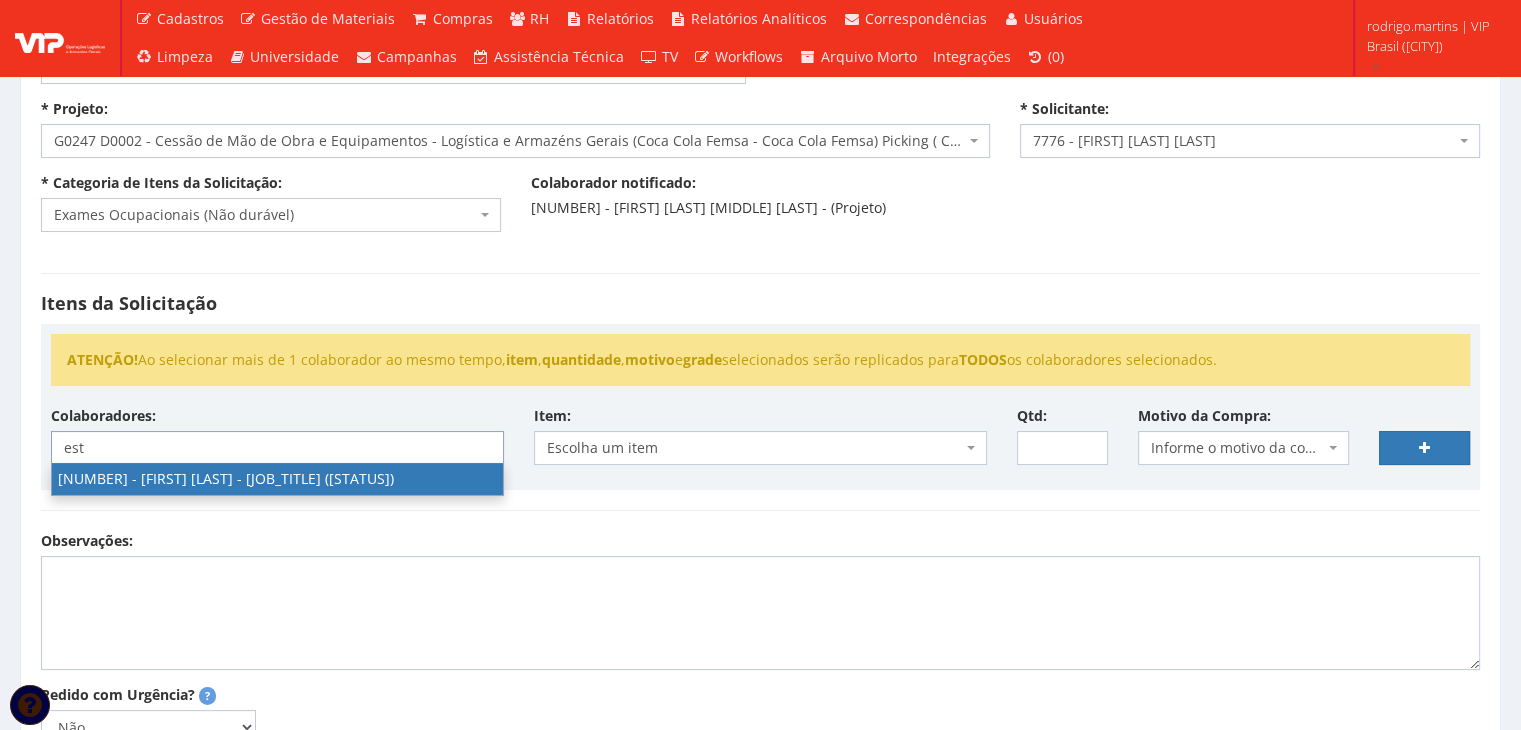 type on "est" 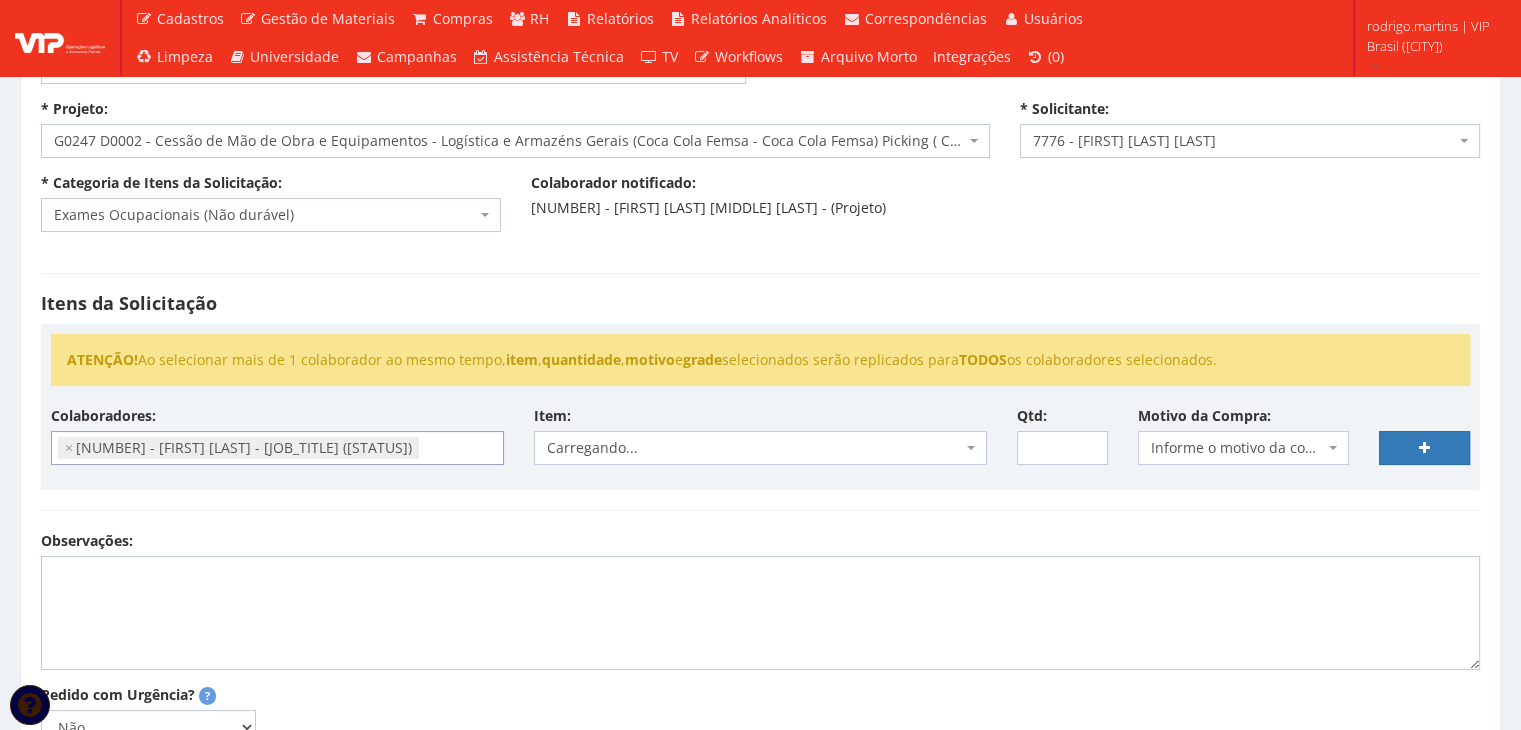 scroll, scrollTop: 40, scrollLeft: 0, axis: vertical 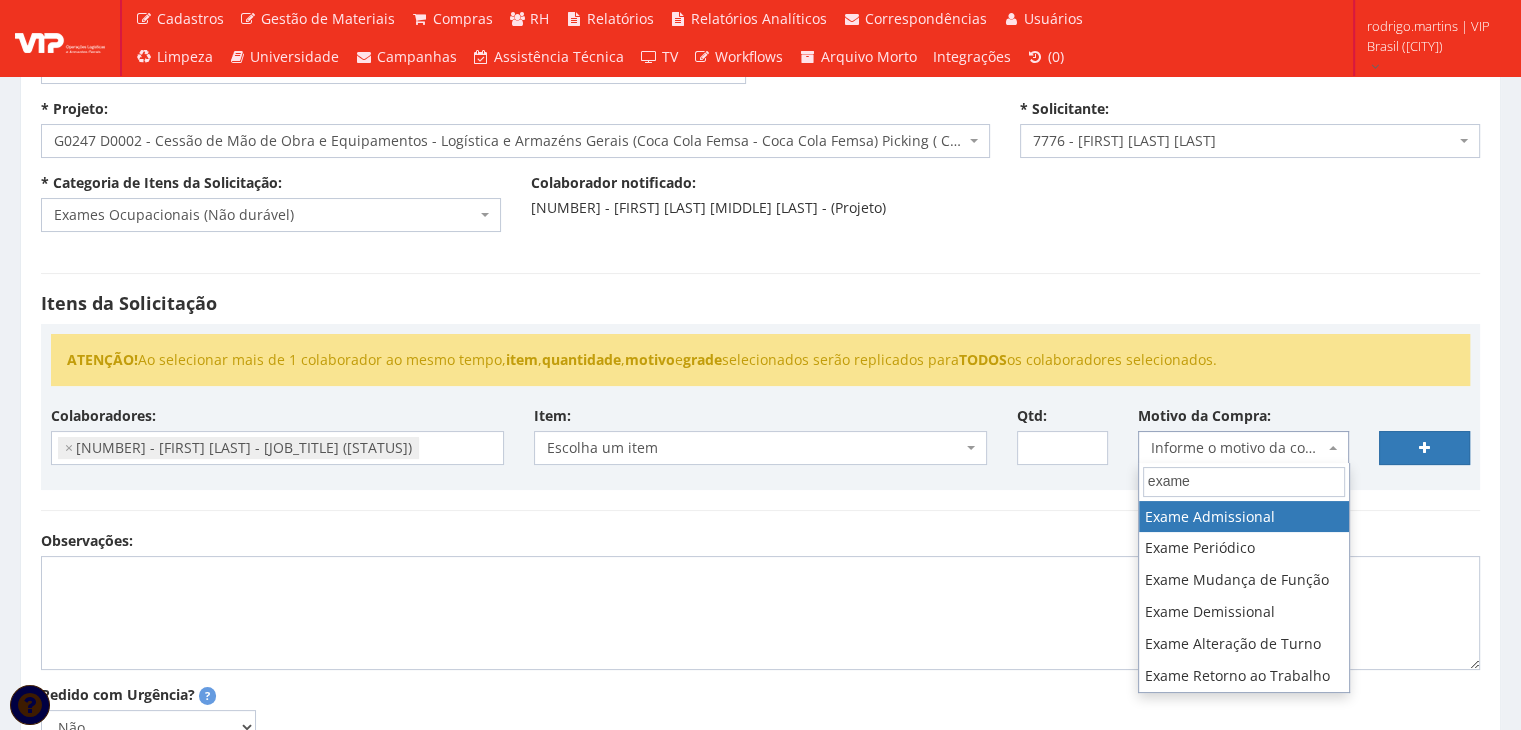 type on "exame" 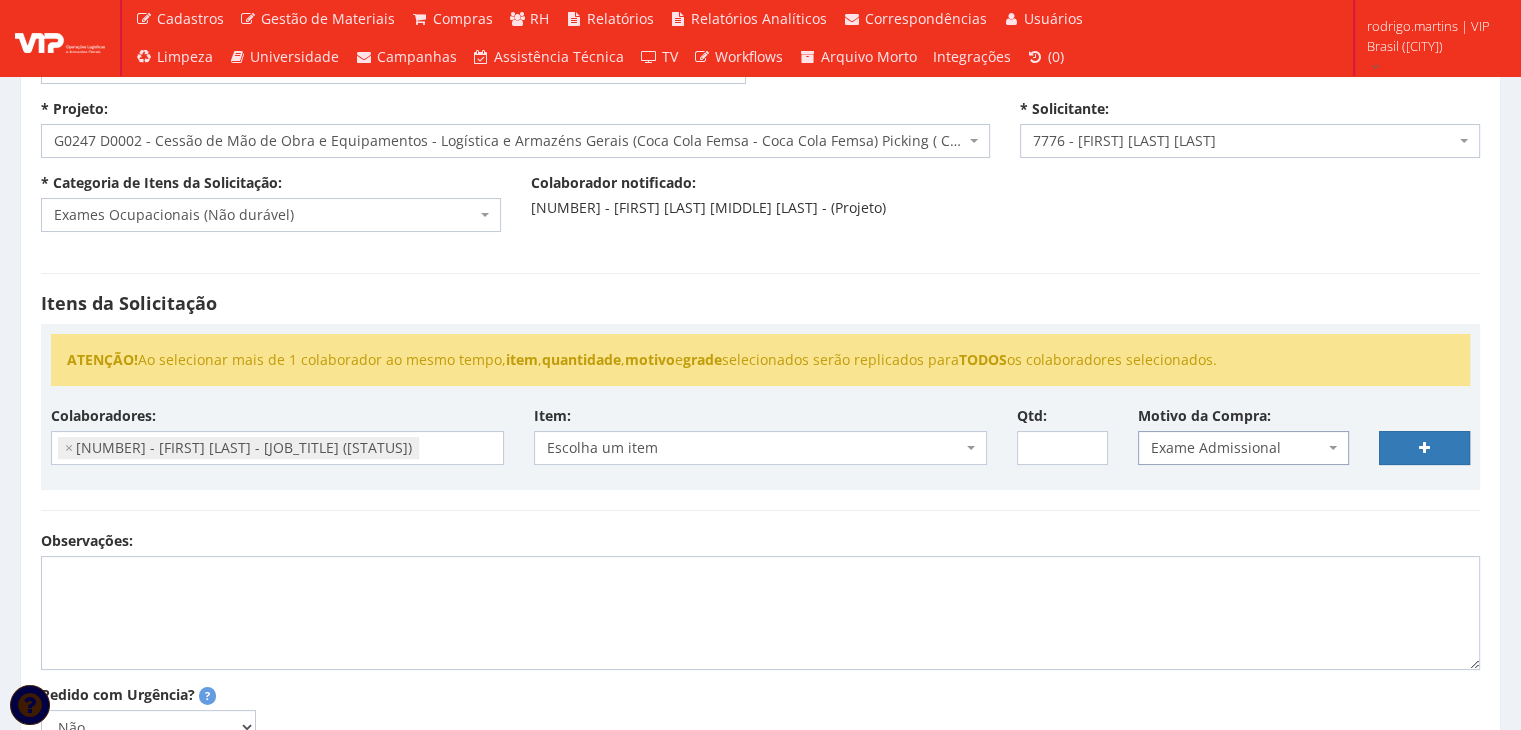 click on "Exame Admissional" at bounding box center [1238, 448] 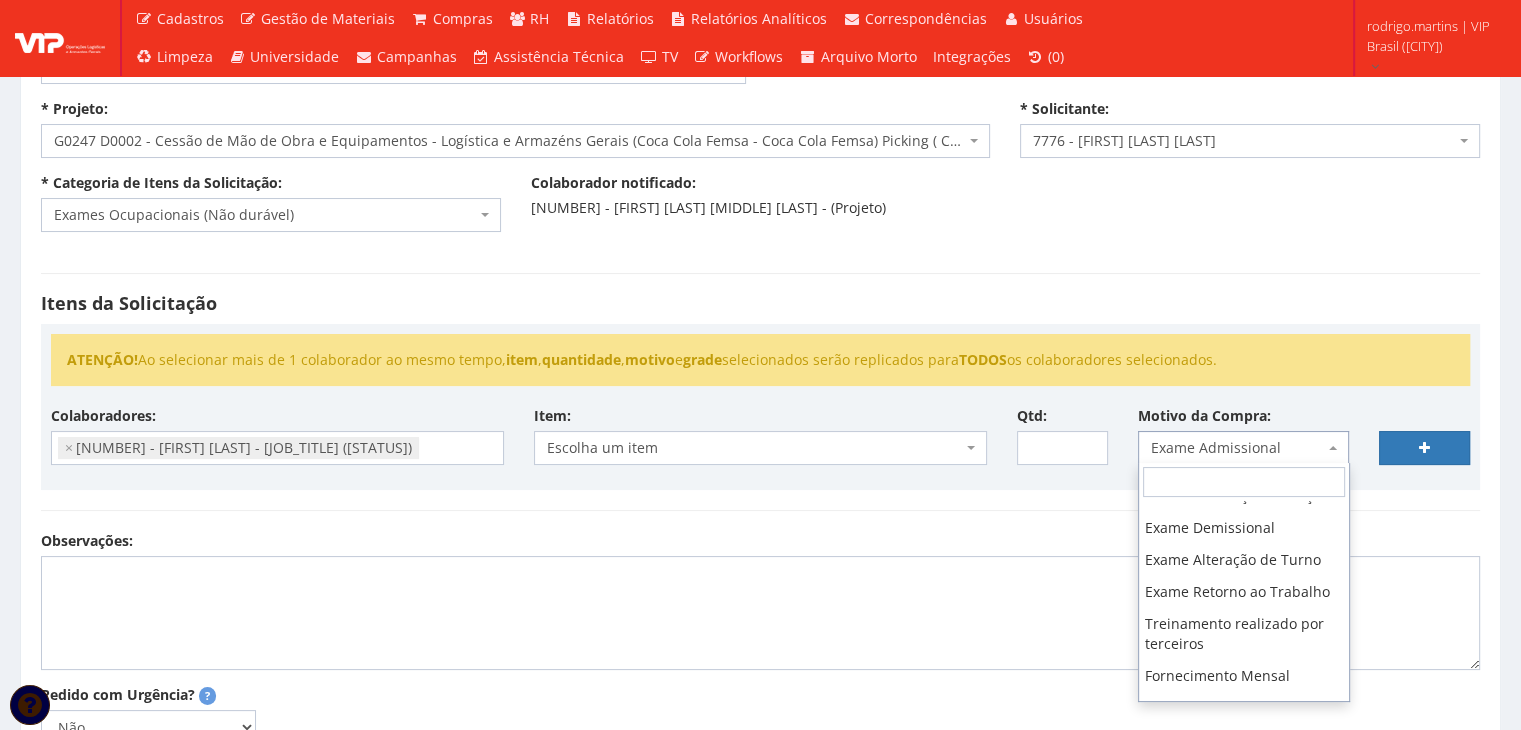 scroll, scrollTop: 713, scrollLeft: 0, axis: vertical 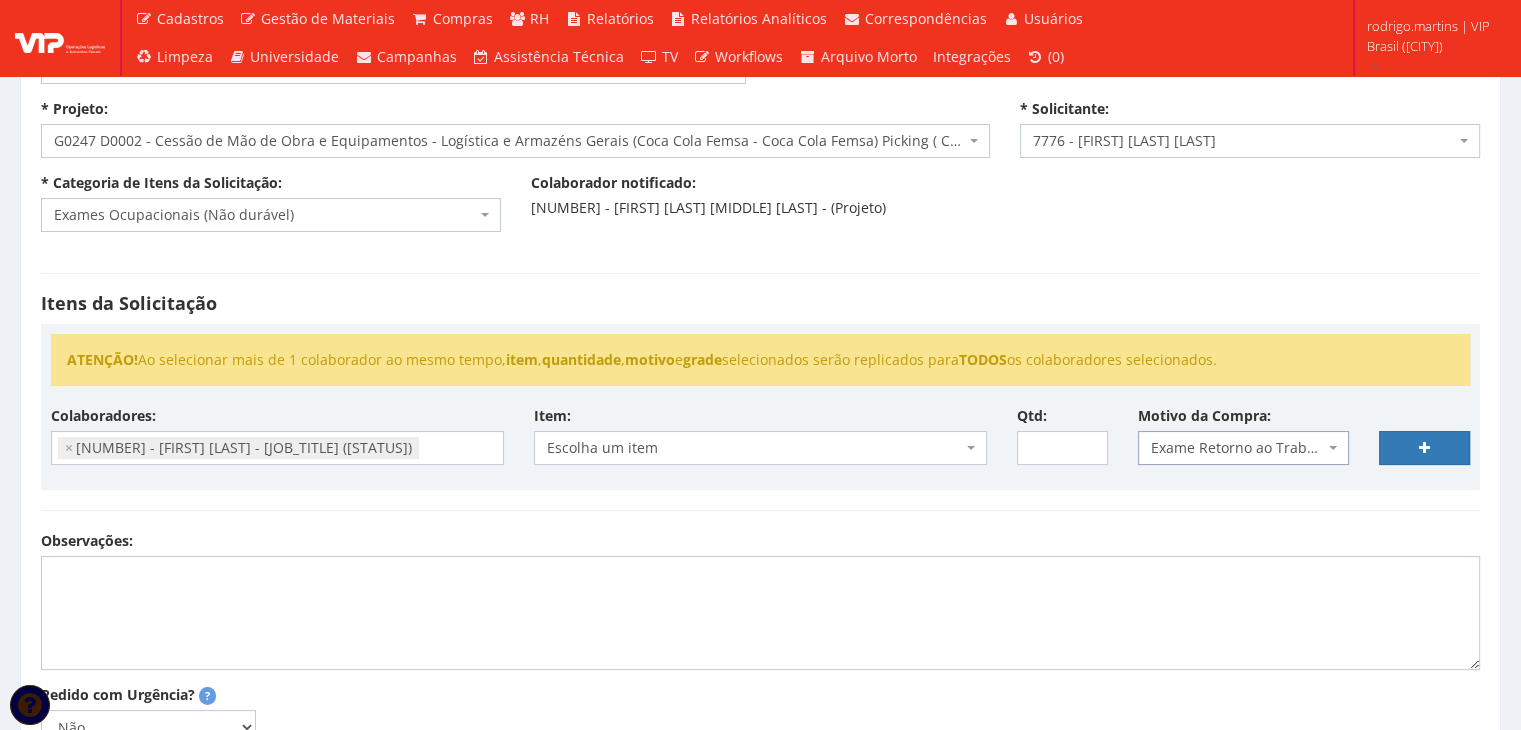 click on "Escolha um item" at bounding box center (754, 448) 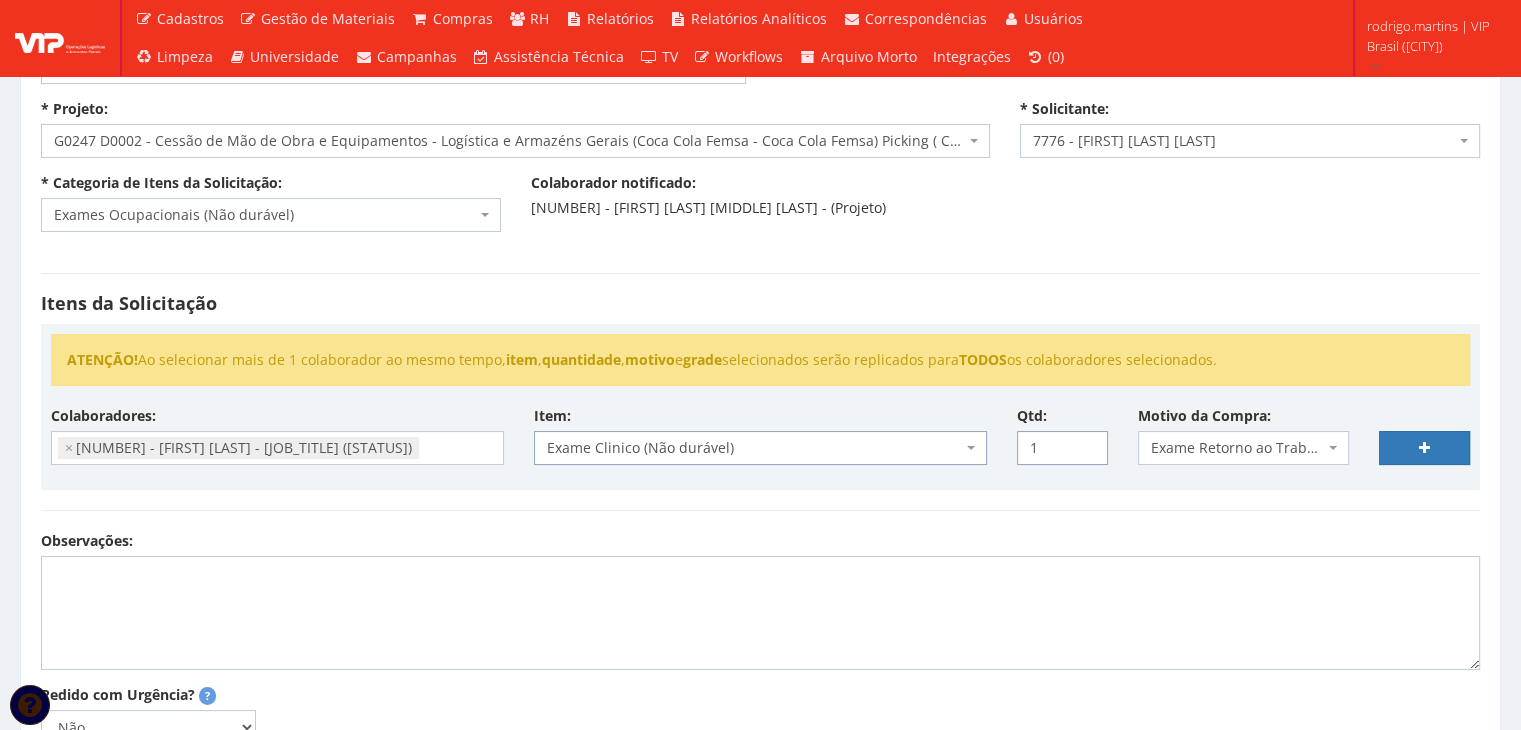 type on "1" 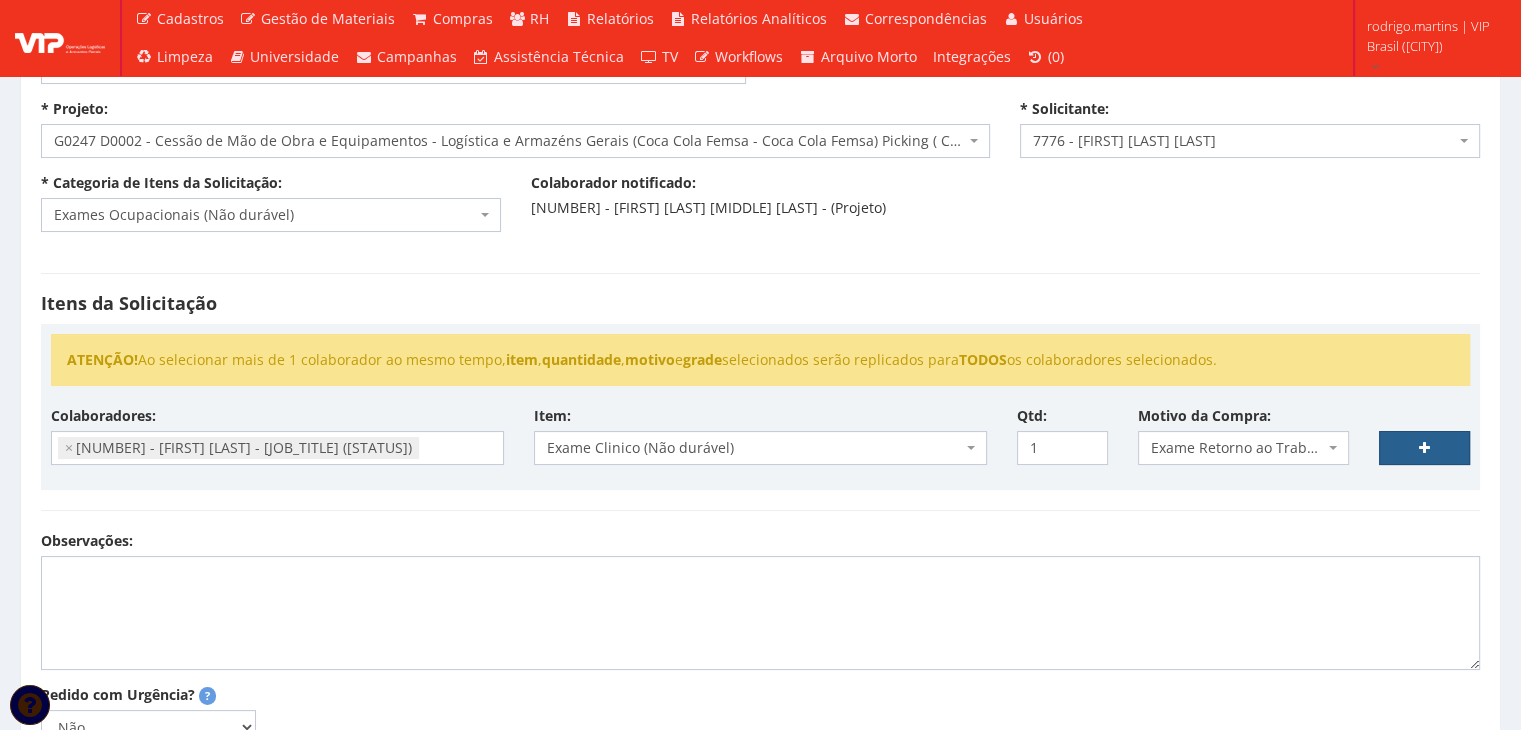 click at bounding box center (1424, 448) 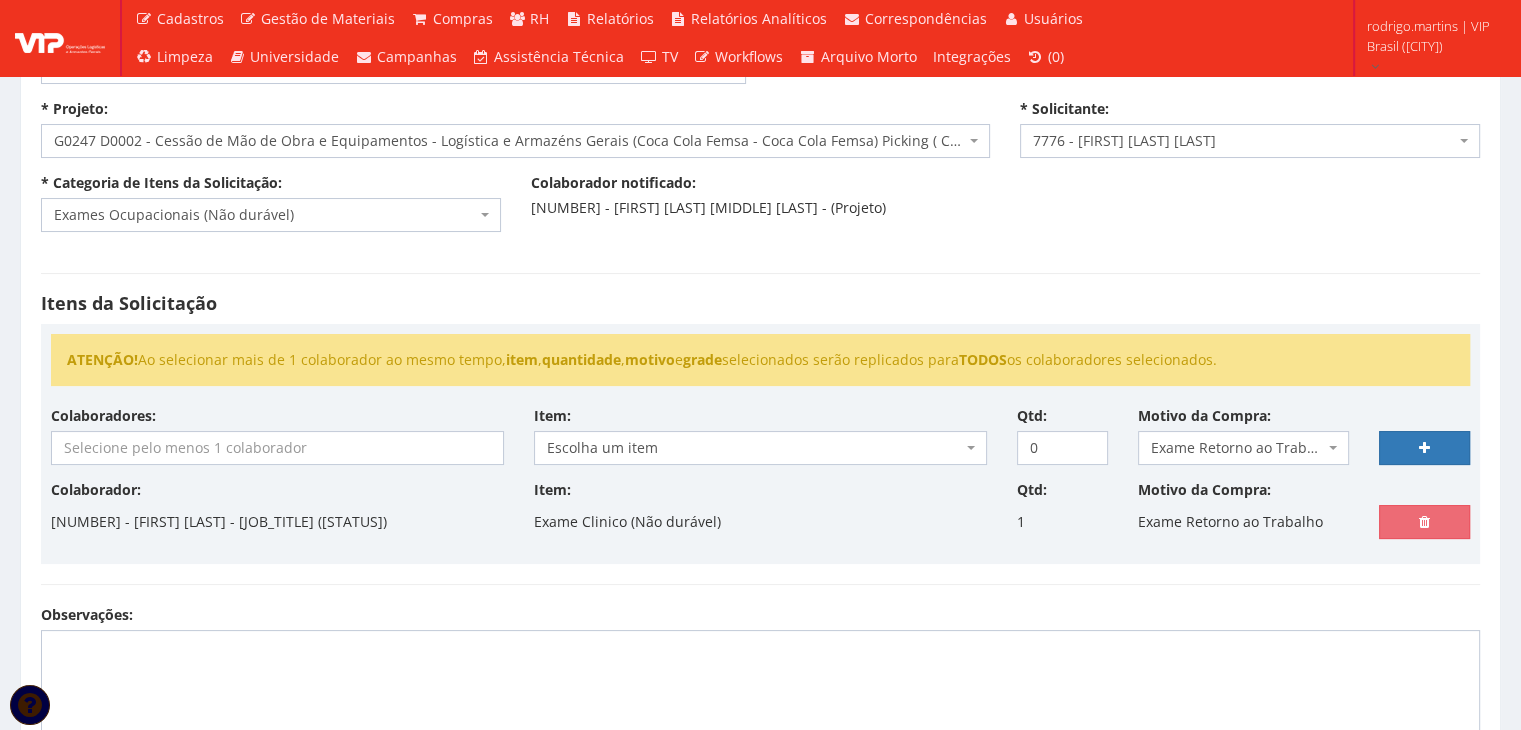 click at bounding box center (277, 448) 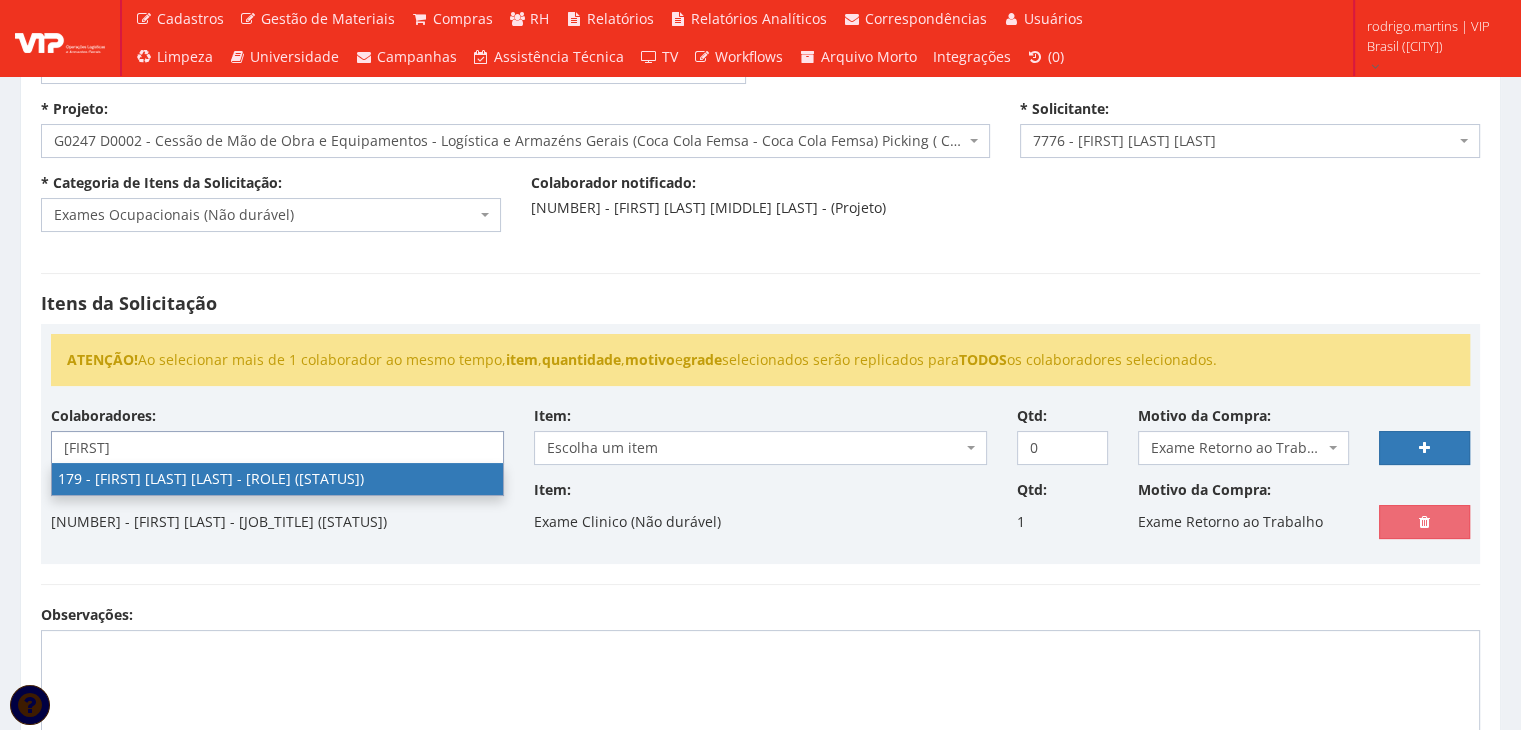 type on "lucas" 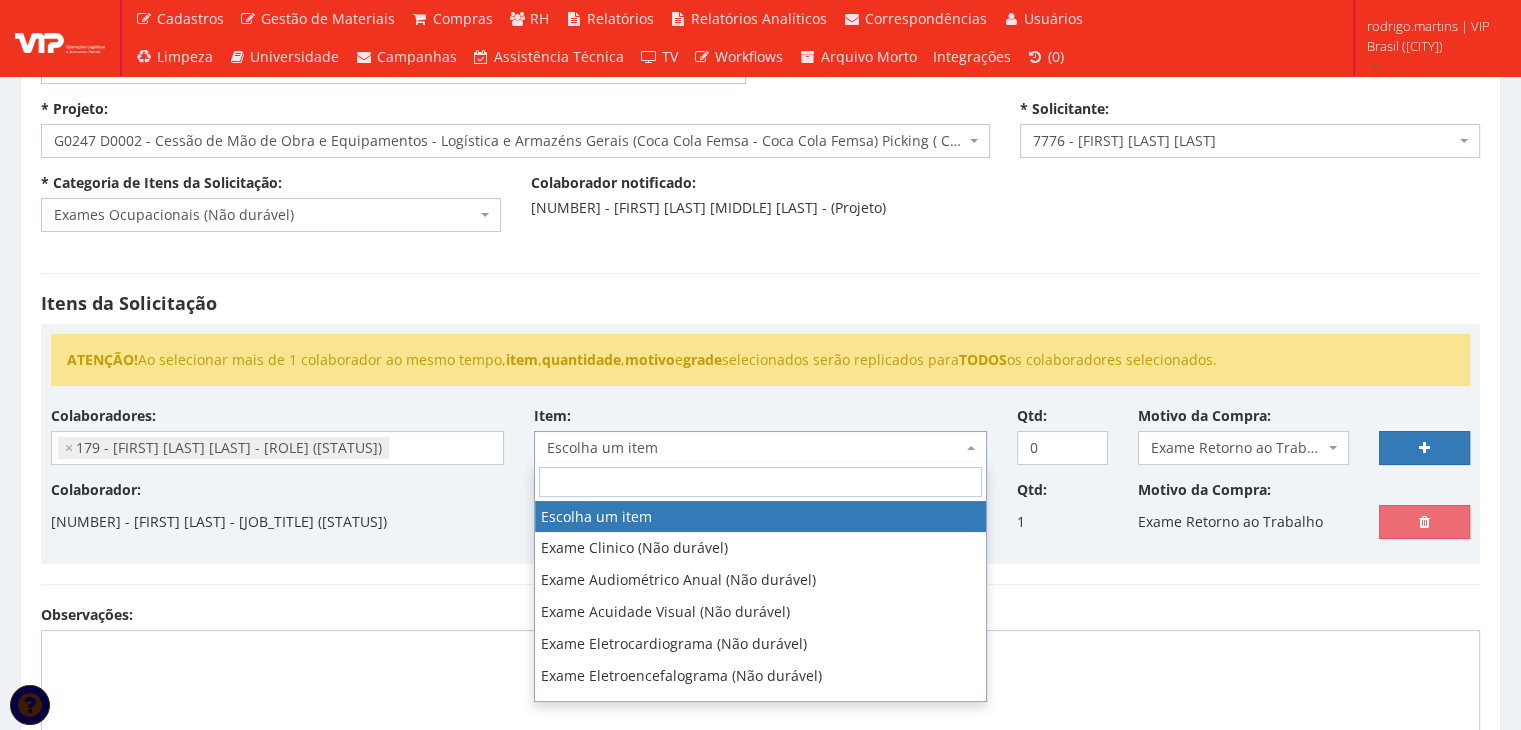 click on "Escolha um item" at bounding box center (754, 448) 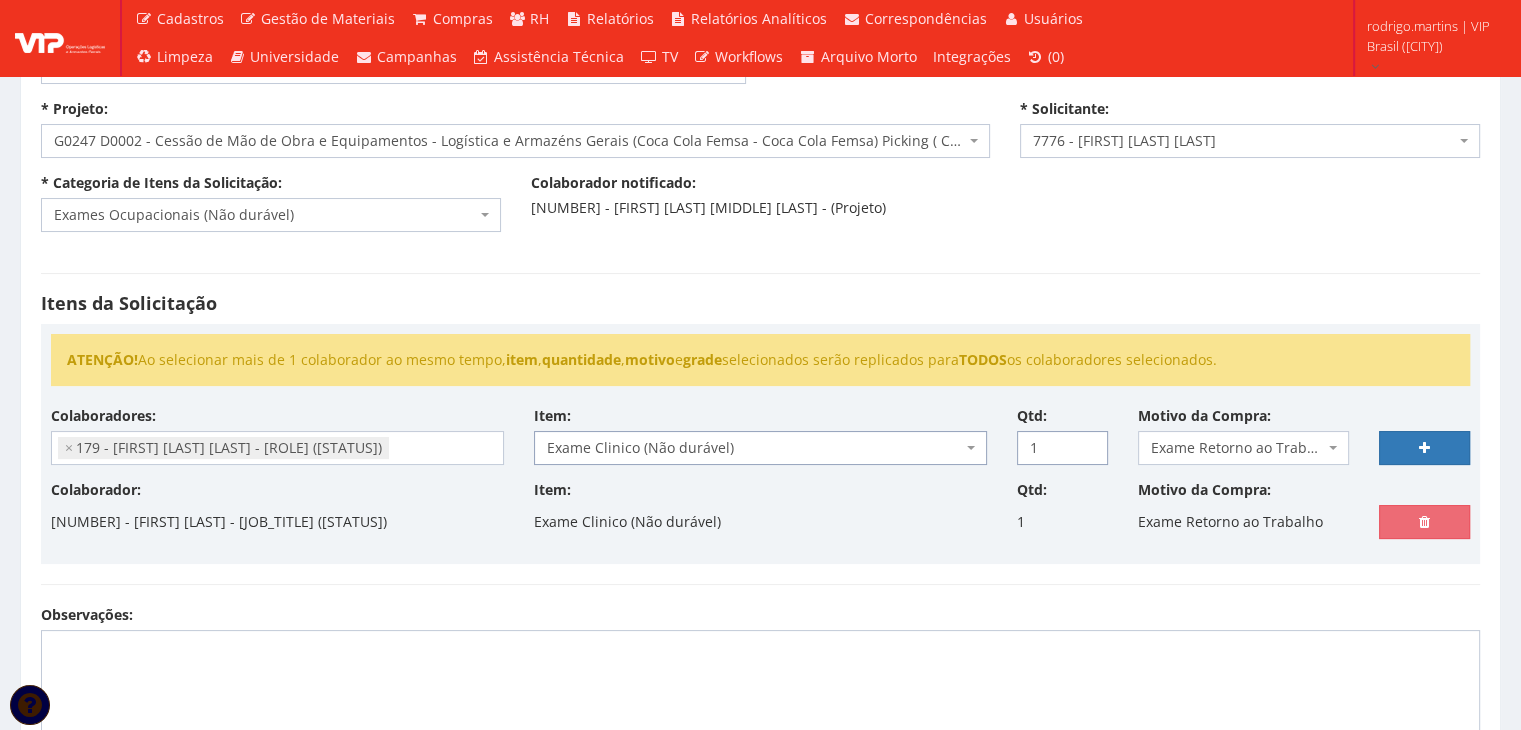 type on "[NUMBER]" 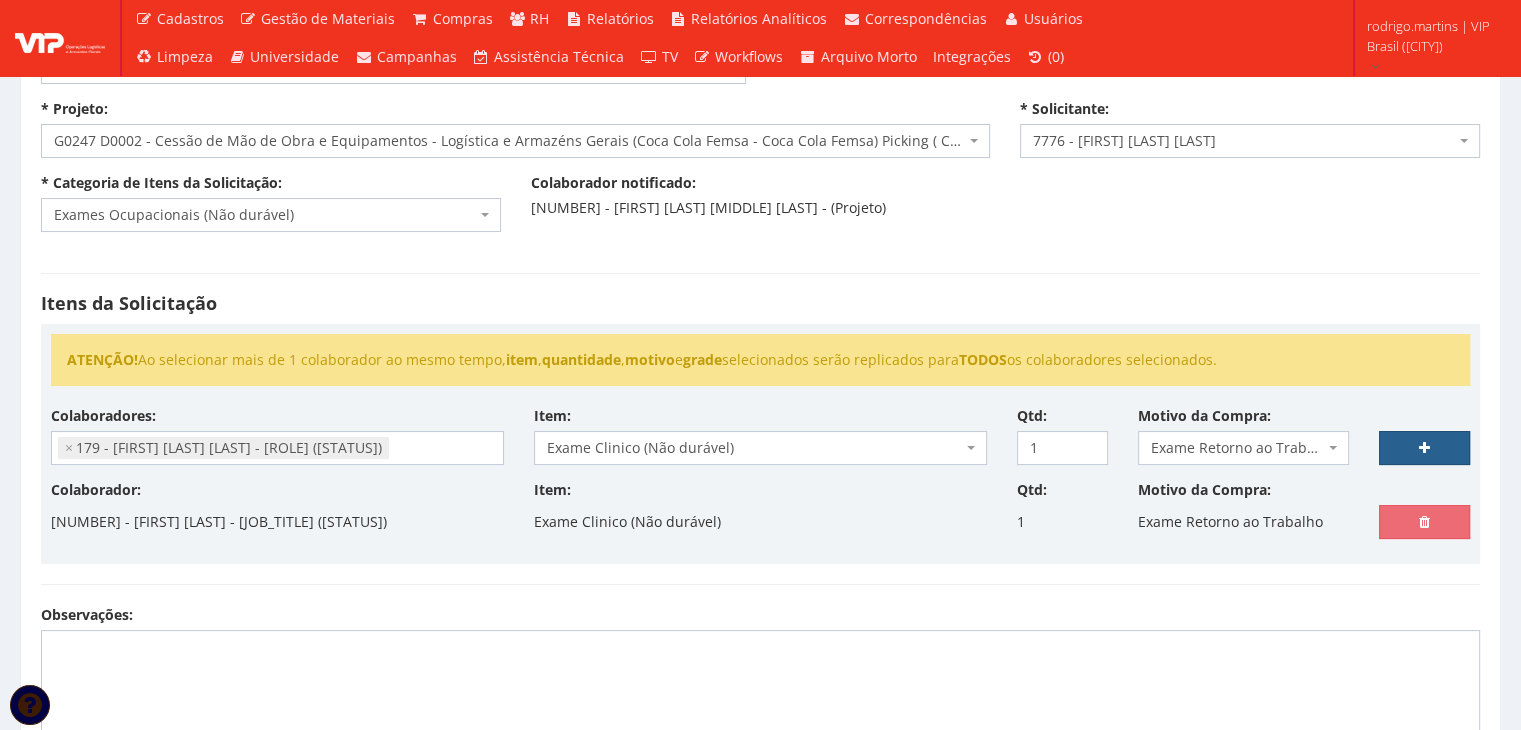 click at bounding box center (1424, 448) 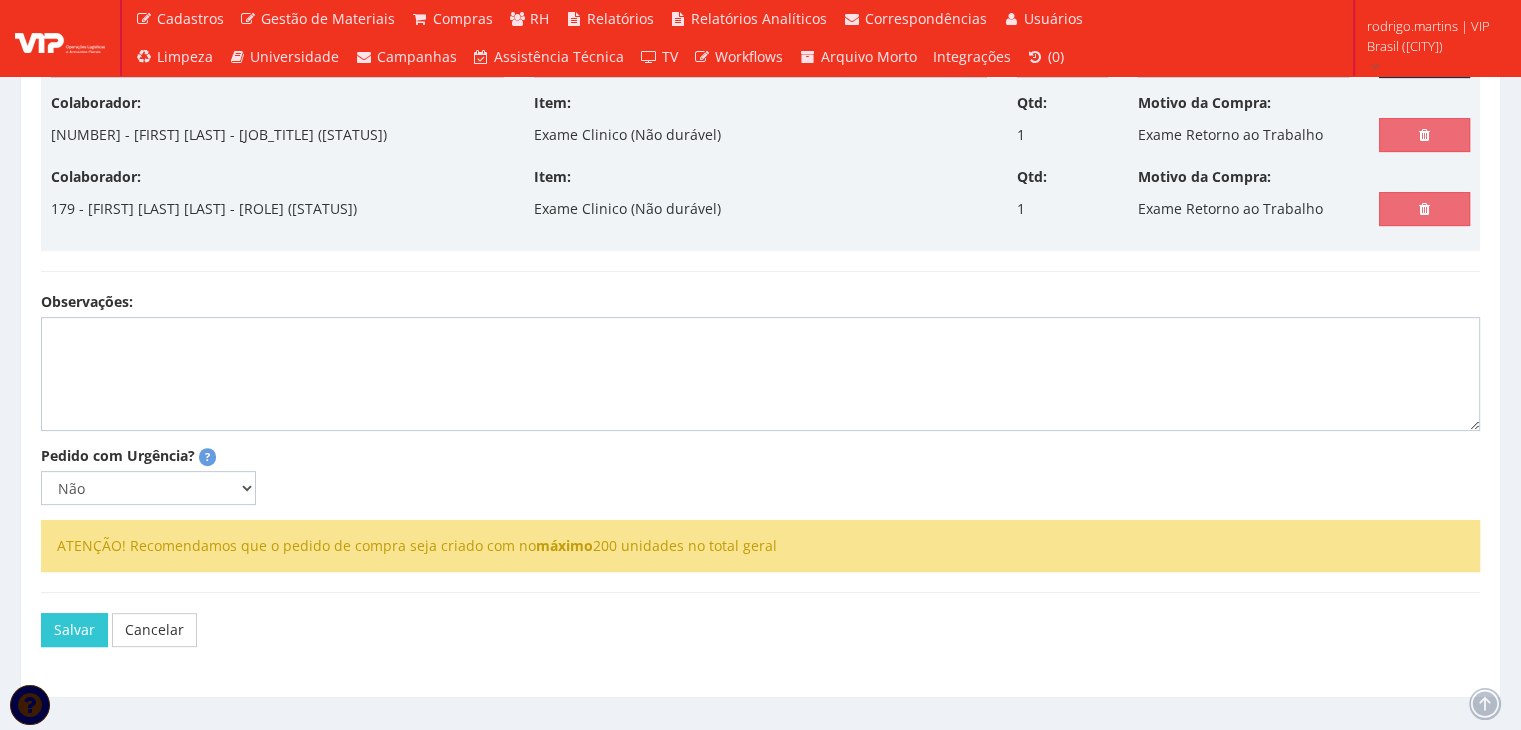 scroll, scrollTop: 572, scrollLeft: 0, axis: vertical 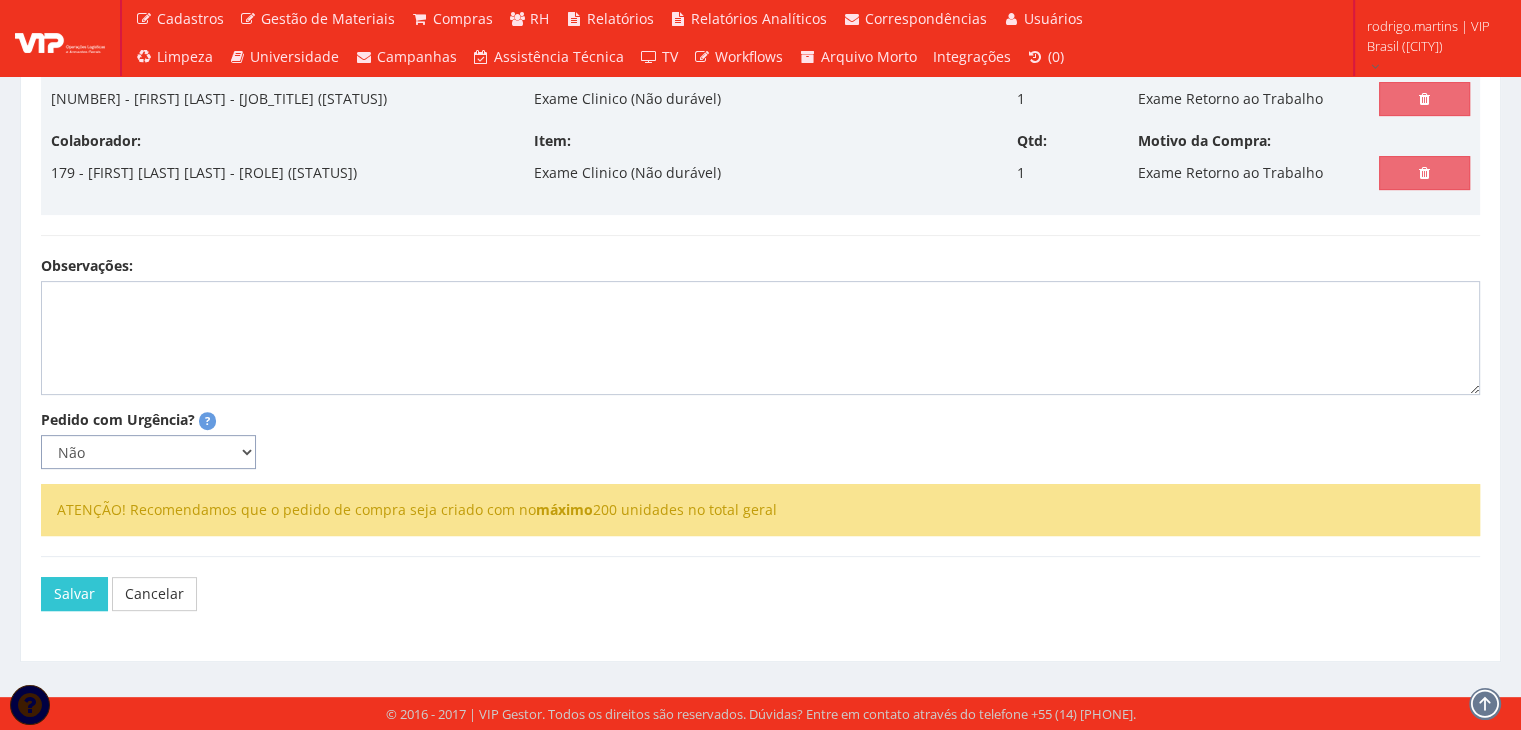 click on "Não Sim" at bounding box center [148, 452] 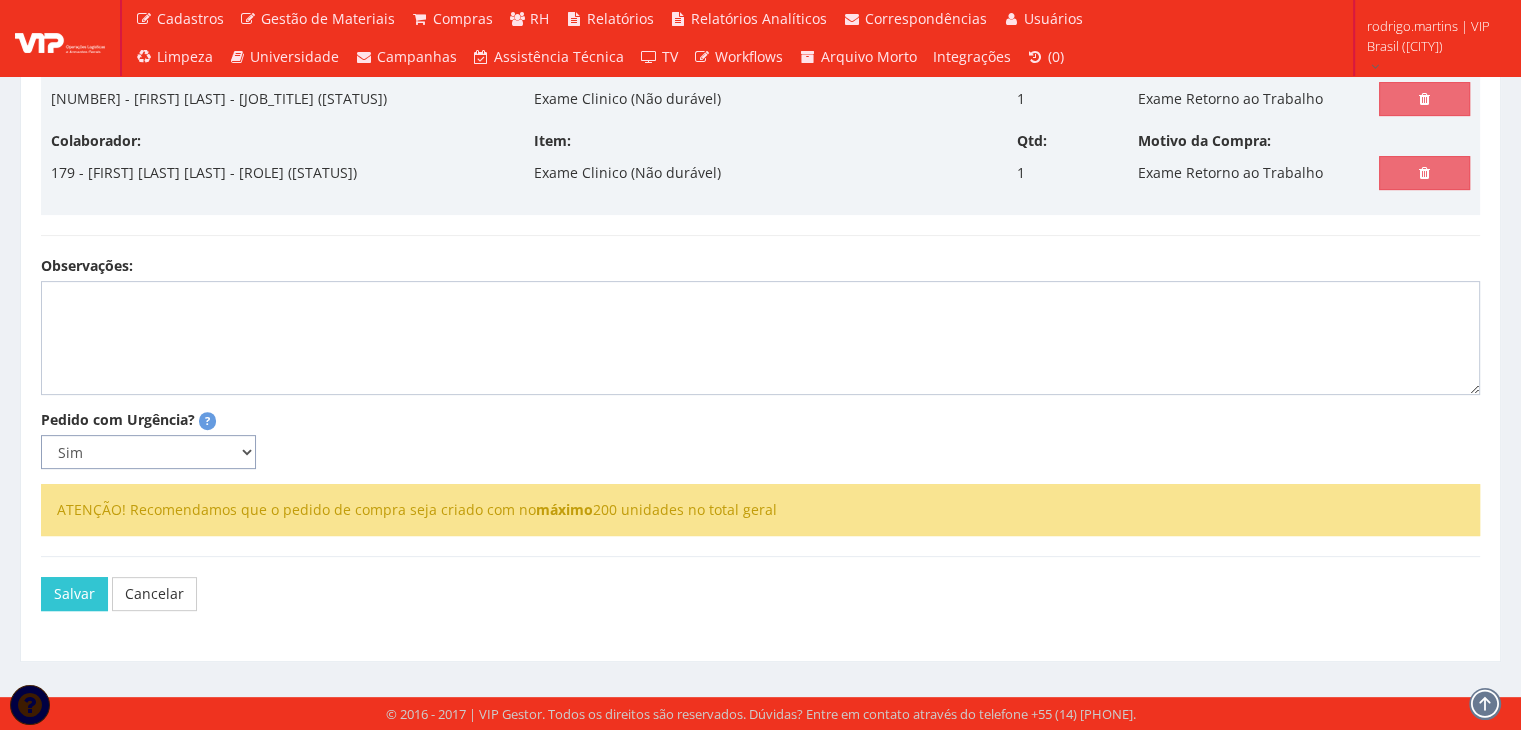 click on "Não Sim" at bounding box center [148, 452] 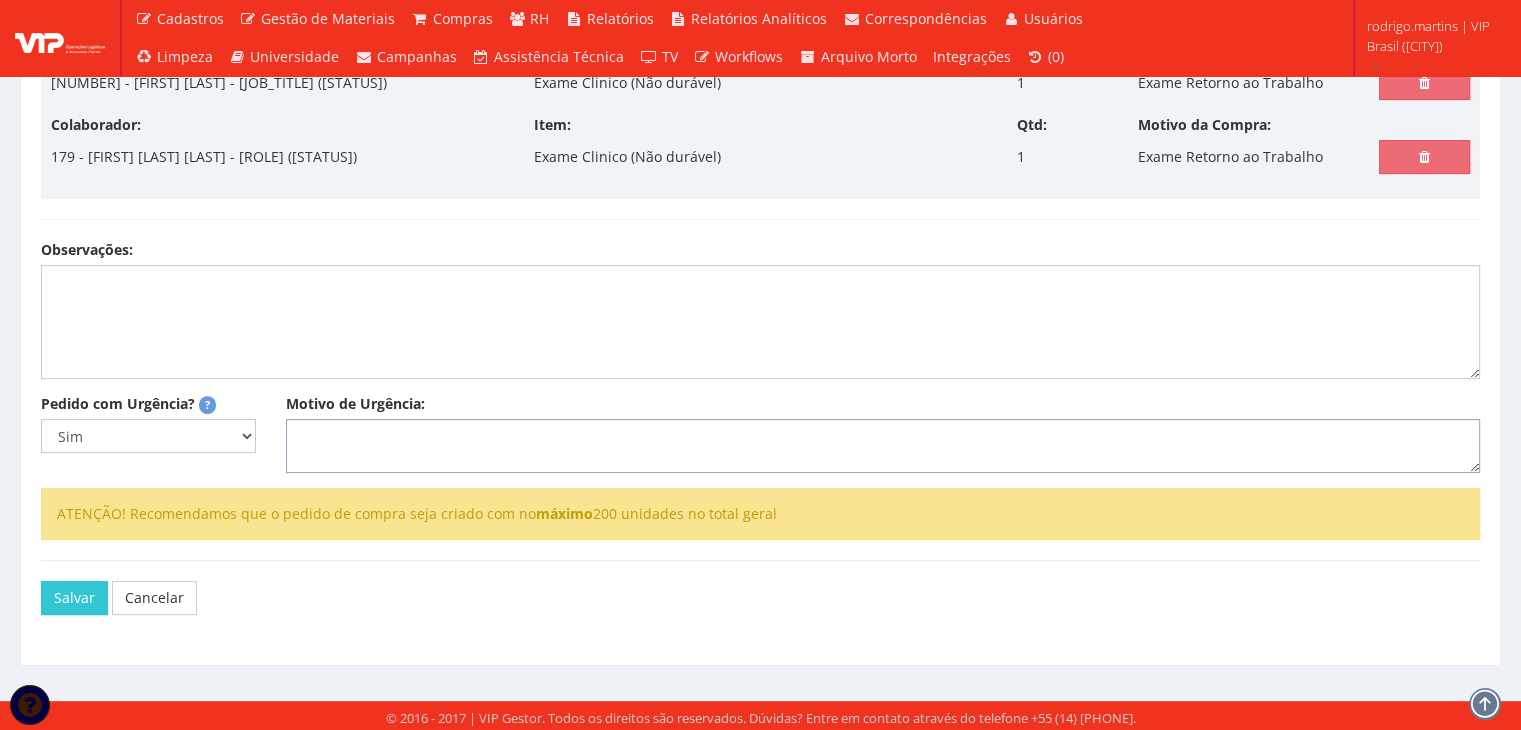 click on "Motivo de Urgência:" at bounding box center [883, 446] 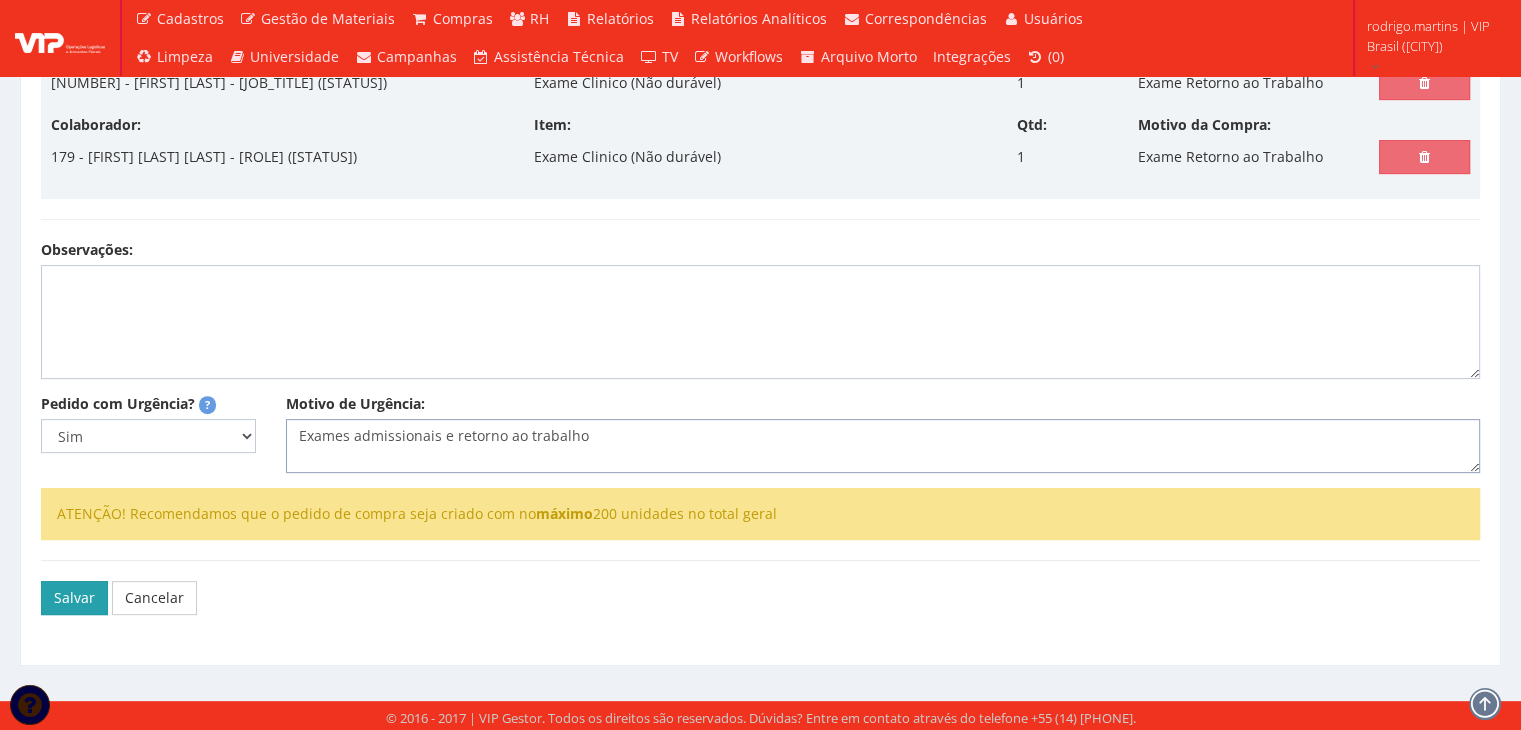 type on "Exames admissionais e retorno ao trabalho" 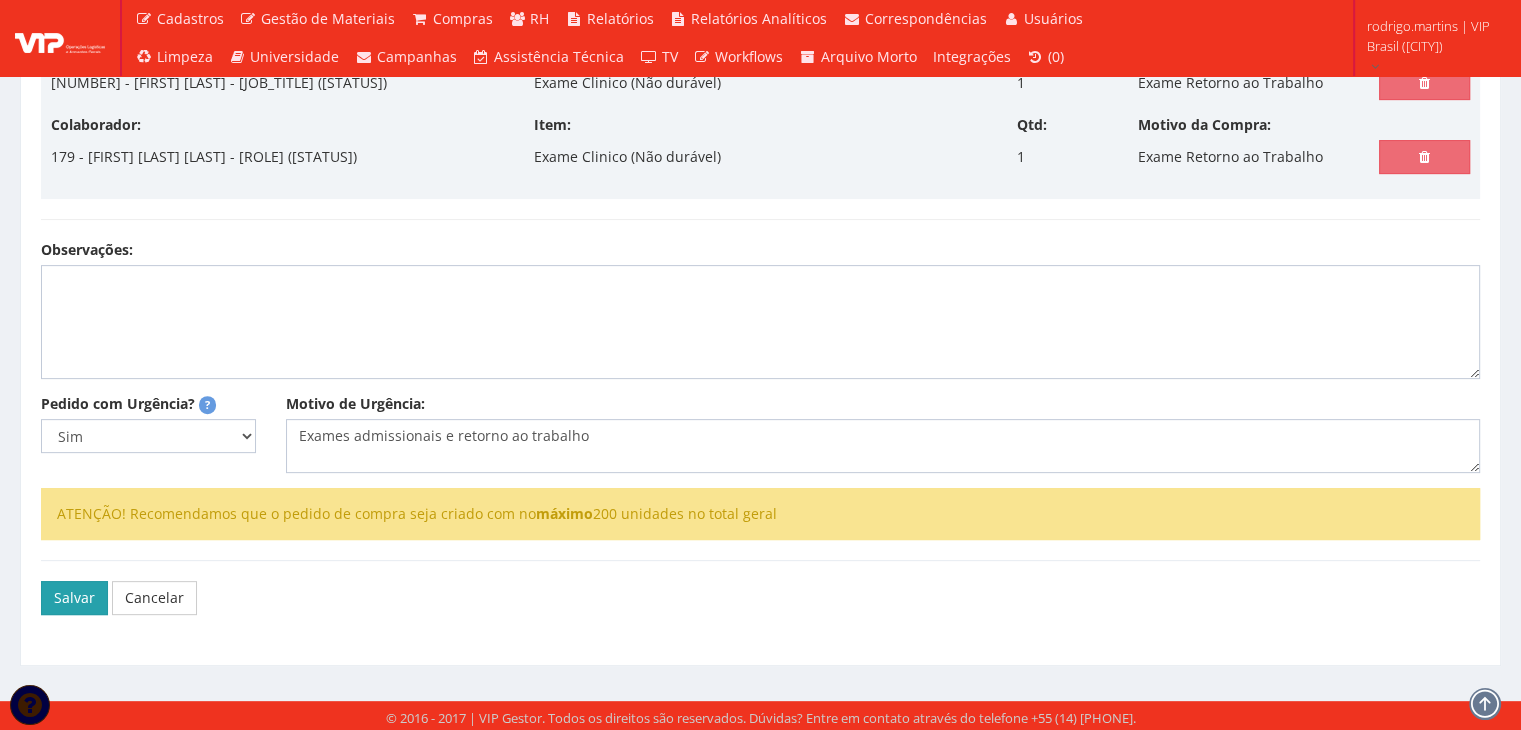 click on "Salvar" at bounding box center [74, 598] 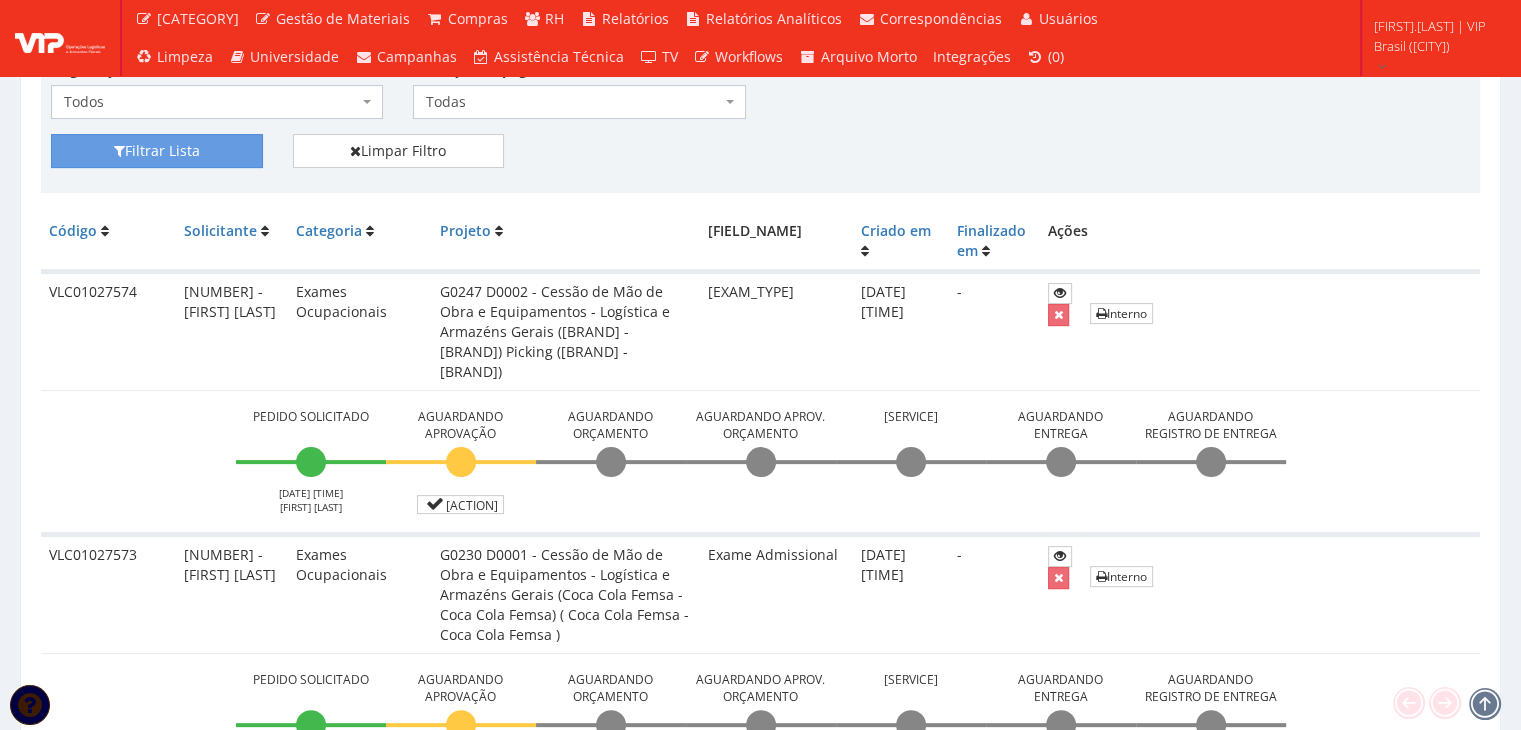 scroll, scrollTop: 666, scrollLeft: 0, axis: vertical 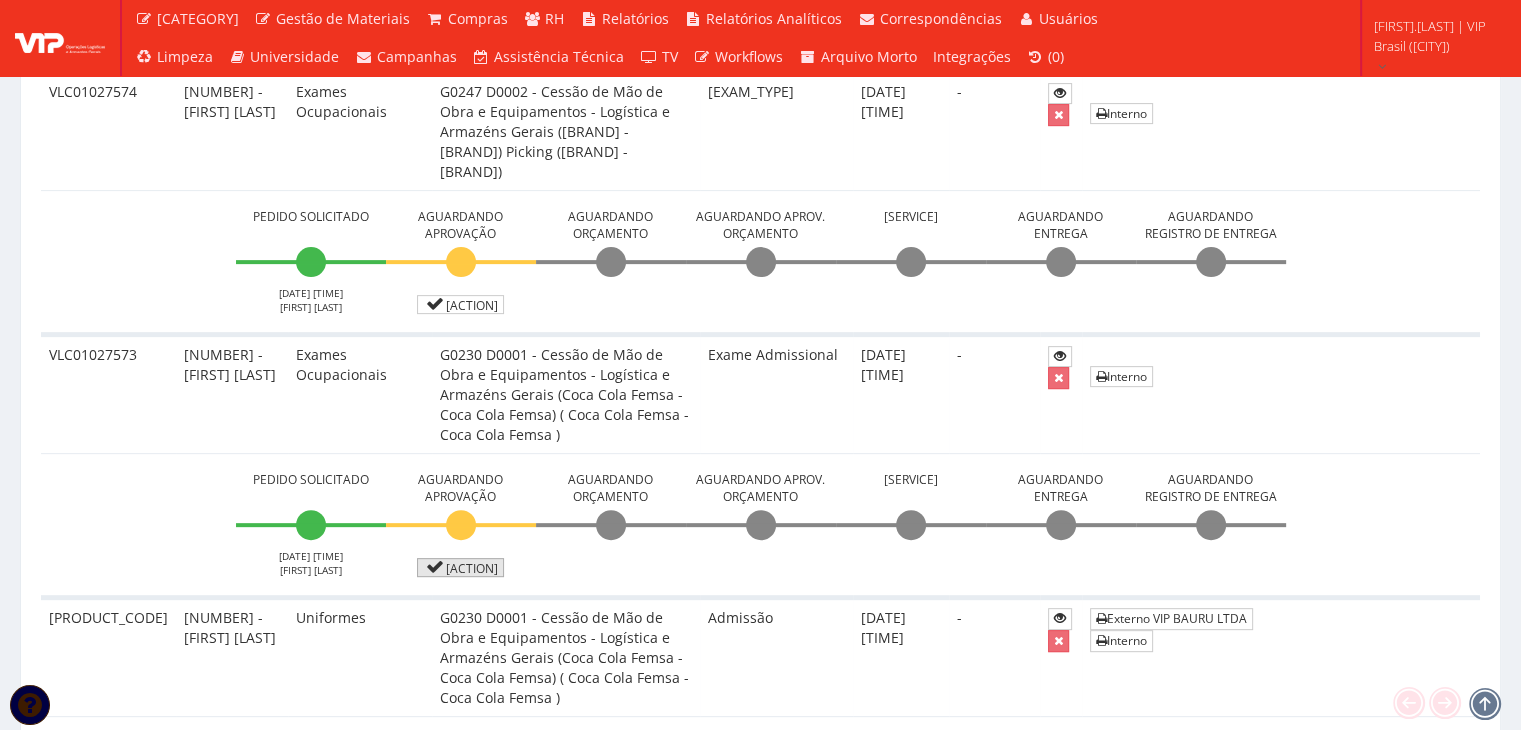click on "[ACTION]" at bounding box center (460, 567) 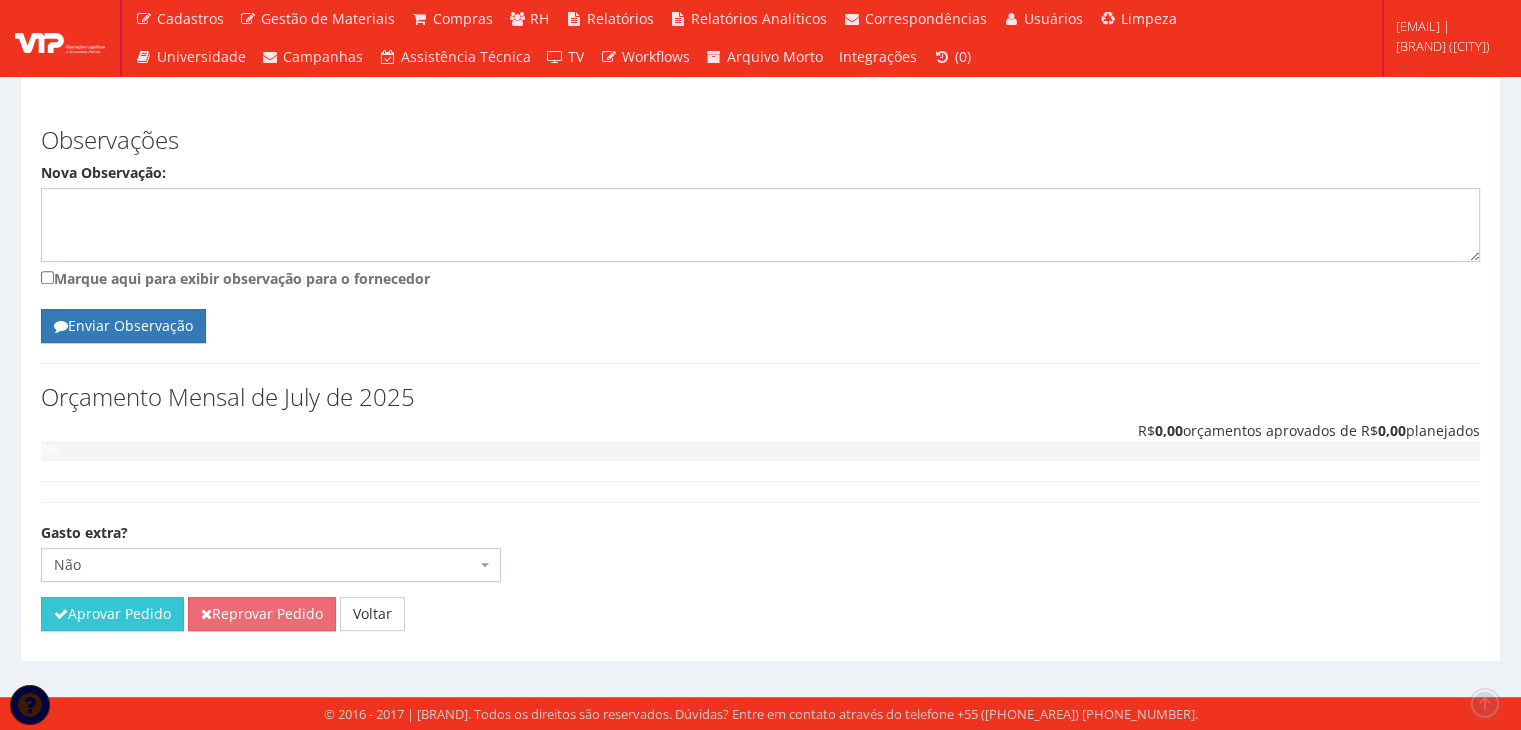 scroll, scrollTop: 1047, scrollLeft: 0, axis: vertical 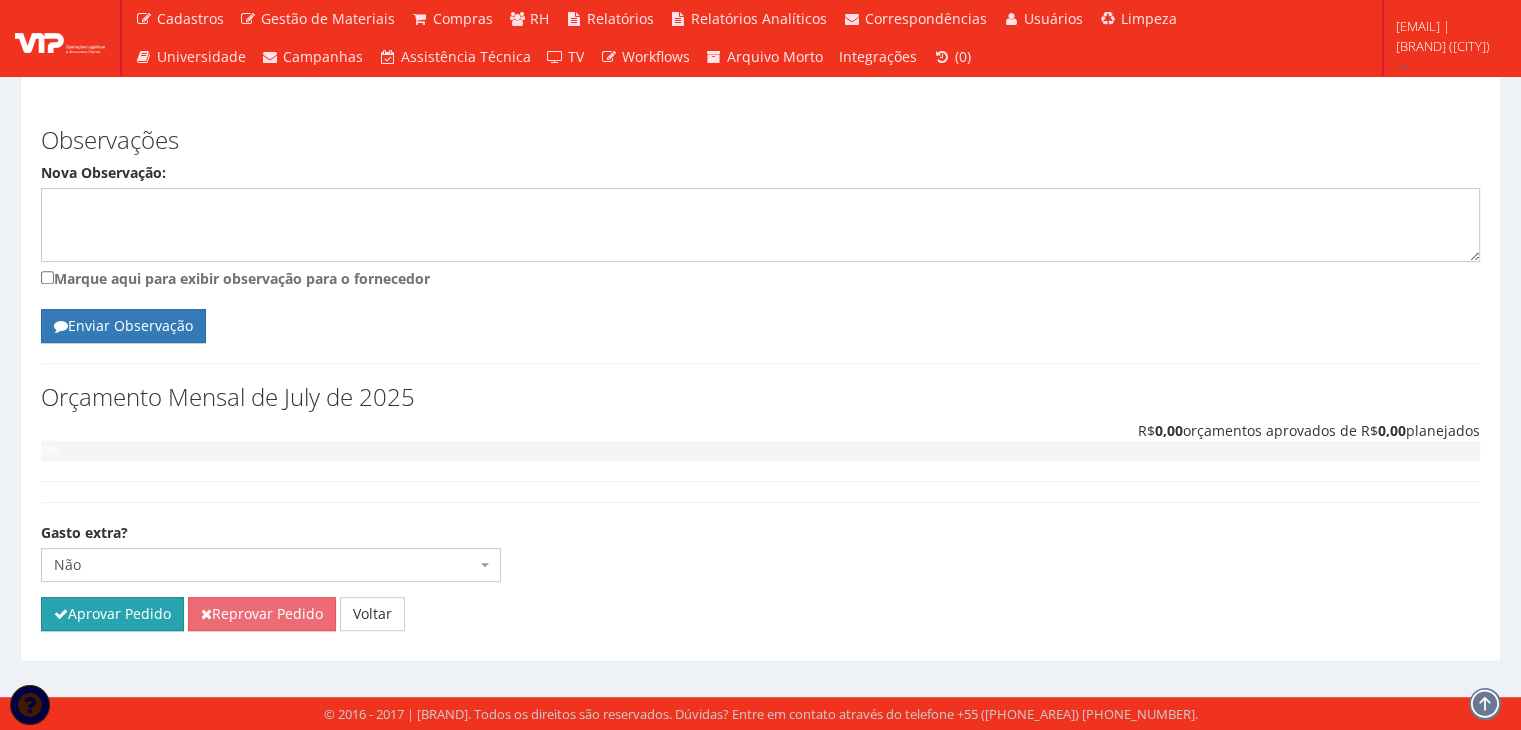 click on "Aprovar Pedido" at bounding box center [112, 614] 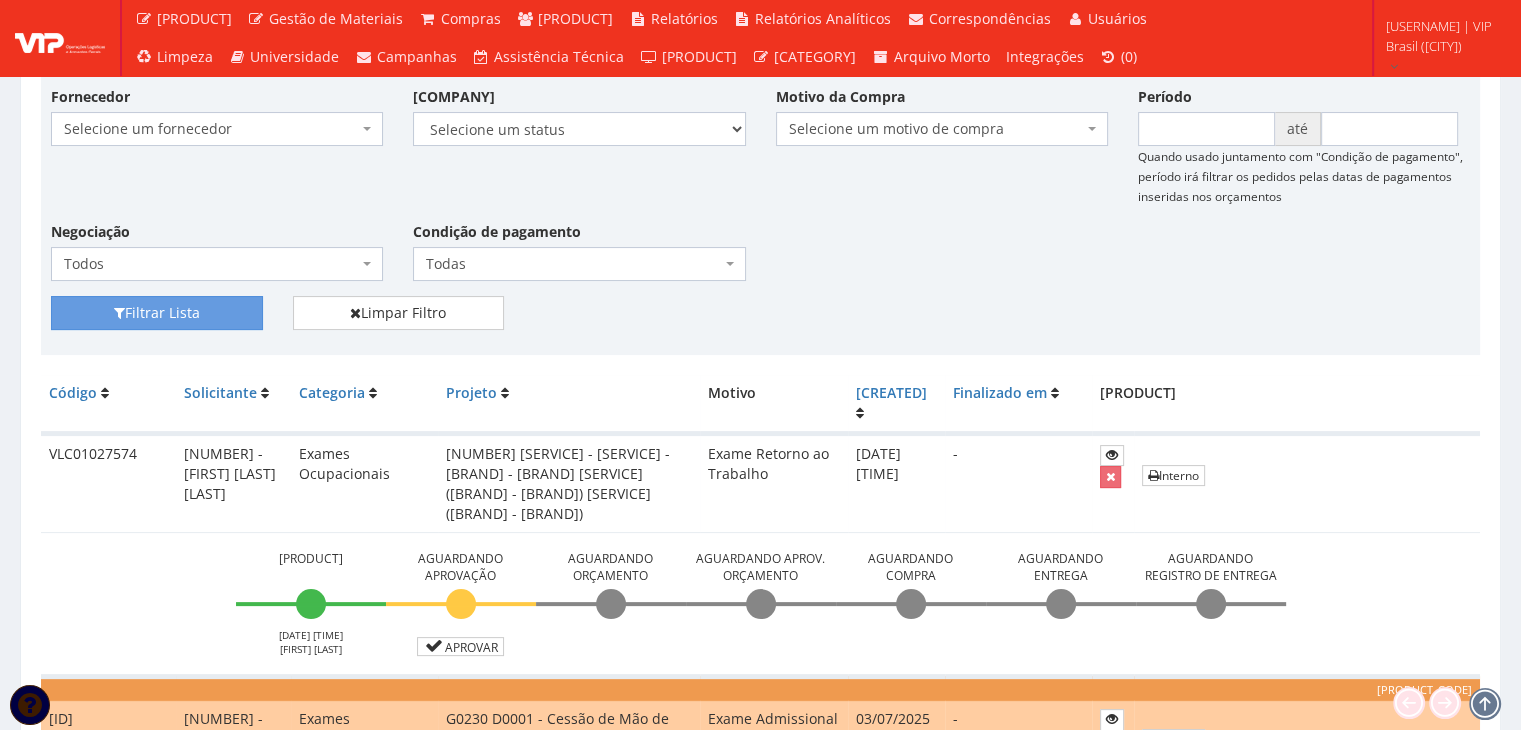 scroll, scrollTop: 533, scrollLeft: 0, axis: vertical 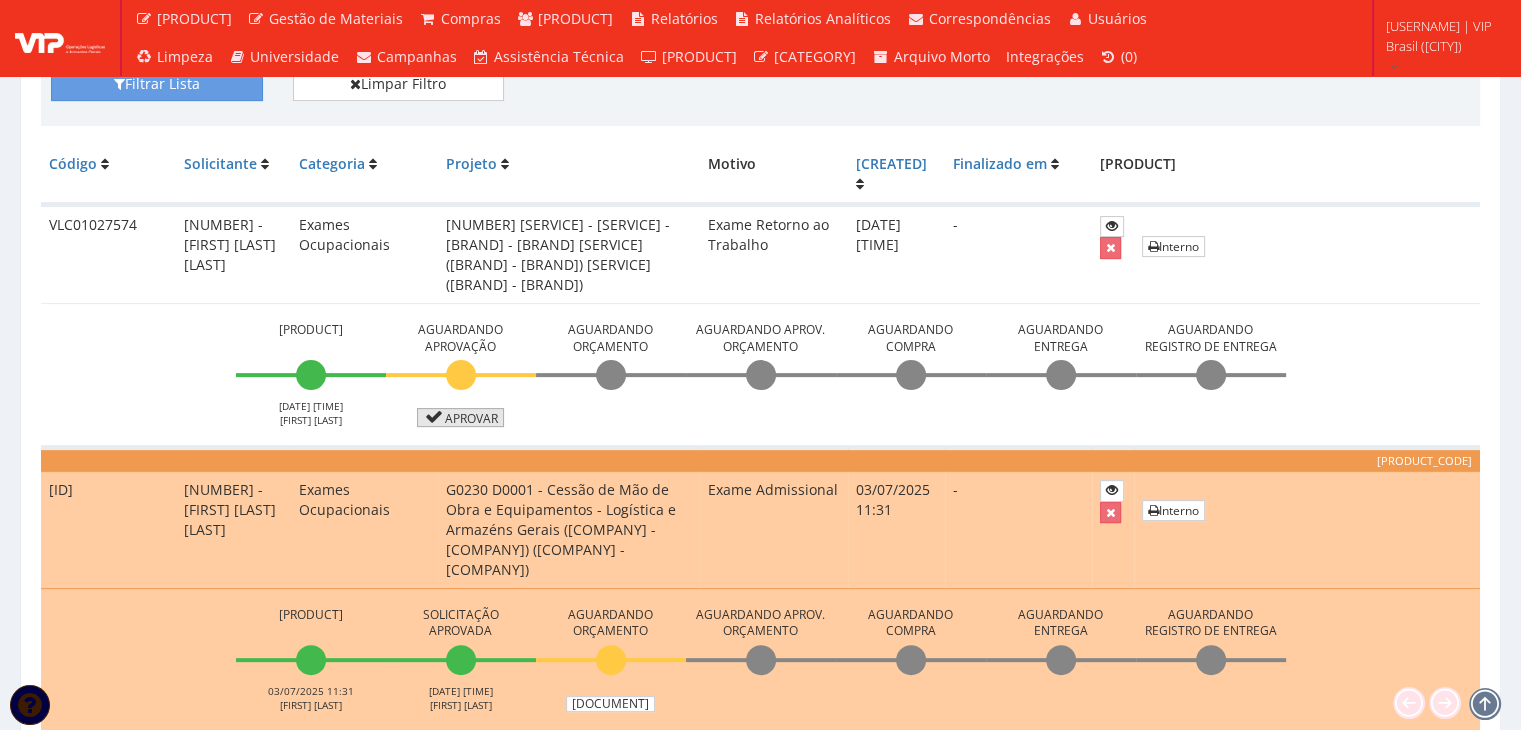 click on "[ACTION]" at bounding box center [461, 417] 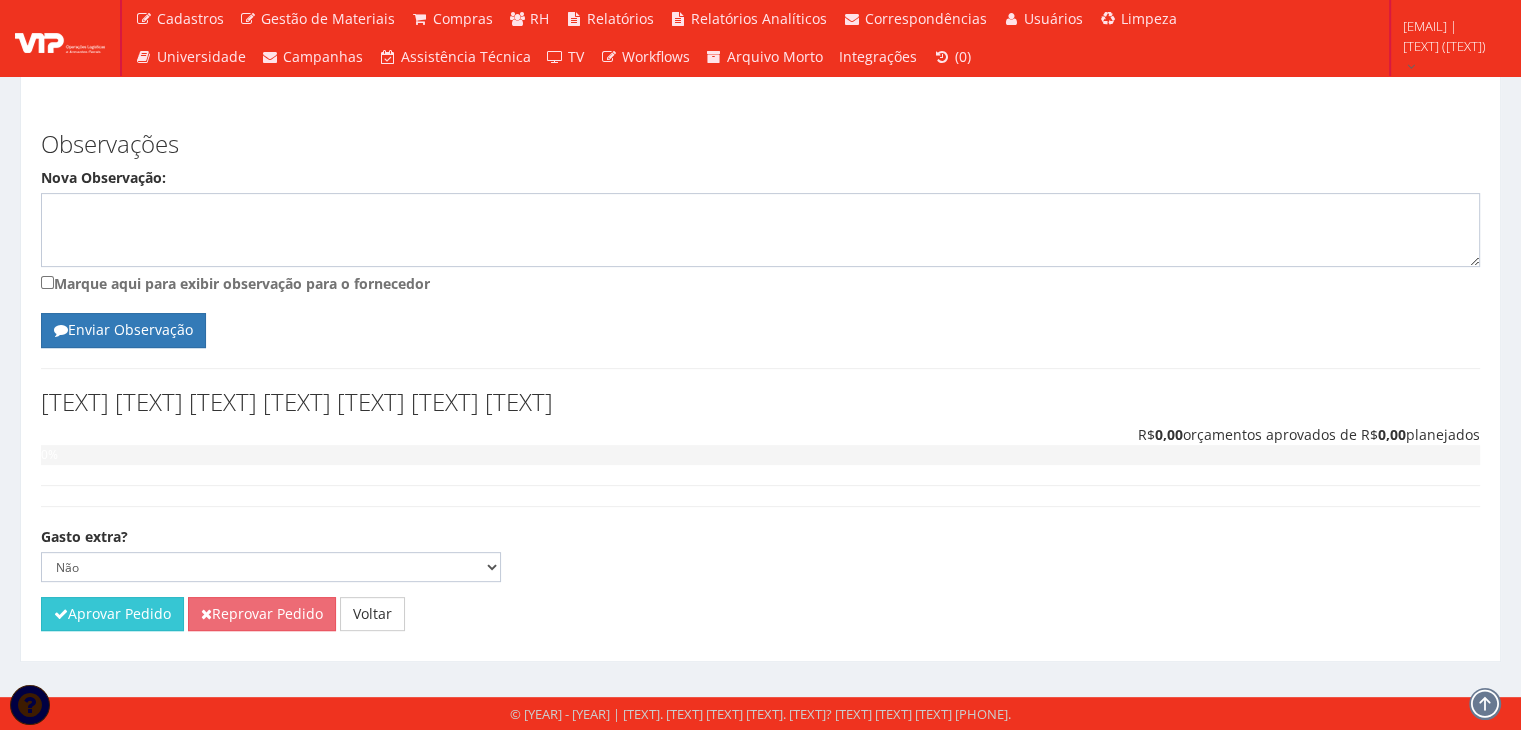scroll, scrollTop: 656, scrollLeft: 0, axis: vertical 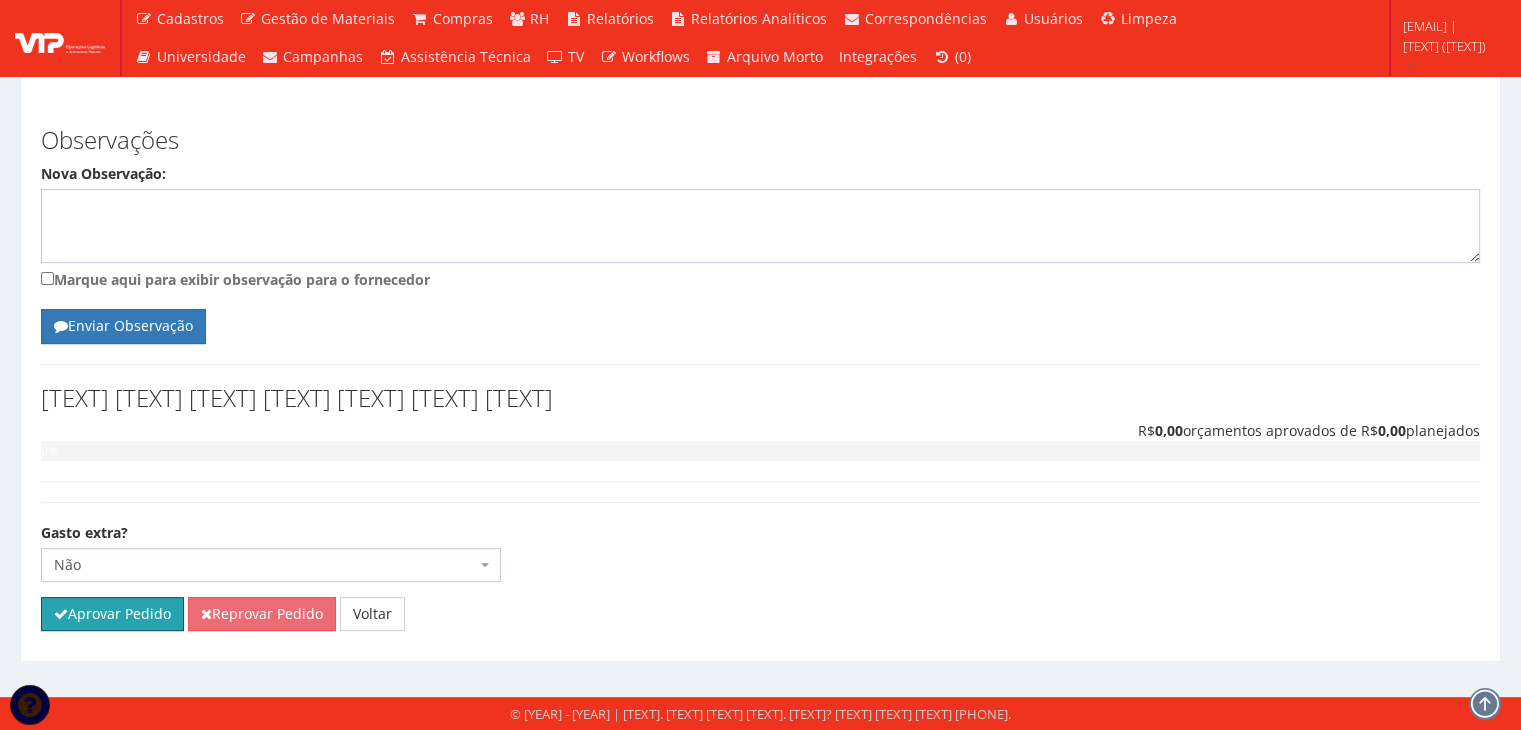 drag, startPoint x: 147, startPoint y: 609, endPoint x: 836, endPoint y: 101, distance: 856.0286 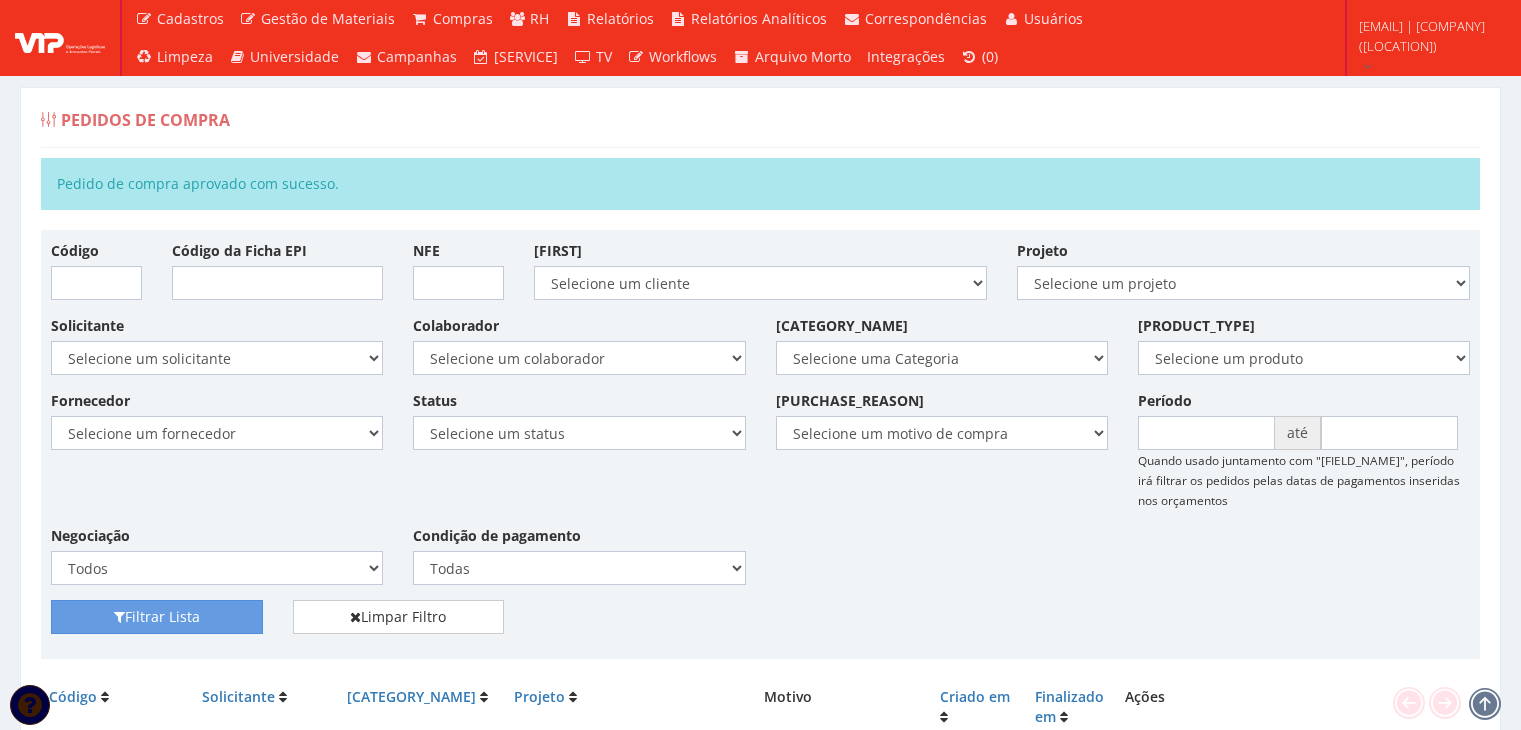 scroll, scrollTop: 0, scrollLeft: 0, axis: both 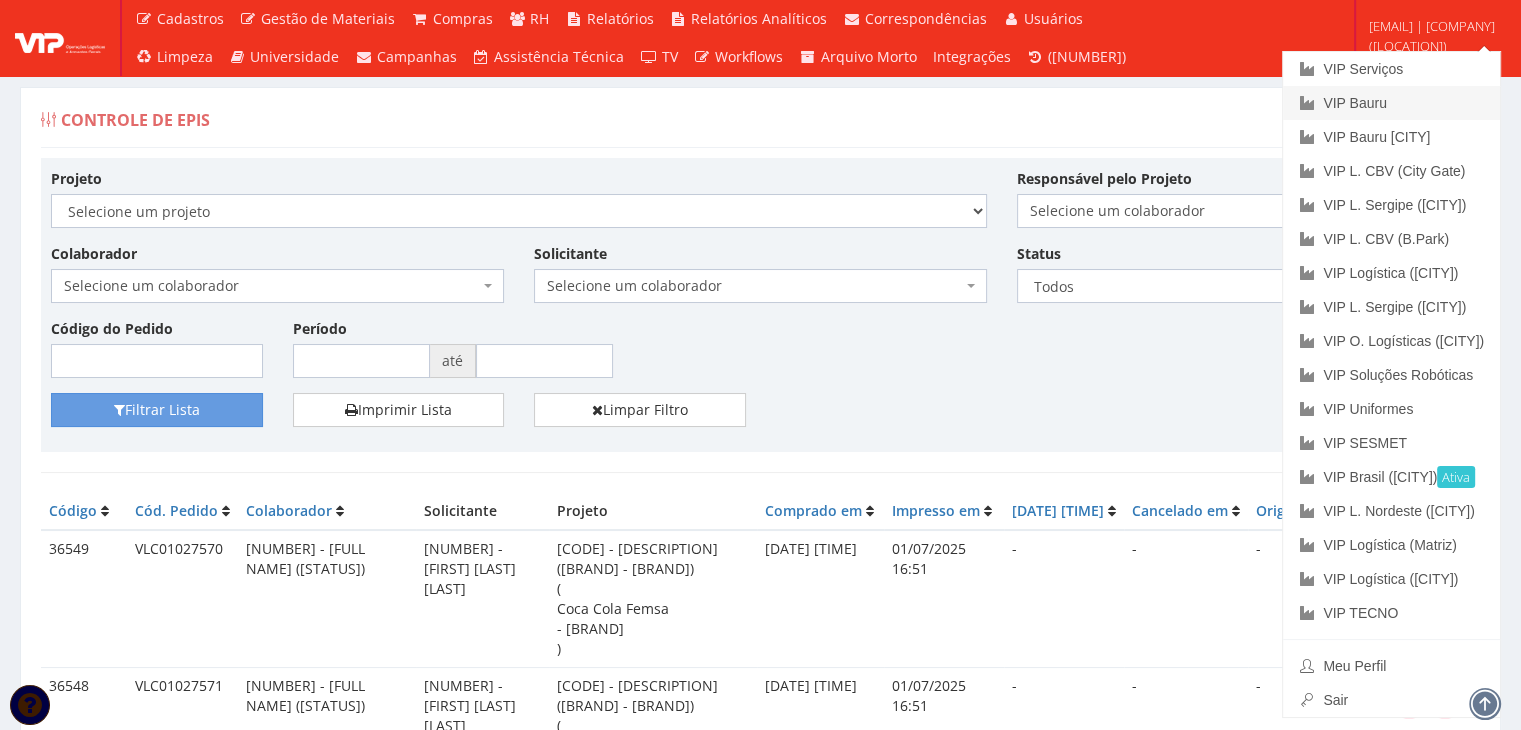 click on "VIP Bauru" at bounding box center (1391, 103) 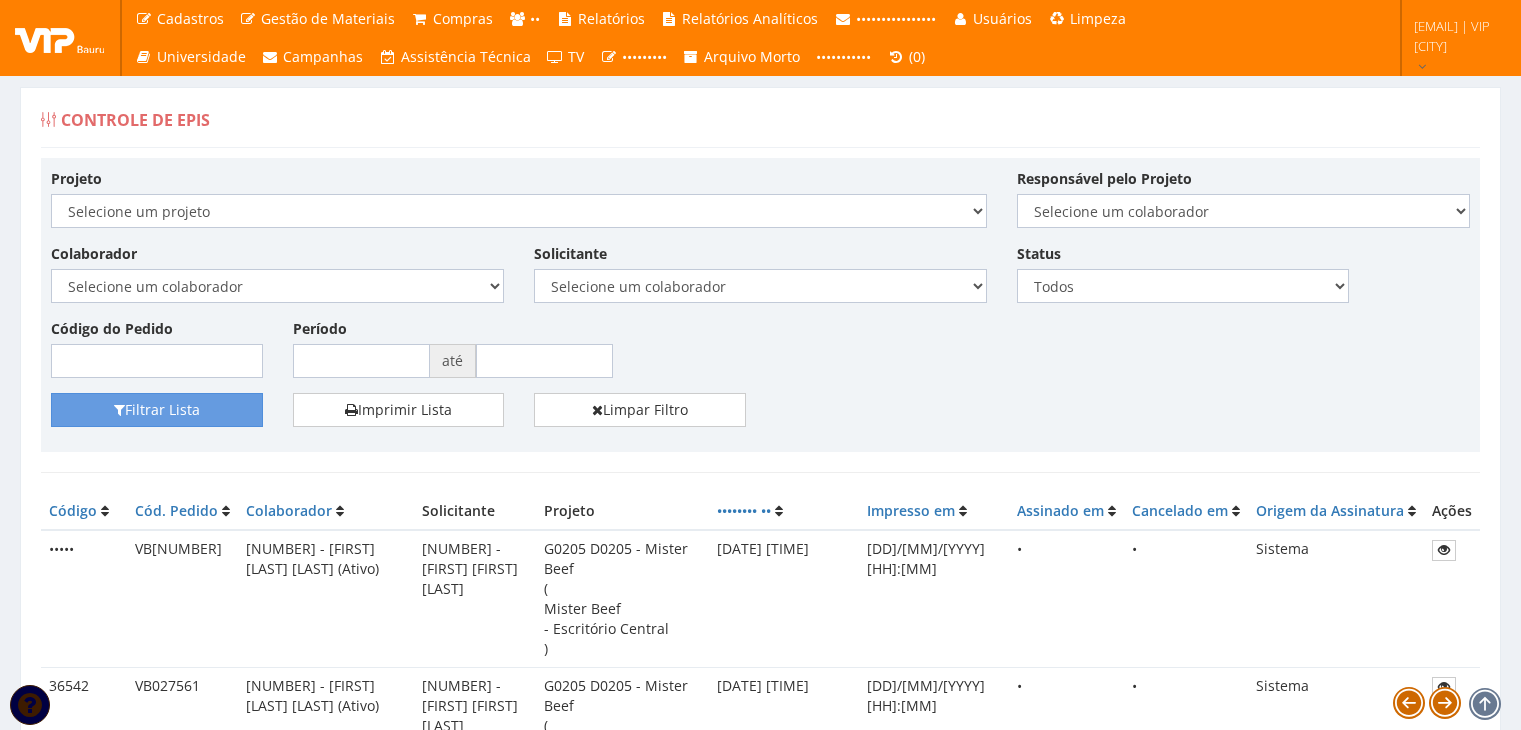 scroll, scrollTop: 0, scrollLeft: 0, axis: both 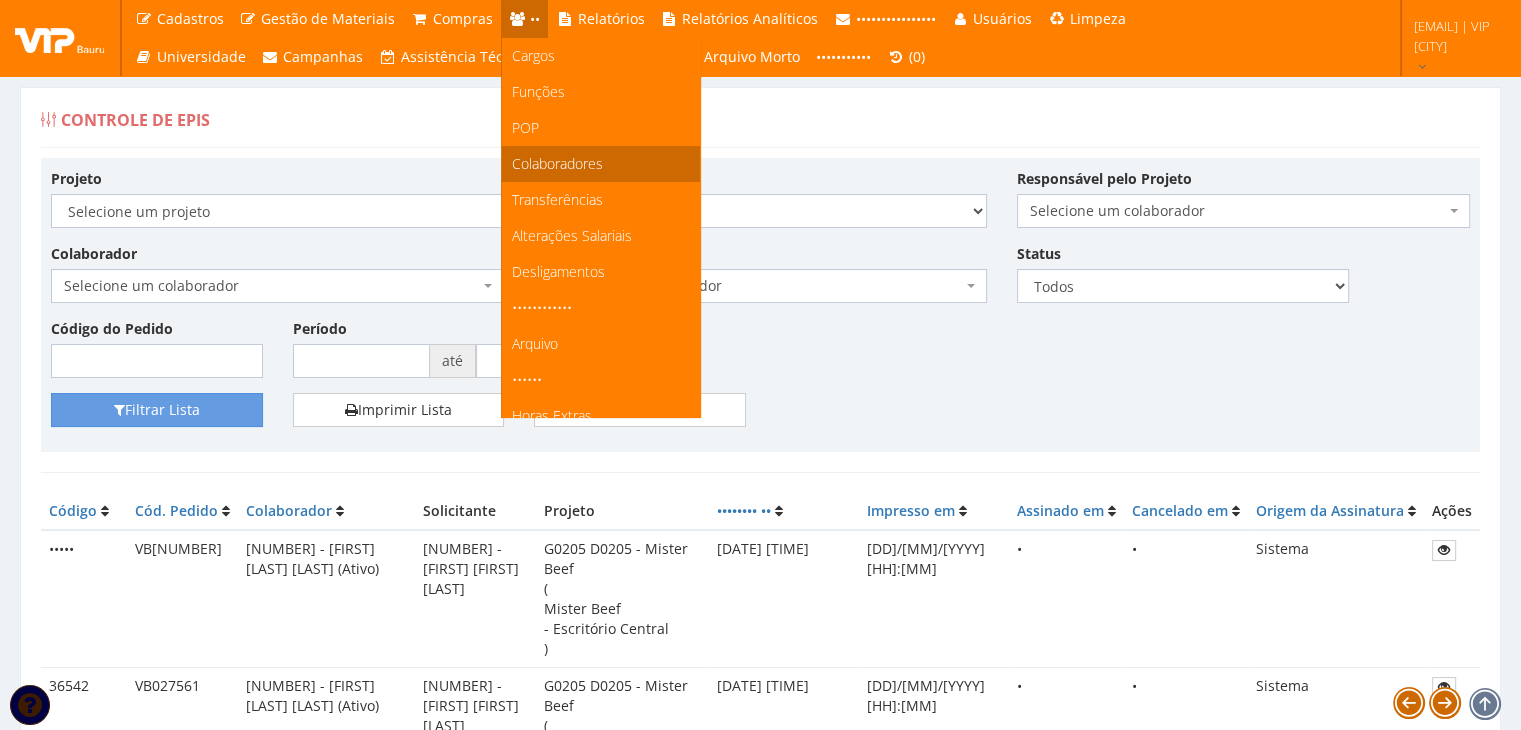 click on "Colaboradores" at bounding box center [557, 163] 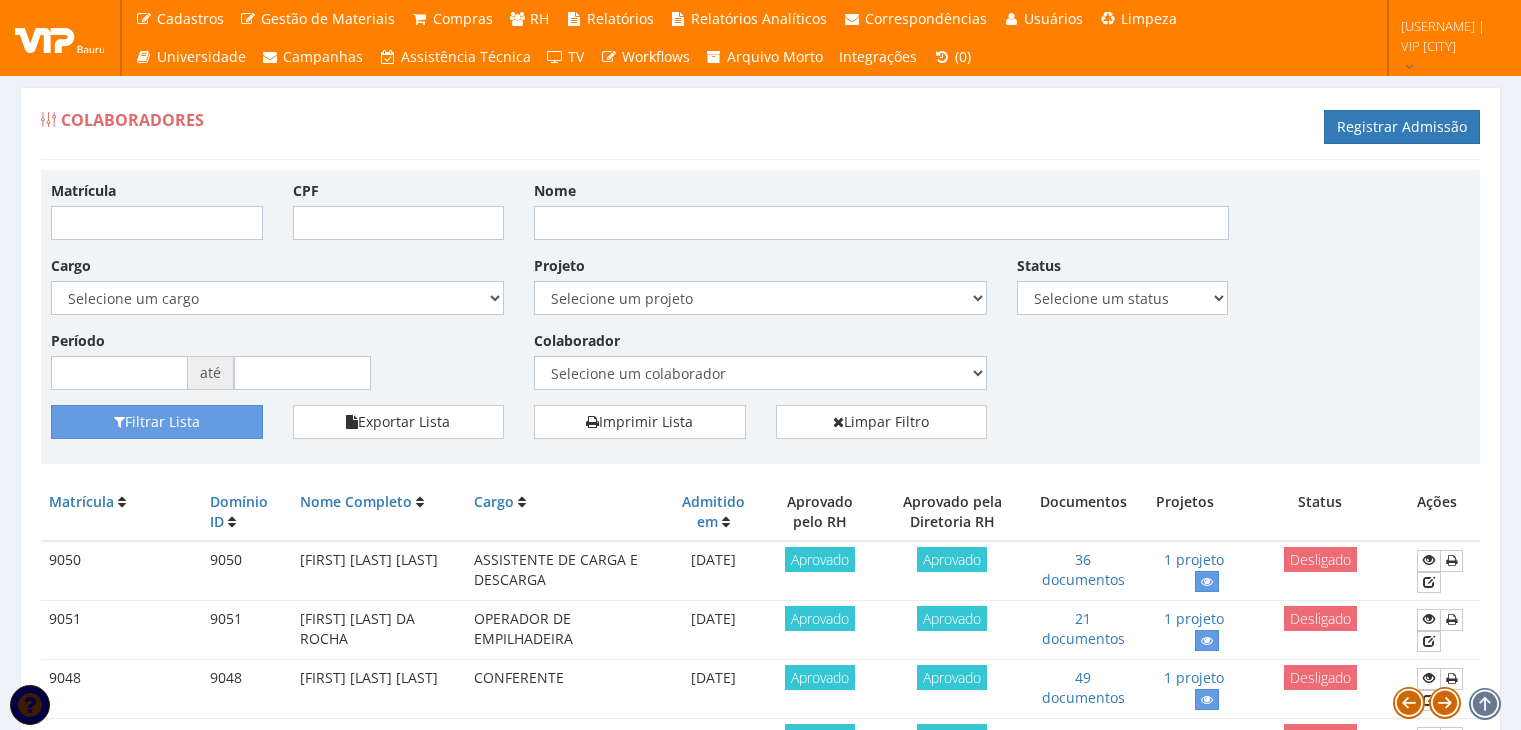 scroll, scrollTop: 0, scrollLeft: 0, axis: both 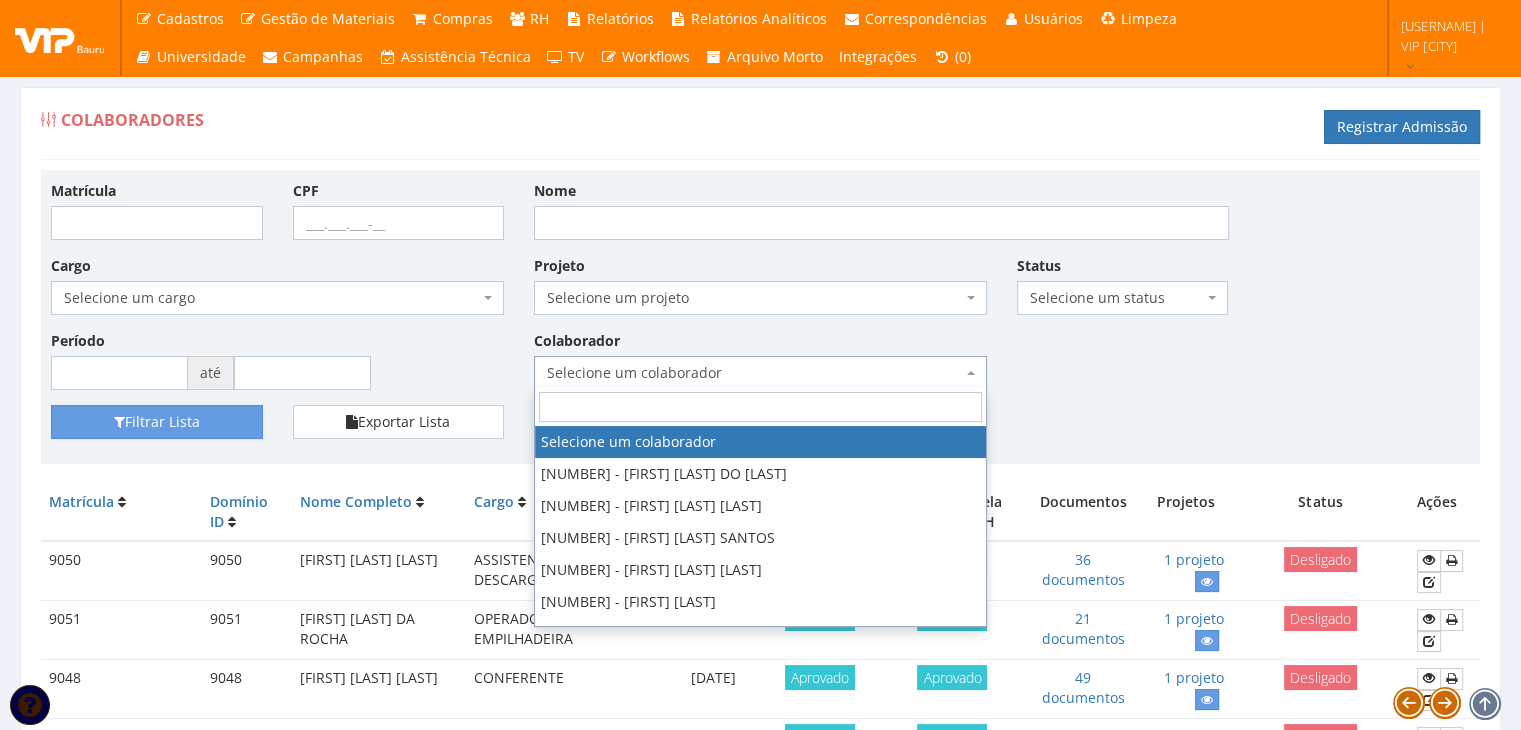 click on "Selecione um colaborador" at bounding box center [754, 373] 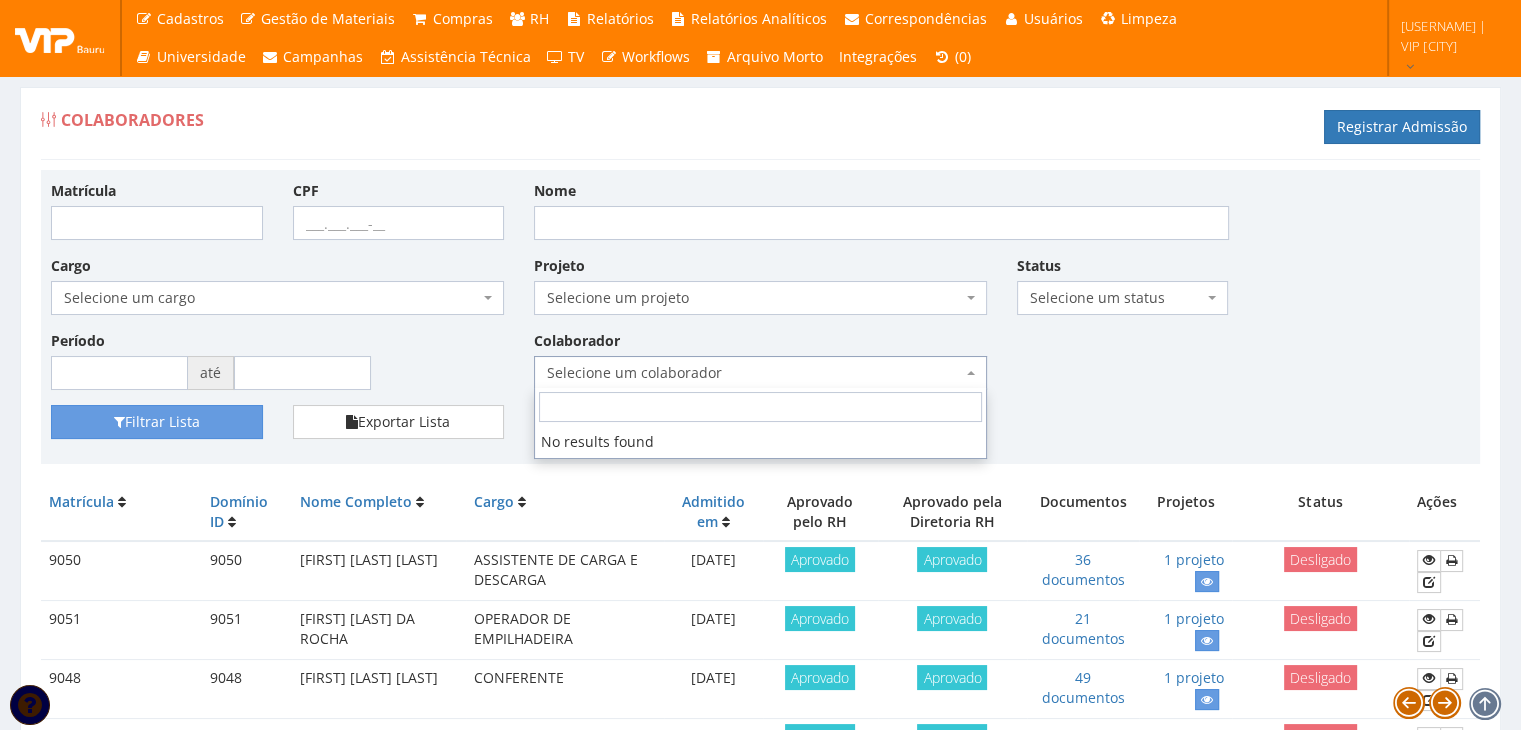 click on "Selecione um colaborador" at bounding box center (754, 373) 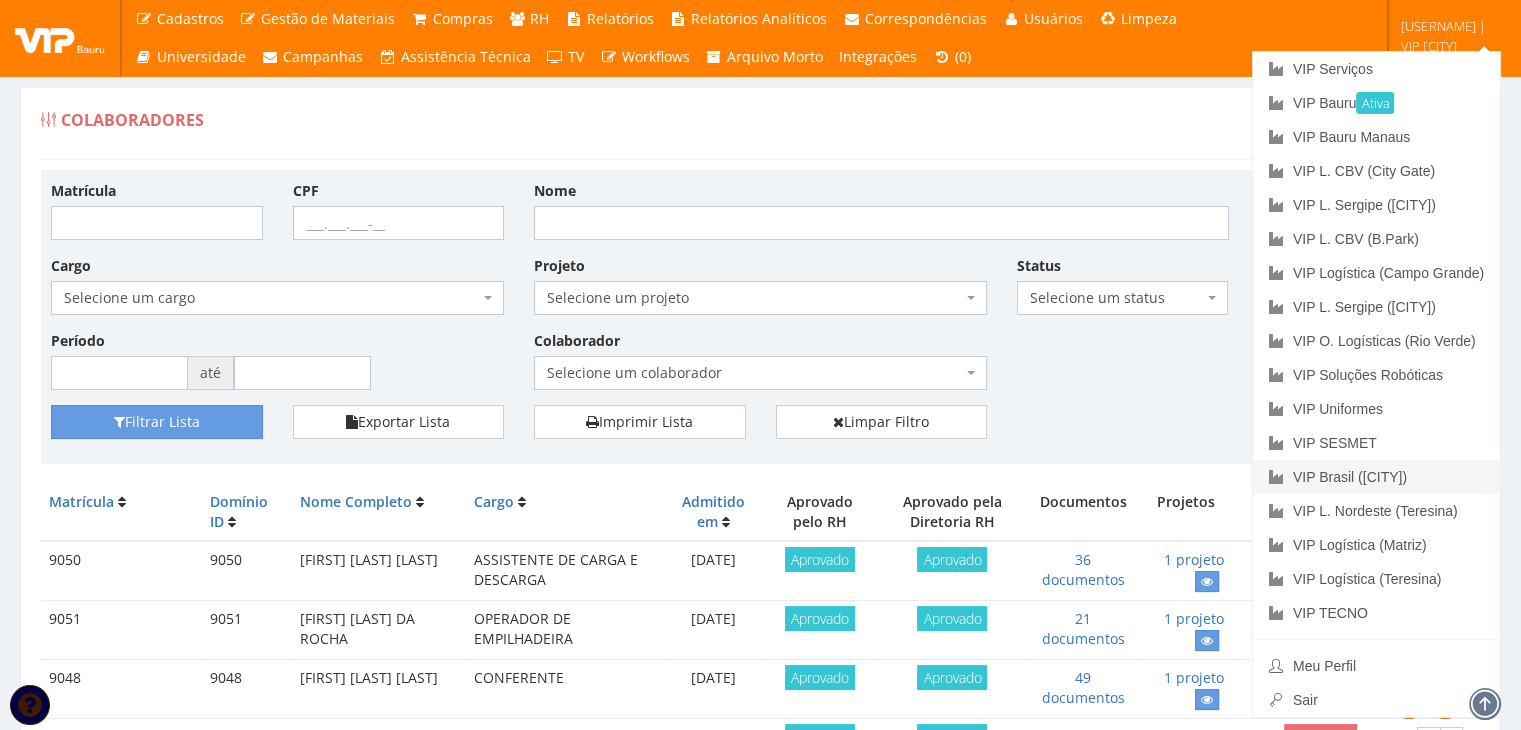click on "VIP Brasil ([CITY])" at bounding box center (1376, 477) 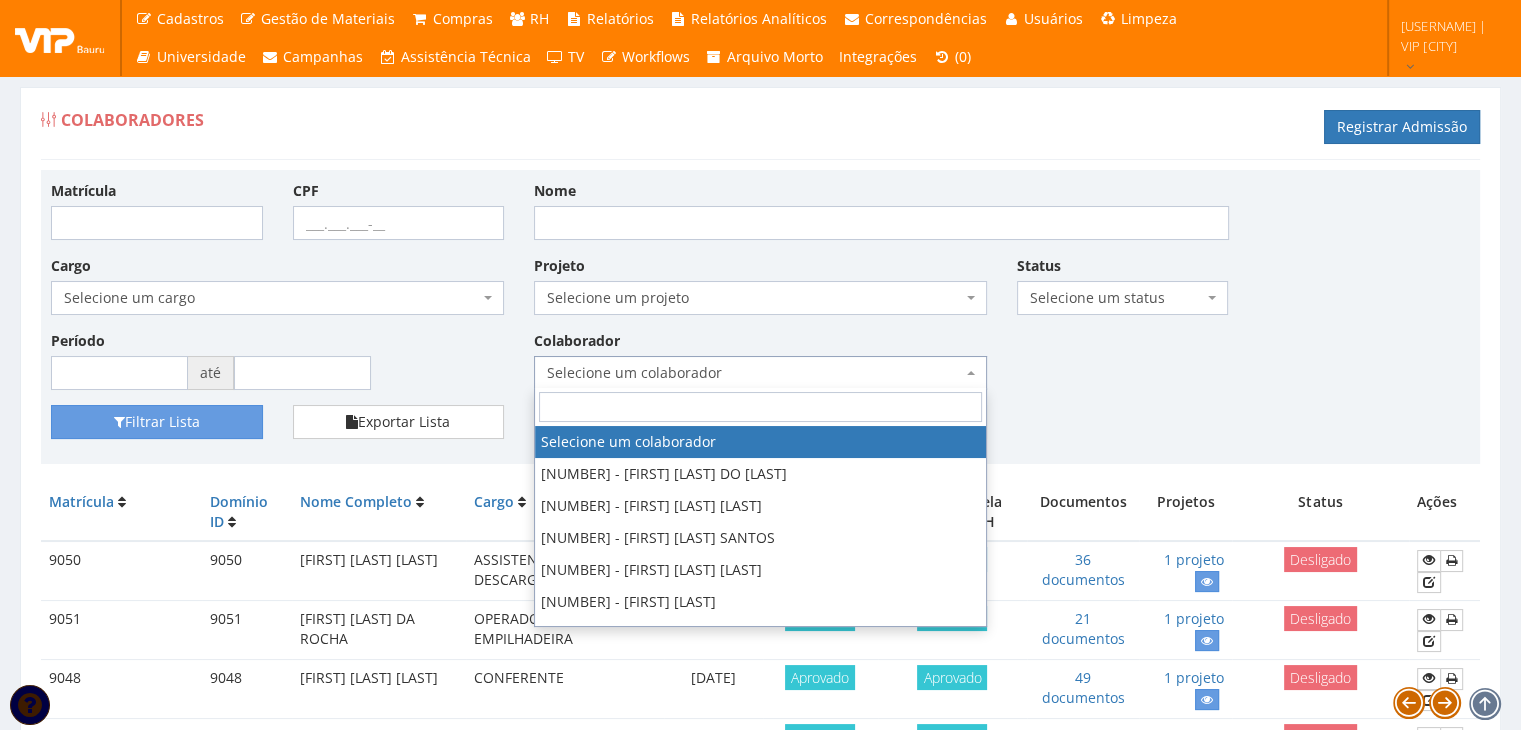 click on "Selecione um colaborador" at bounding box center (754, 373) 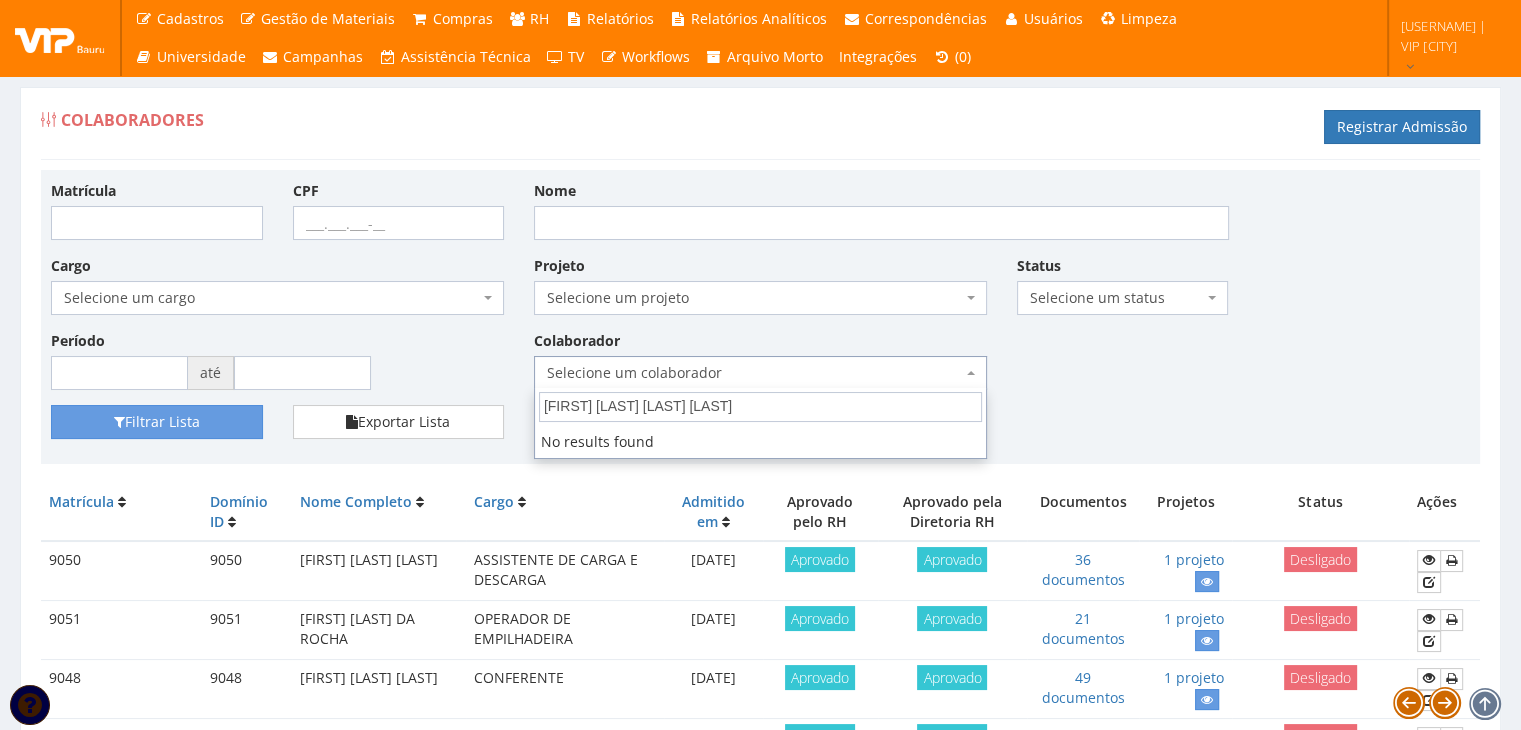 type on "KESLEY APARECIDO MARTINS GUILHERME" 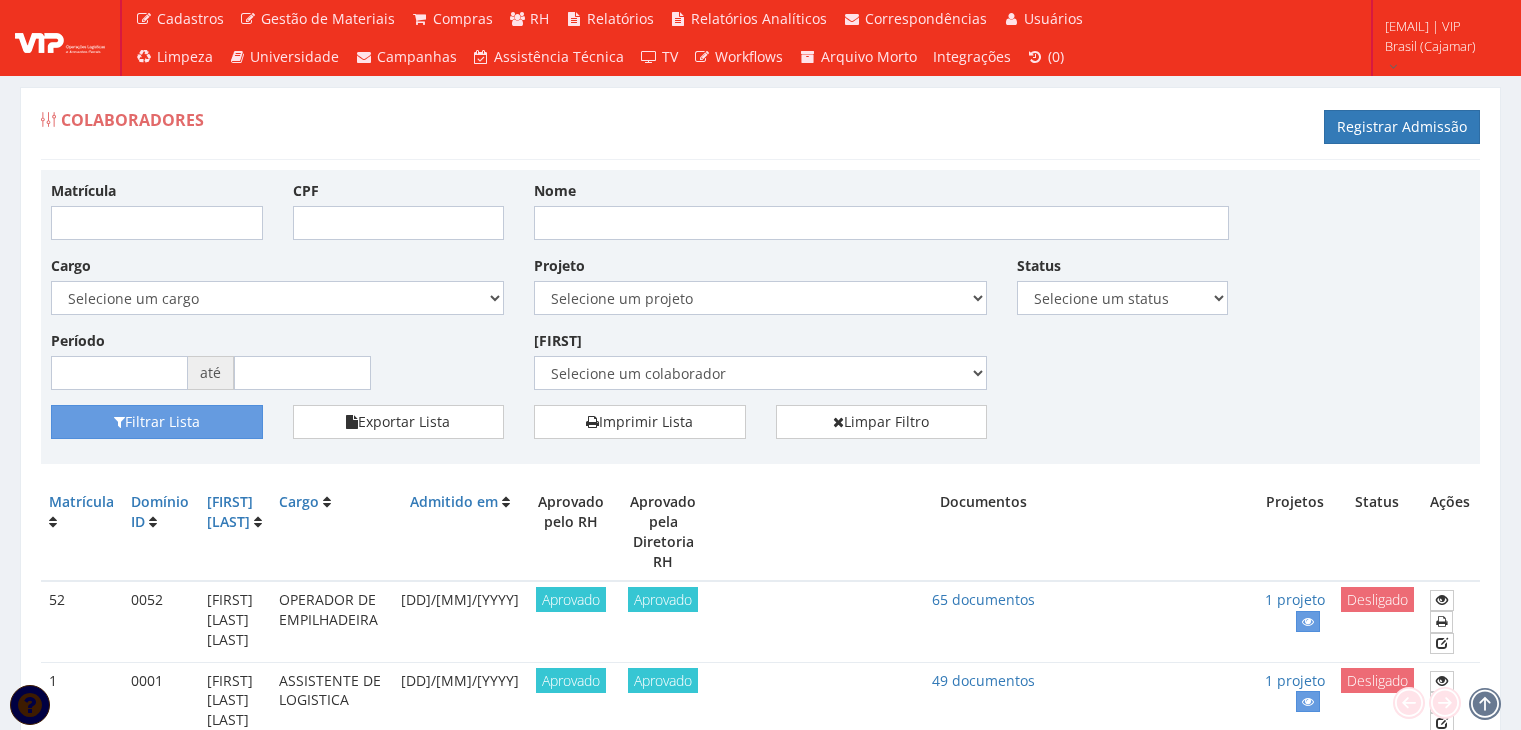 scroll, scrollTop: 0, scrollLeft: 0, axis: both 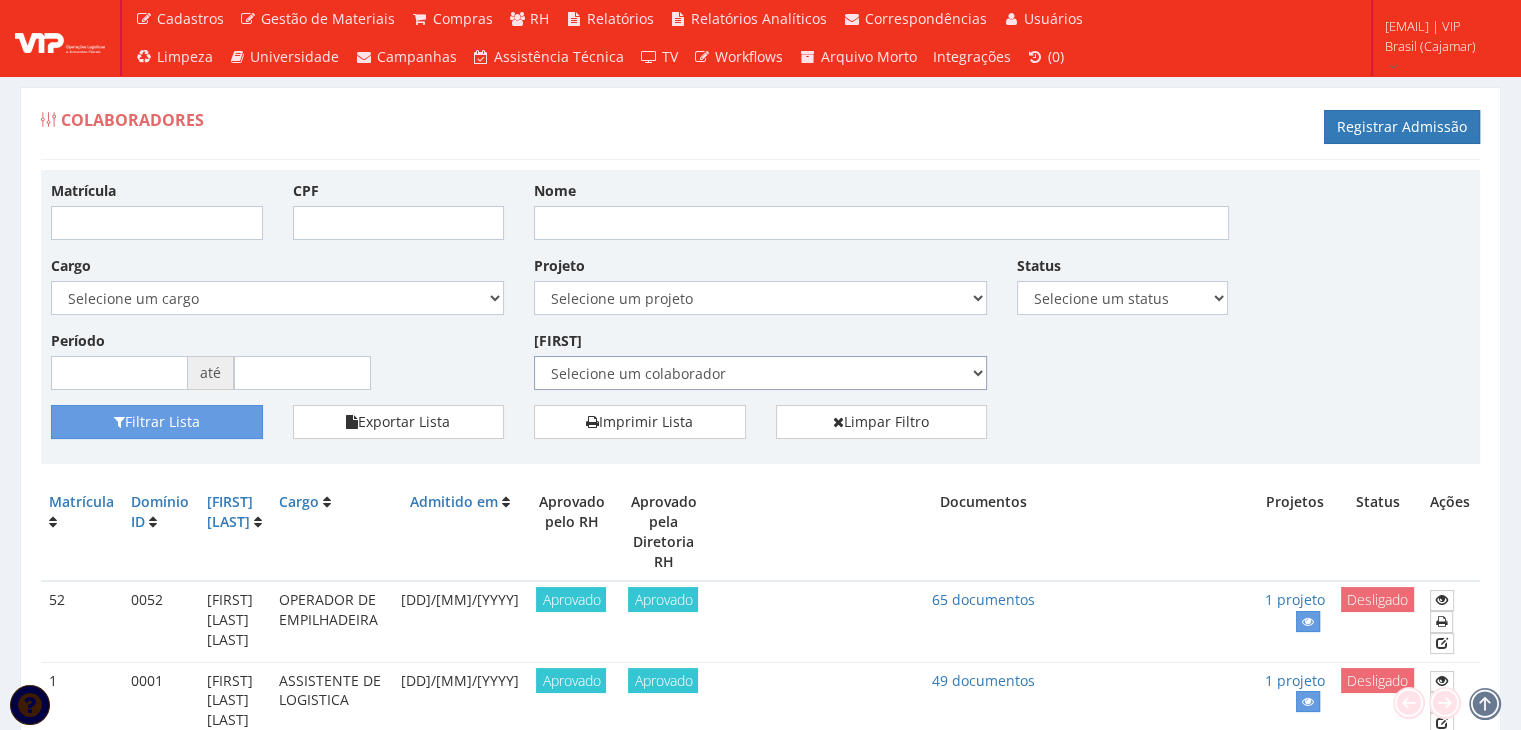 click on "Selecione um colaborador 95 - ADRIANE NEVES JESUS 76 - ADRIANO SILVA ARAUJO 172 - ALEX SOUZA CERQUEIRA 120 - ALEXSANDRO DE PAULA SILVA 177 - ANDERSON ALEXANDRE CRUZ 131 - APARECIDO VIEIRA JUNIOR 180 - BRUNO EZEQUIEL ORELEANO 91 - CAIO TADEU BATISTA 141 - CARLOS CESAR GOMES 155 - CLEBER OLIVEIRA DOS SANTOS 181 - DIEGO MATOS DA SILVA 163 - DIEGO VAZ DA SILVA 94 - ESTEFANY DUARTE SANTOS 107 - FABIANO RAMOS COSTA 173 - FABIO FERREIRA 159 - FELIPE DE LIMA BARBOSA 16 - FELIPE DE SOUZA EUGENIO 55 - FRANCISMAR DA SILVA BABOLIM 61 - GILSON DE OLIVEIRA LIRA 123 - GIOVANNY SOUZA DE MACENA 3 - HOZANA BARBOSA 136 - IGOR GILLIARD ABDIAS DA ROSA 28 - ISMAEL RODRIGUES SIMPLICIO 35 - JACKSON CASSIANO DA SILVA 103 - JACKSON FERREIRA SILVA 151 - JOSEMIR FERREIRA DE VASCONCELOS 80 - KAMILLY CRISTINA BARBOSA DA SILVA 160 - KAUE BUENO DA SILVA LIMA 98 - KEDNELSON JACQUES 100 - LANNA LIMA TENORIO 178 - LEANDRO DA SILVA PINHEIRO 109 - LUAN LELIS LEAL 156 - LUCAS BATISTA DA SILVA 179 - LUCAS ROCHA DOS SANTOS 82 - LUIZ GUSTAVO BARBOSA" at bounding box center (760, 373) 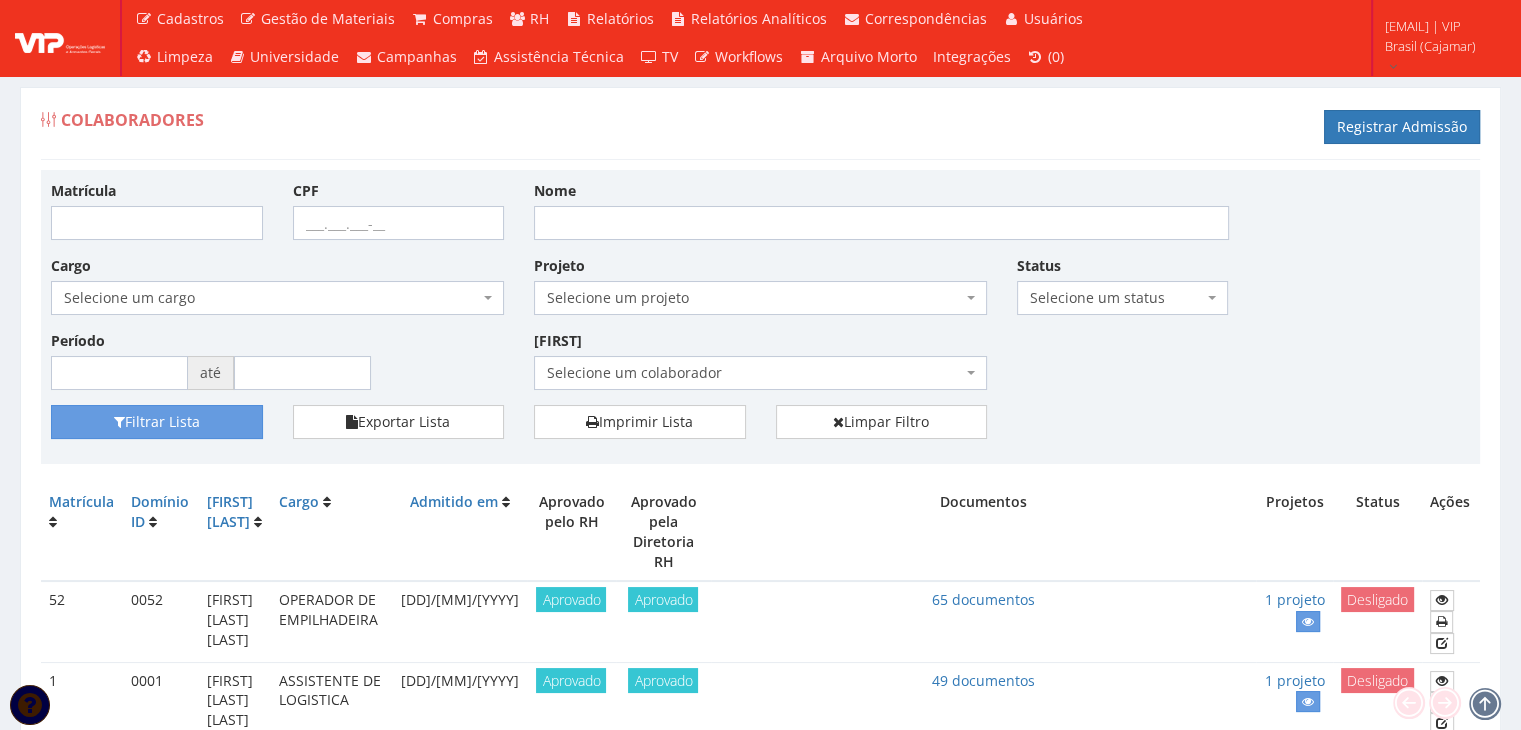 click on "Matrícula
CPF
Nome
Cargo
Selecione um cargo G1046 D0029 - 4110-05 - AGENTE DE ATENDIMENTO G1047 D0030 - 7156-15 - AJUD. ELETRICISTA I G1048 D0031 - 5142-25 - AJUD. MANUTENCAO G1049 D0002 - 7832-15 - AJUDANTE DE CARGA E DESCARGA G1050 D0176 - 7832-25 - AJUDANTE DE CARGA E DESCARGA G1051 D0032 - 7166-05 - AJUDANTE DE JATISTA G1052 D0033 - 7166-05 - AJUDANTE DE PINTOR INDUSTRIAL G1053 D0034 - 5142-25 - AJUDANTE GERAL G1054 D0035 - 4141-05 - ALMOXARIFE G1055 D0140 - 4131-05 - ANALISTA DE DEPARTAMENTO PESSOAL G1056 D0038 - 4110-10 - ANALISTA DE DEPARTAMENTO PESSOAL I G1057 D0139 - 4131-05 - ANALISTA DE DEPARTAMENTO PESSOAL II G1058 D0151 - 4131-05 - ANALISTA DE DEPARTAMENTO PESSOAL JUNIOR G1059 D0180 - 4131-15 - ANALISTA DE FATURAMENTO JUNIOR G1060 D0165 - 2527-15 - ANALISTA DE LOGISTICA G1068 D0039 - 4131-10 - ANALISTA FINANCEIRO" at bounding box center [760, 292] 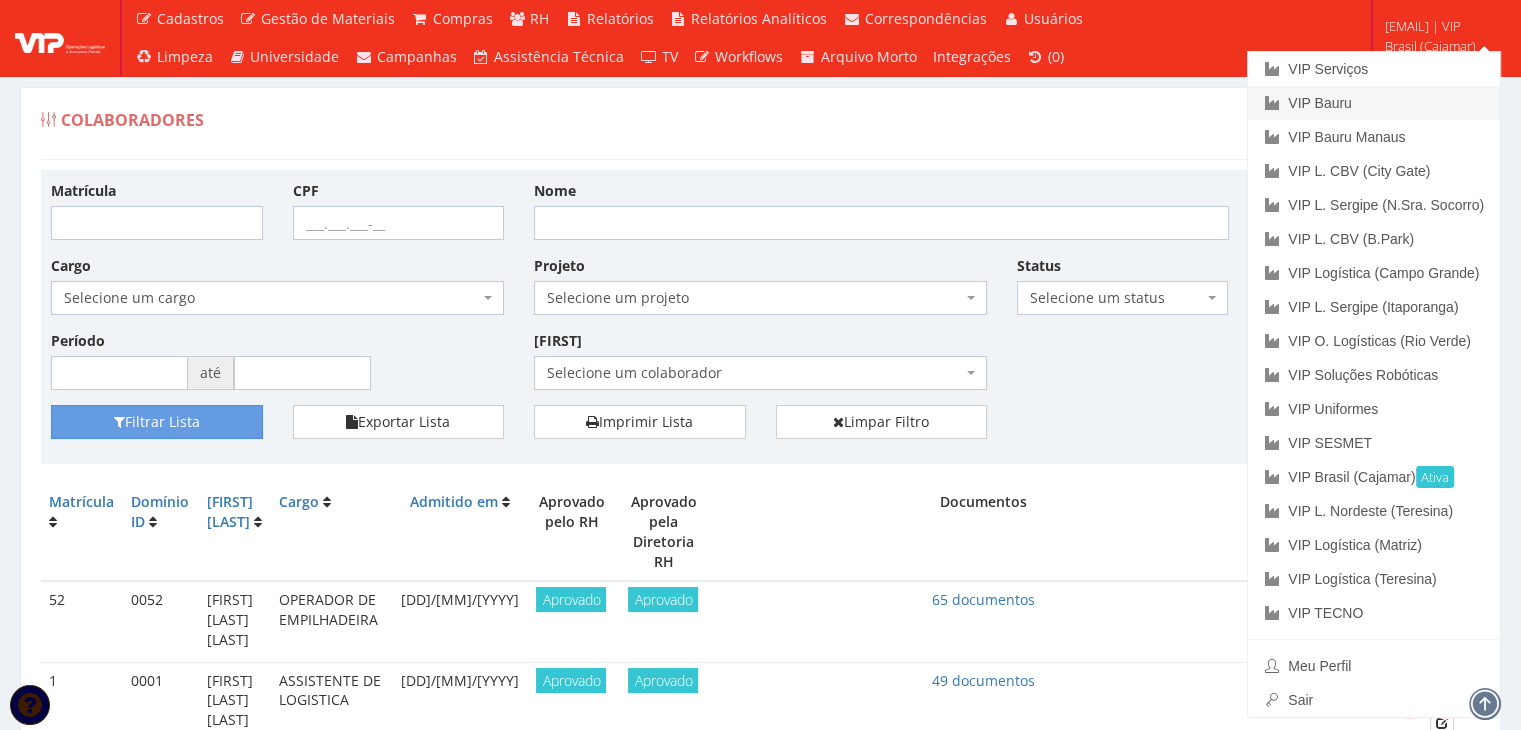 click on "VIP [CITY]" at bounding box center [1374, 103] 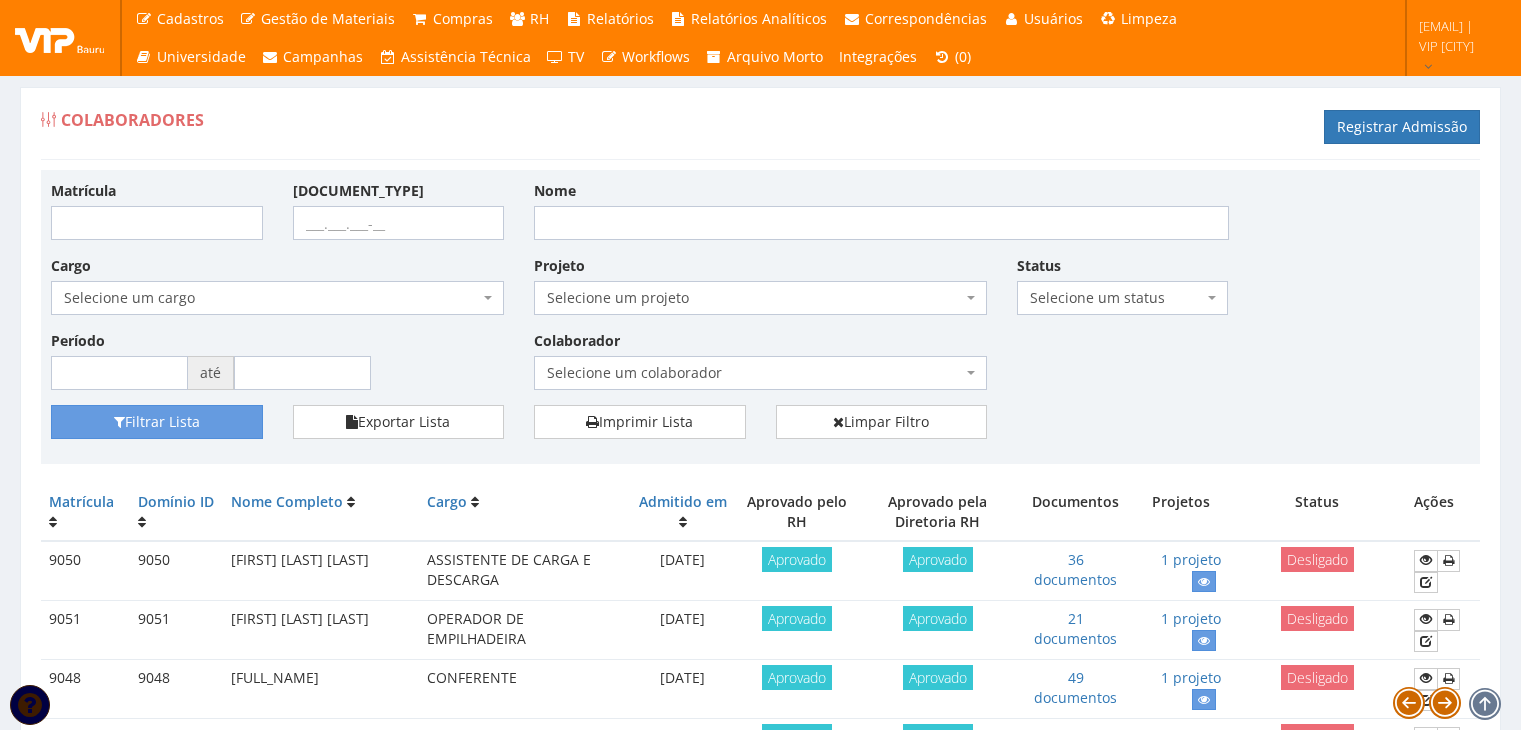 scroll, scrollTop: 0, scrollLeft: 0, axis: both 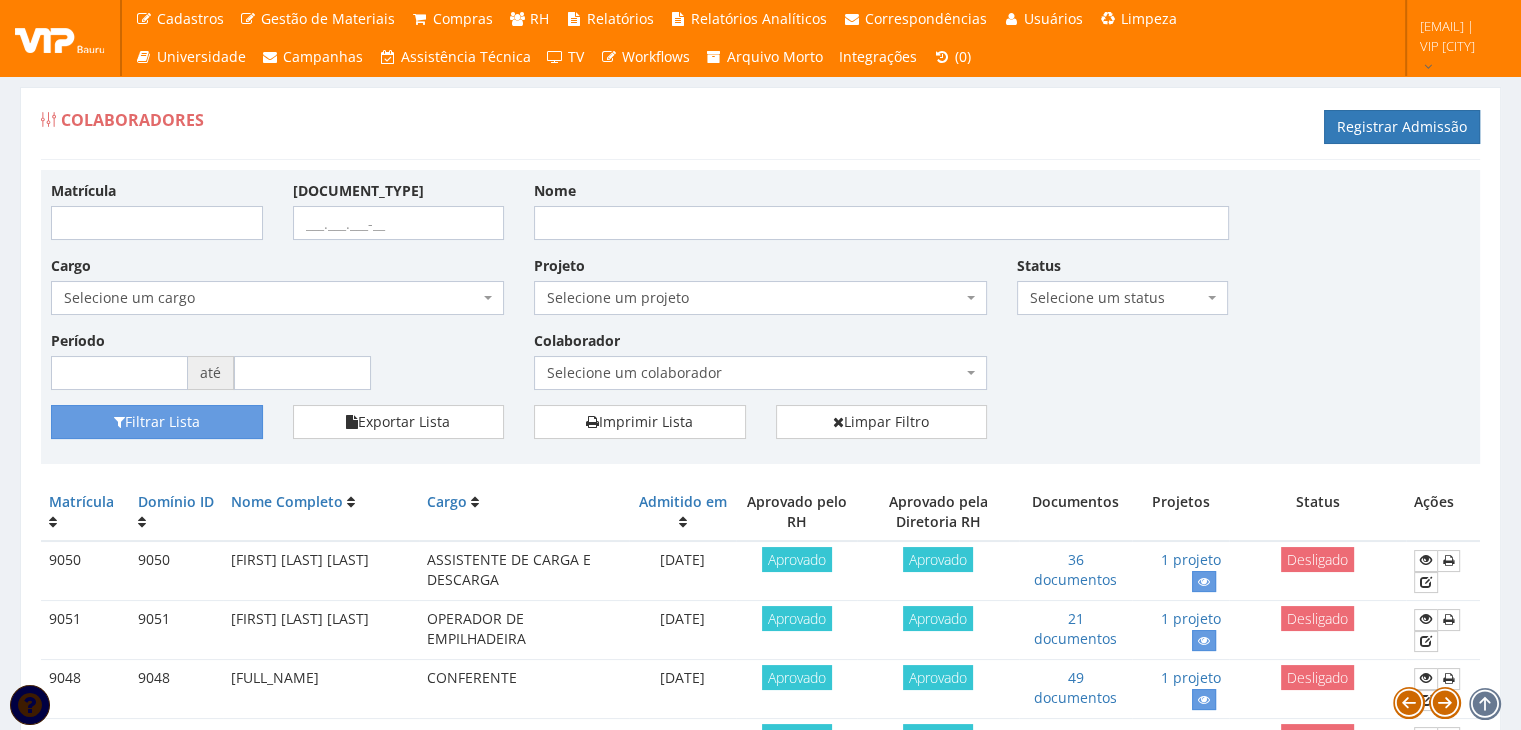 click on "Selecione um colaborador" at bounding box center [754, 373] 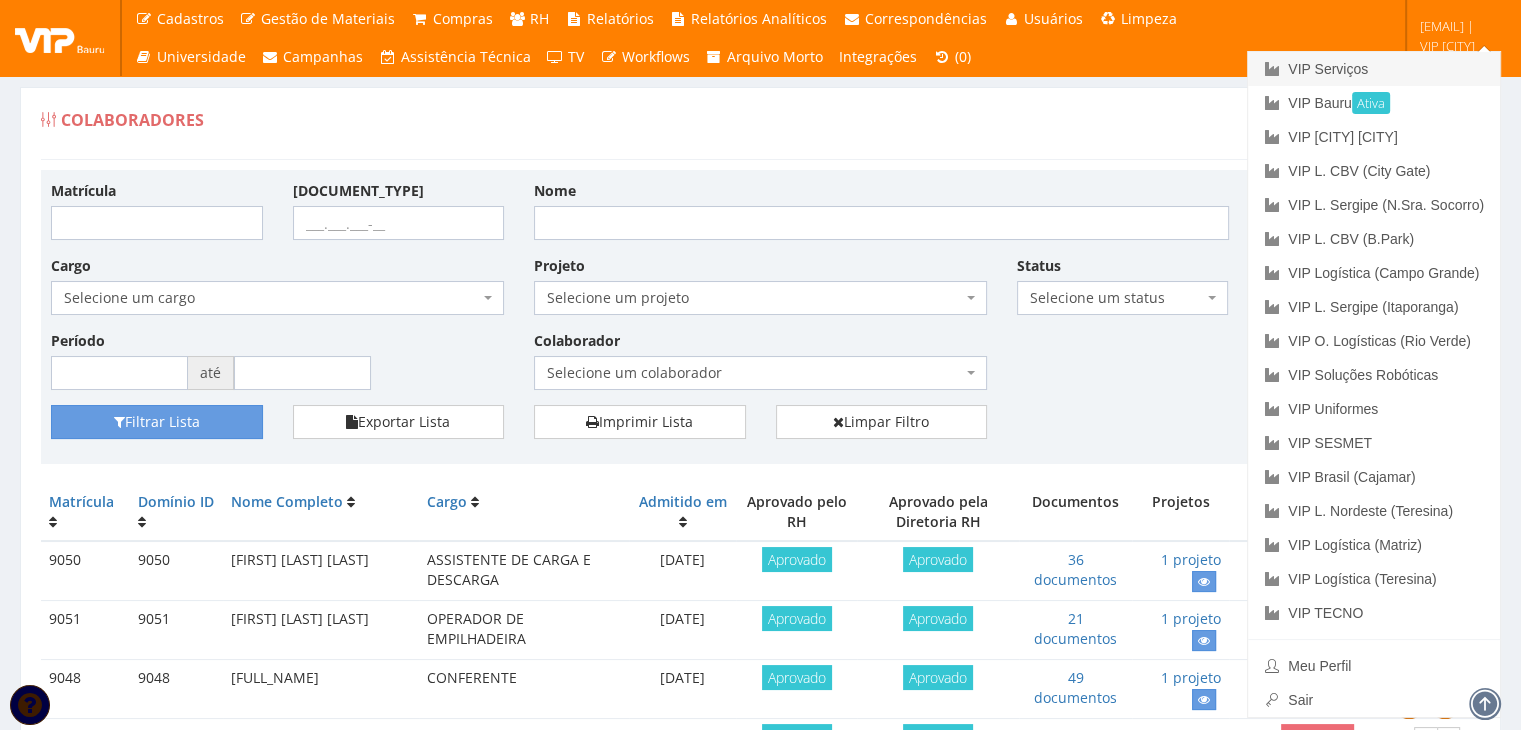 click on "VIP Serviços" at bounding box center (1374, 69) 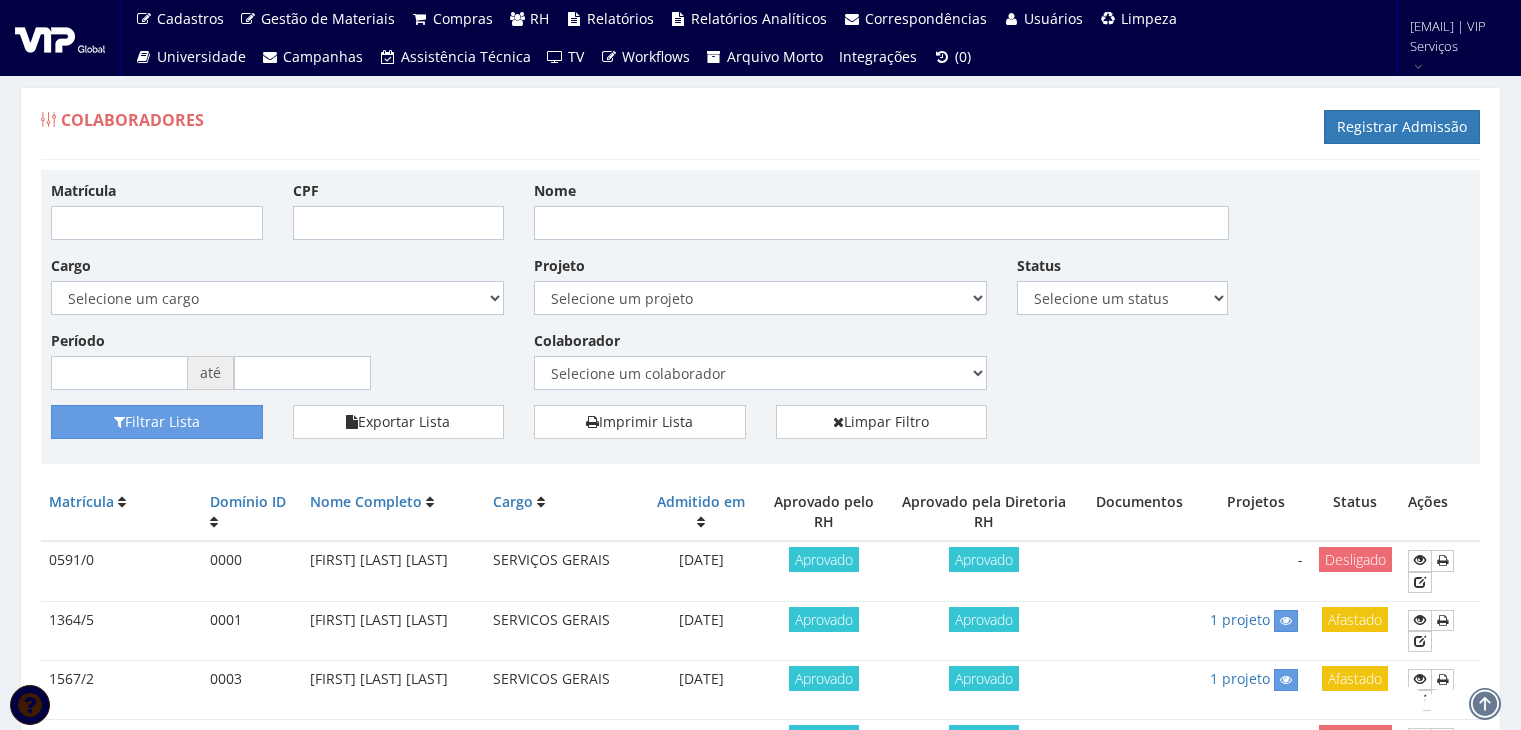 scroll, scrollTop: 0, scrollLeft: 0, axis: both 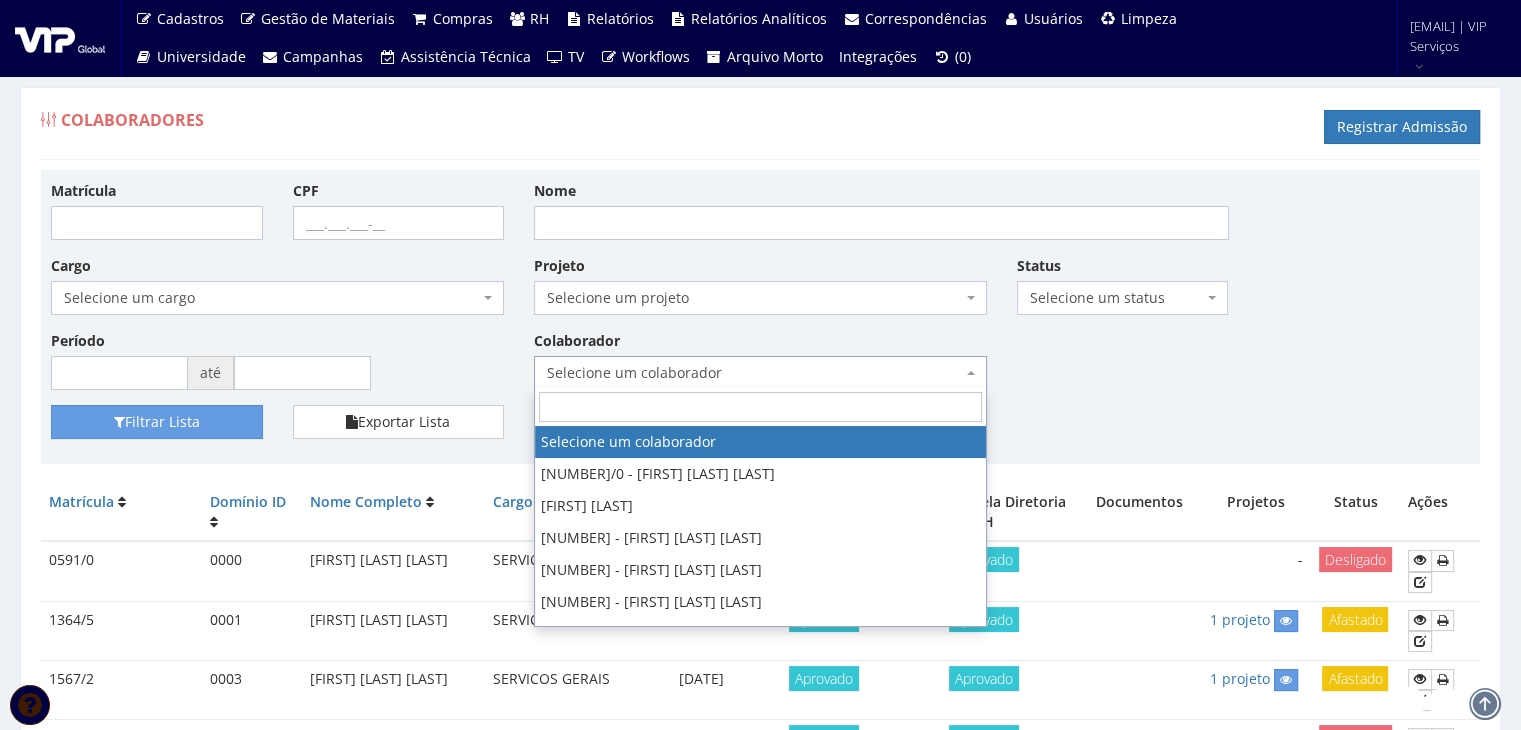 click on "Selecione um colaborador" at bounding box center [754, 373] 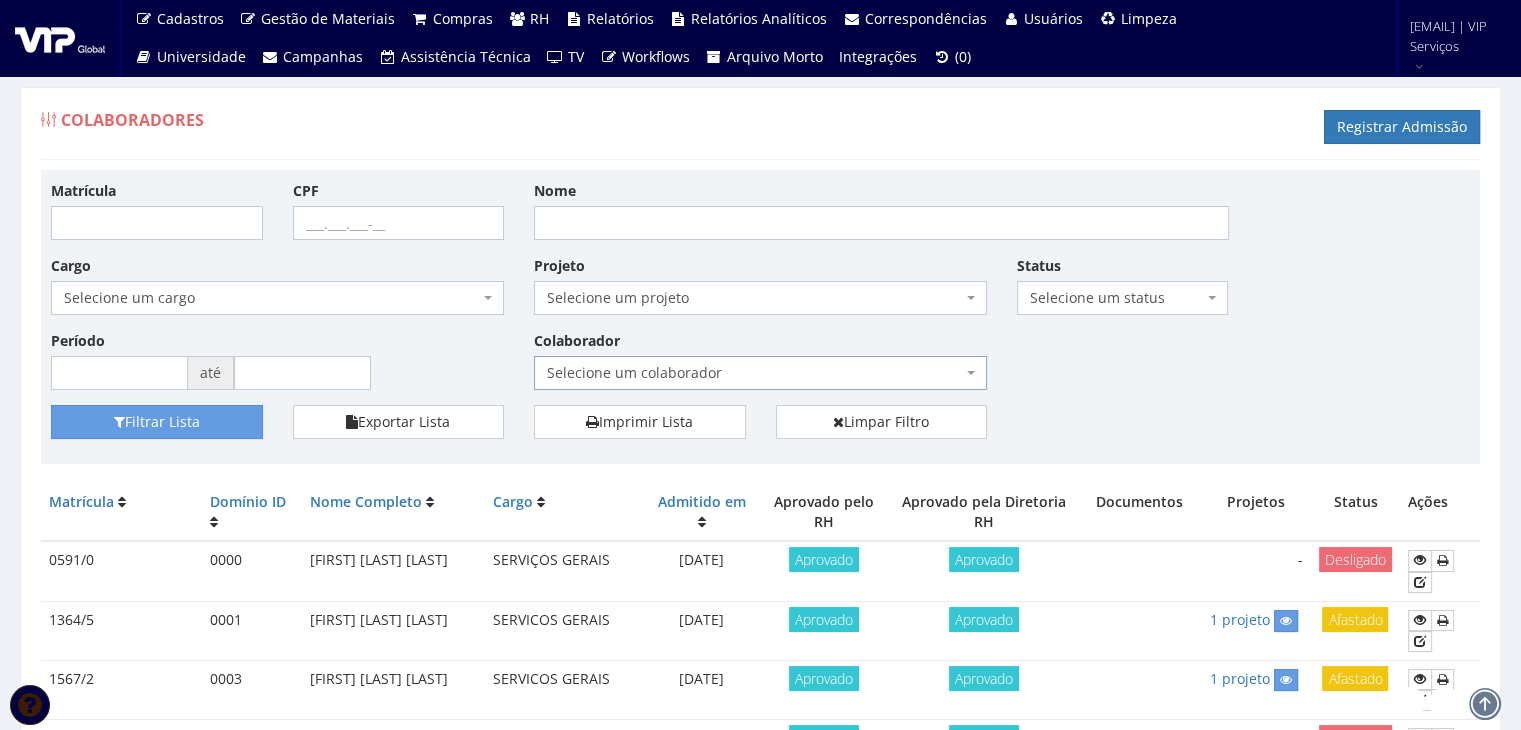 click on "Selecione um colaborador" at bounding box center (754, 373) 